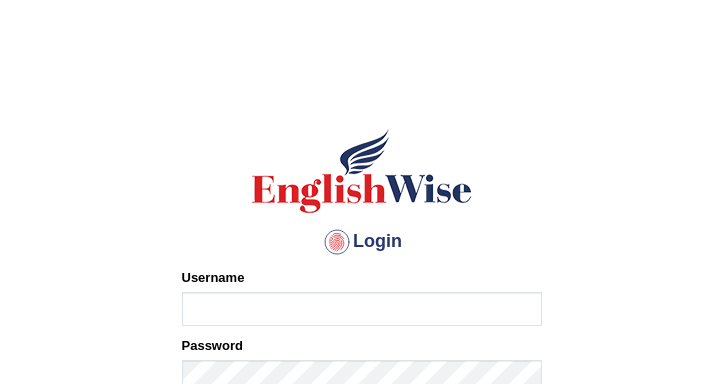 scroll, scrollTop: 0, scrollLeft: 0, axis: both 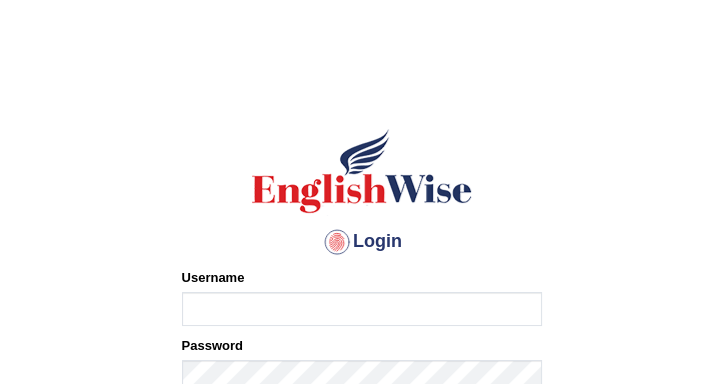 click on "Username" at bounding box center [362, 309] 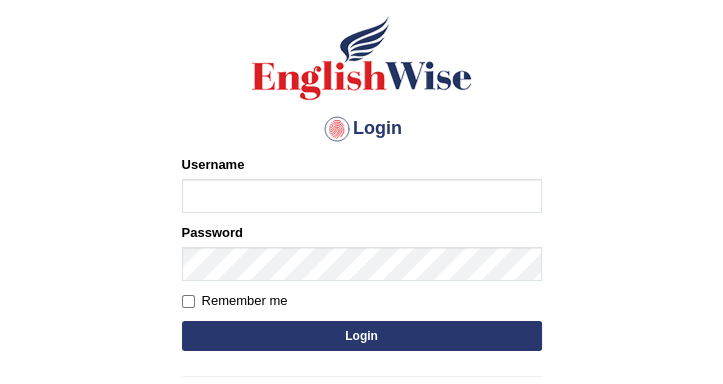 scroll, scrollTop: 114, scrollLeft: 0, axis: vertical 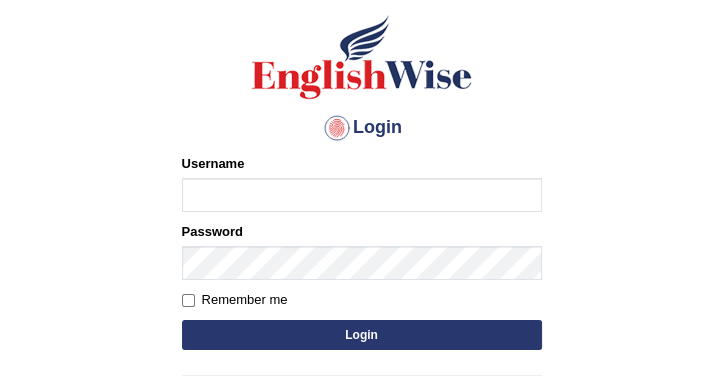 click on "Username" at bounding box center [362, 195] 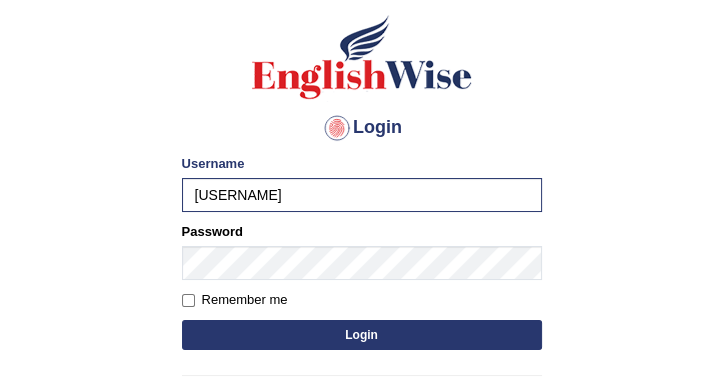 click on "Please fix the following errors:
Username
maitree_parramatta
Password
Remember me
Login" at bounding box center (362, 254) 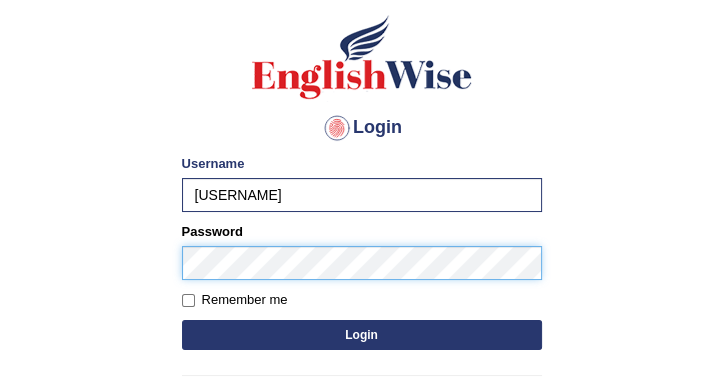 click on "Login" at bounding box center [362, 335] 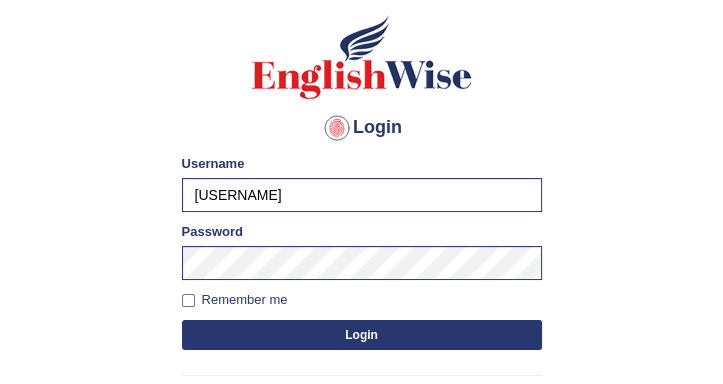 click on "Login" at bounding box center [362, 335] 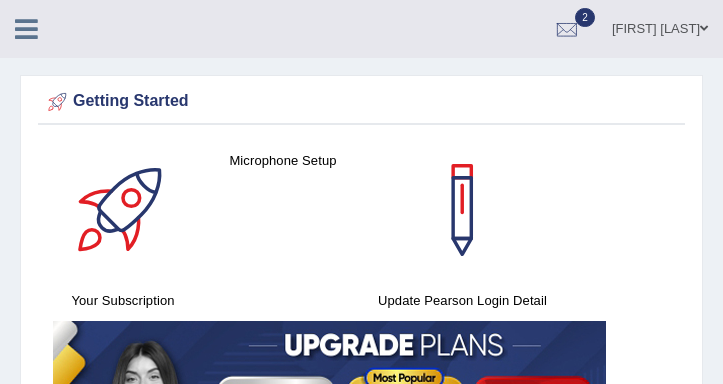scroll, scrollTop: 0, scrollLeft: 0, axis: both 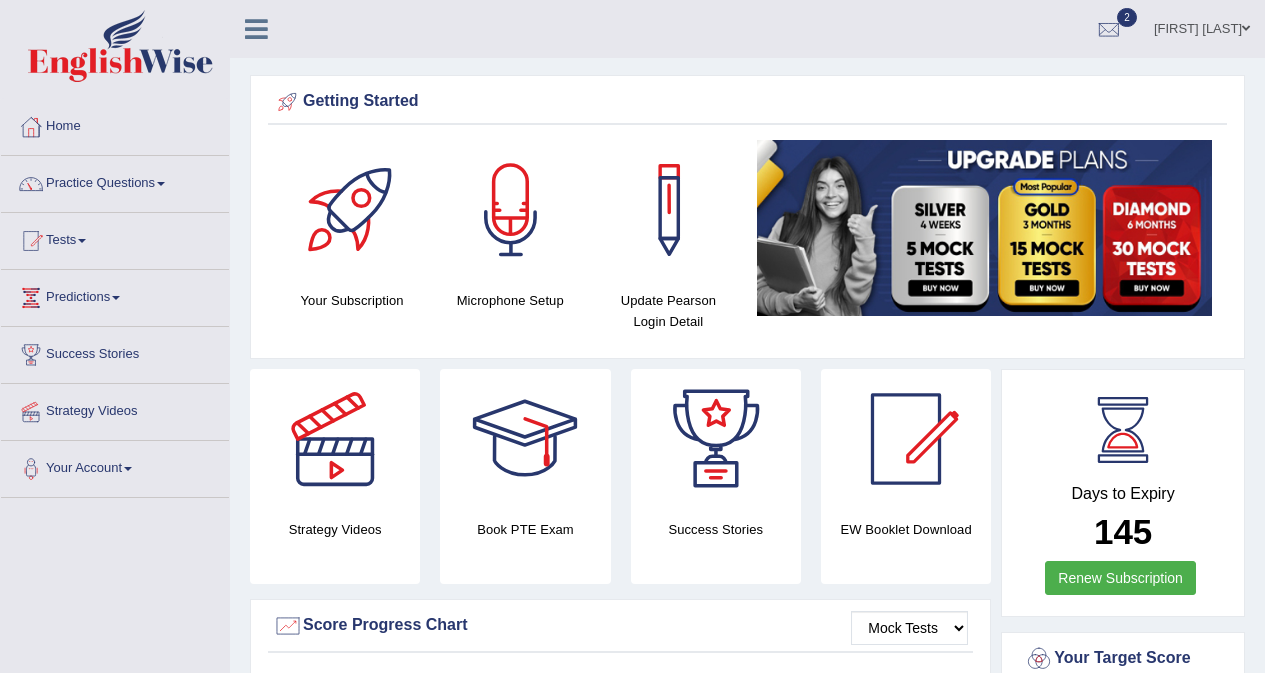 drag, startPoint x: 32, startPoint y: 0, endPoint x: 172, endPoint y: 179, distance: 227.24657 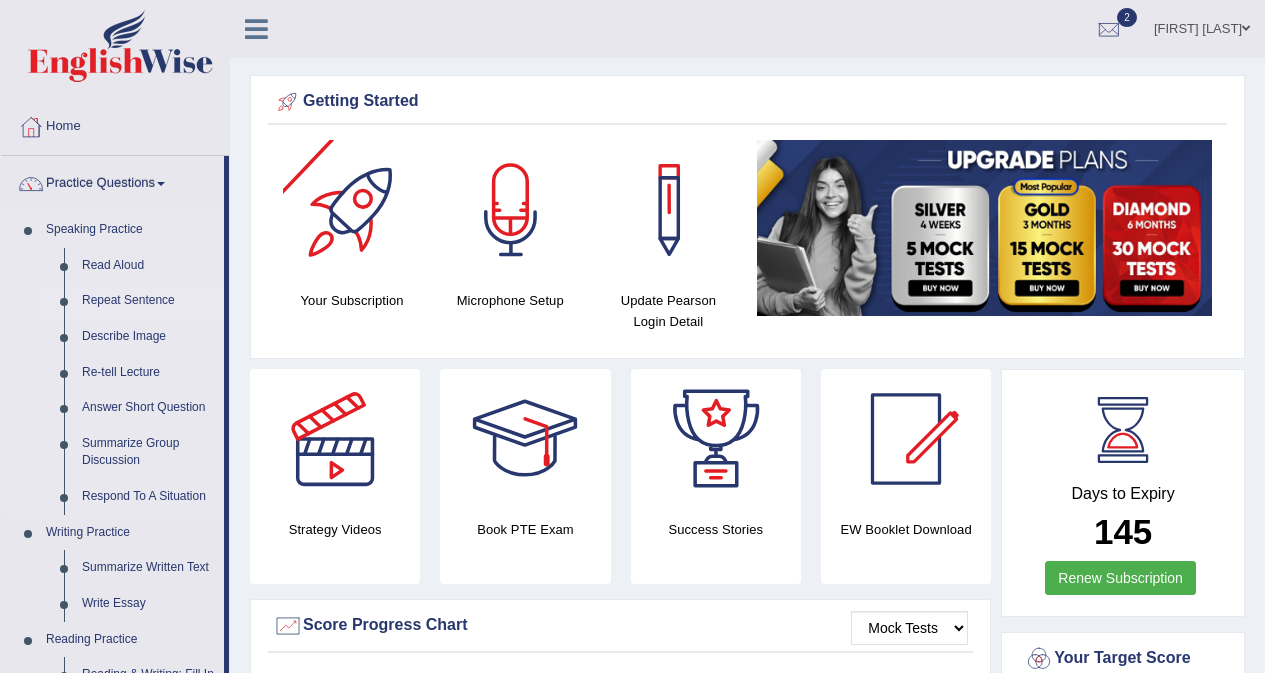 click on "Repeat Sentence" at bounding box center [148, 301] 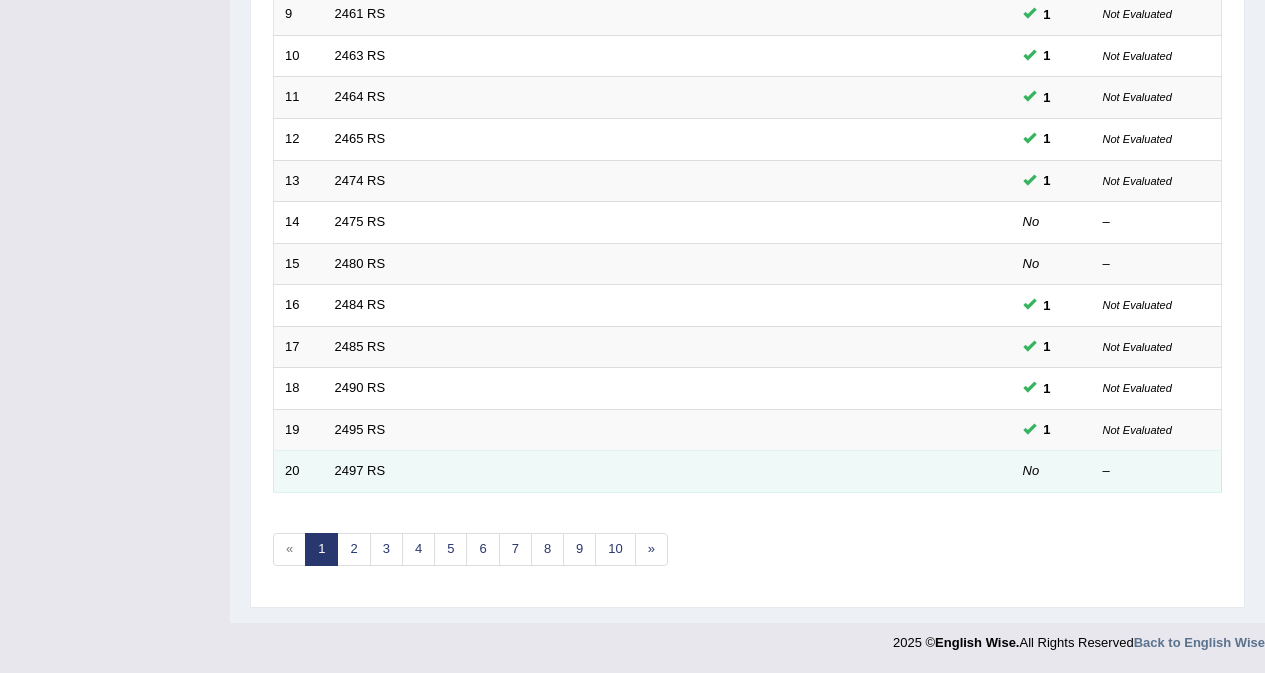 scroll, scrollTop: 651, scrollLeft: 0, axis: vertical 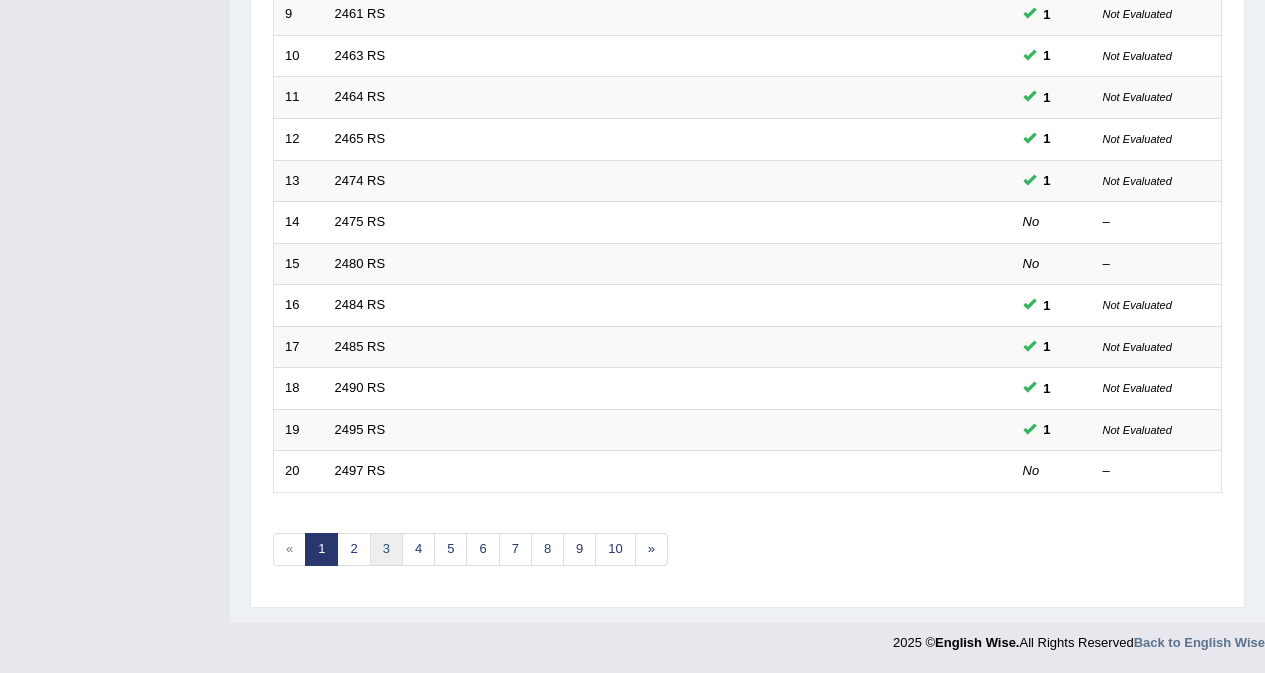 click on "3" at bounding box center [386, 549] 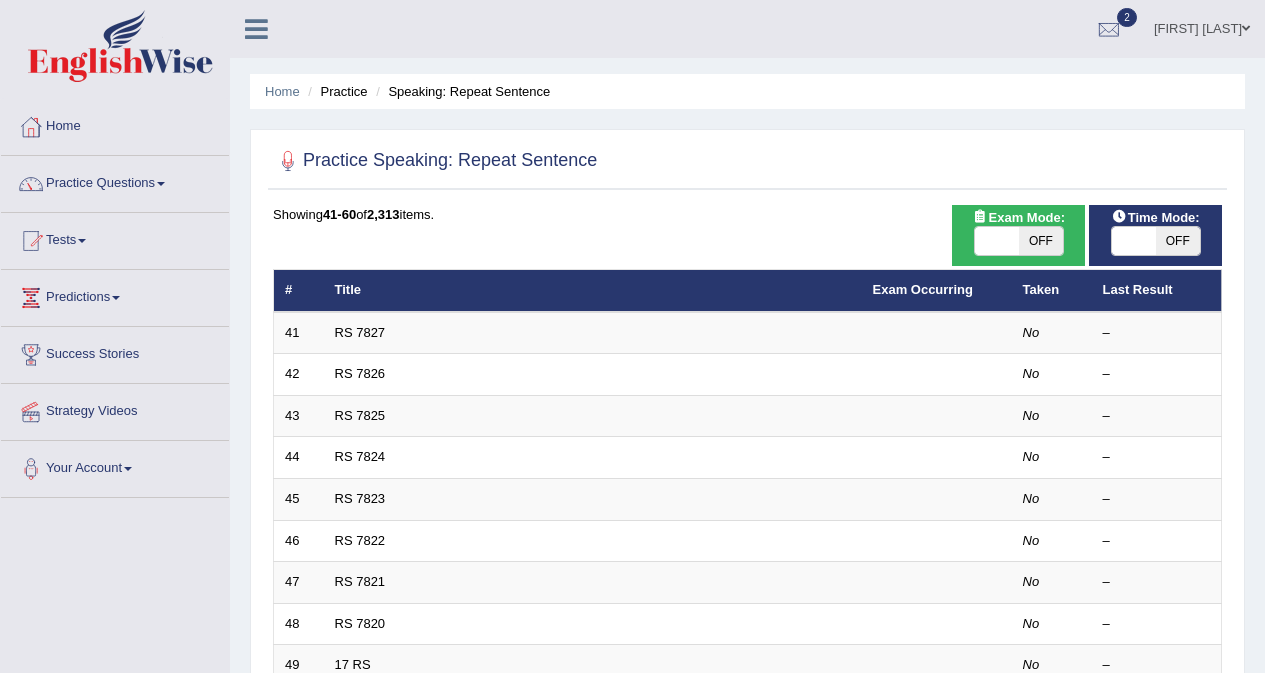 scroll, scrollTop: 0, scrollLeft: 0, axis: both 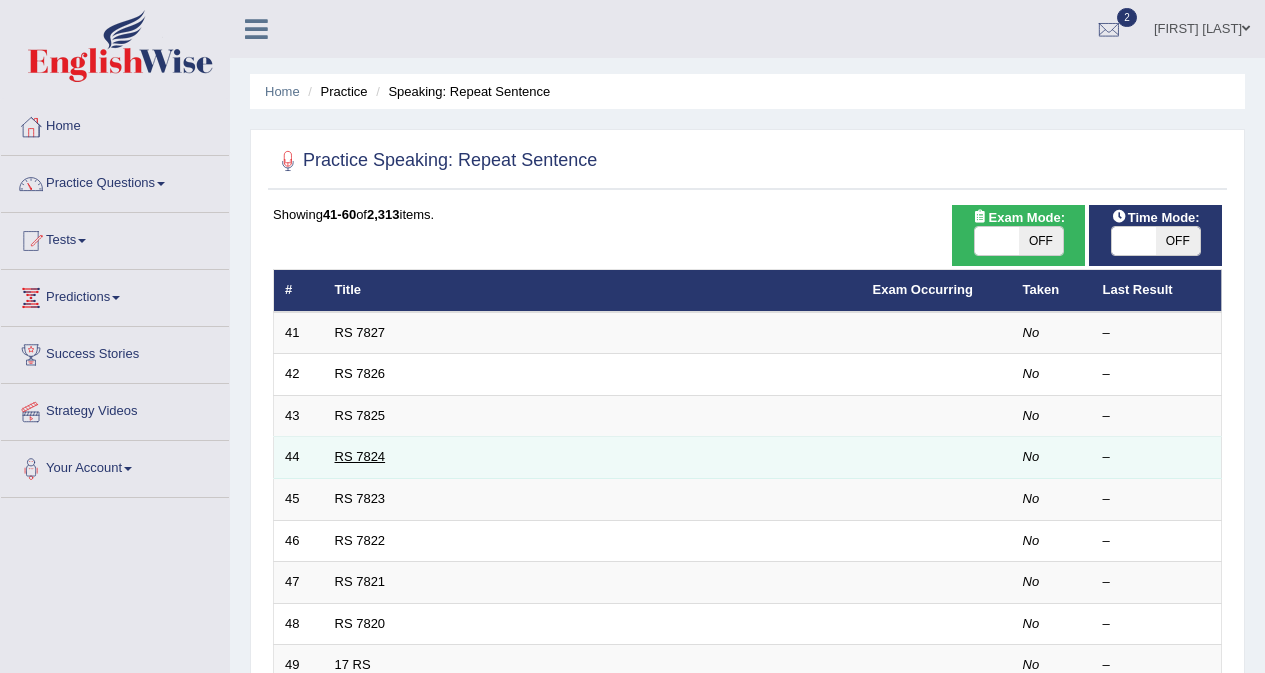 click on "RS 7824" at bounding box center (360, 456) 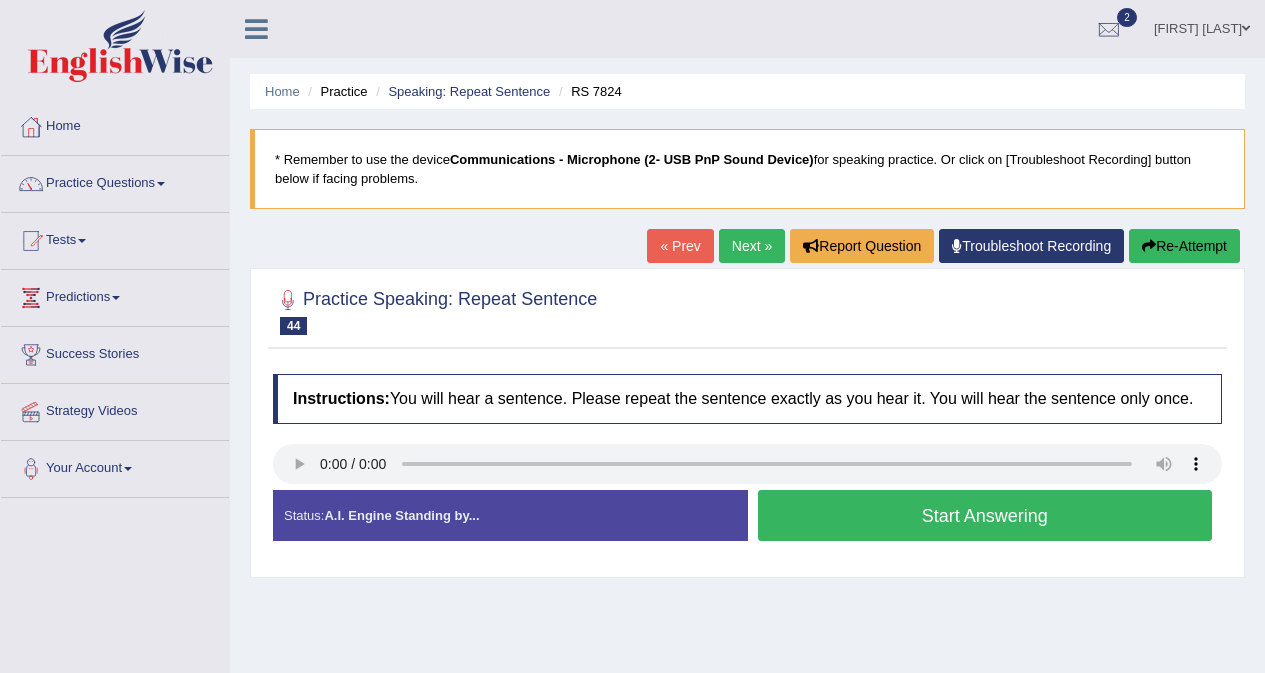 scroll, scrollTop: 0, scrollLeft: 0, axis: both 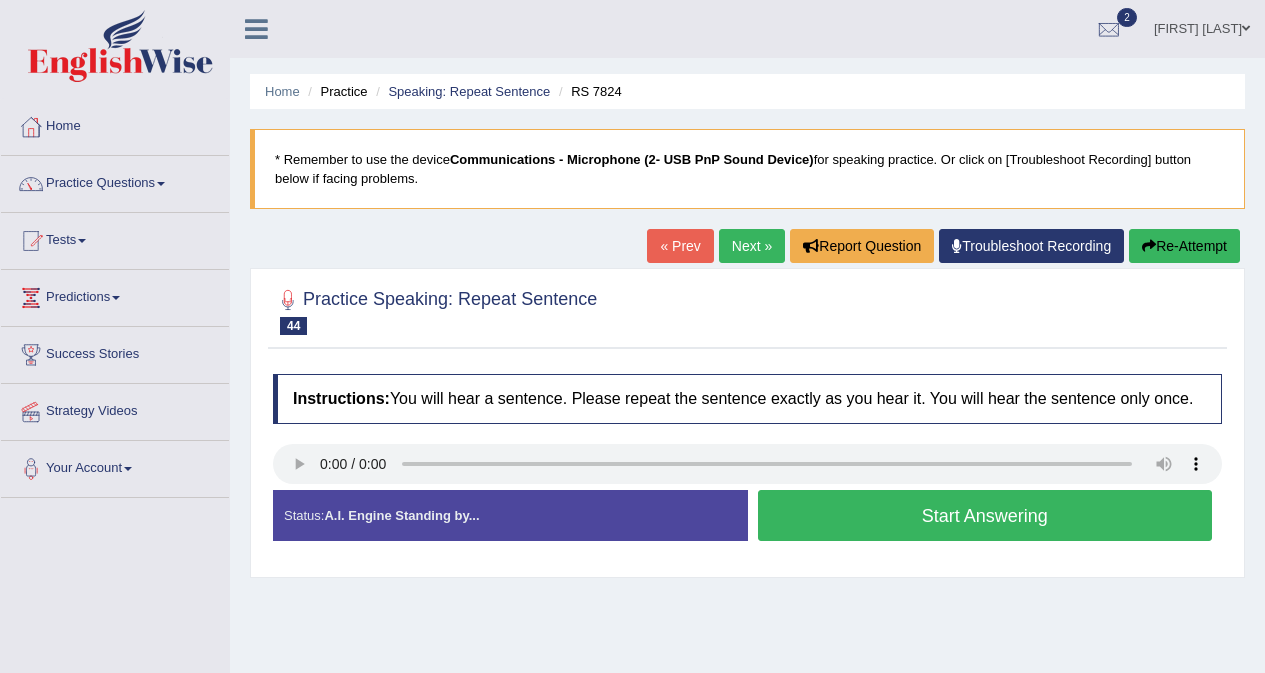 click on "Next »" at bounding box center [752, 246] 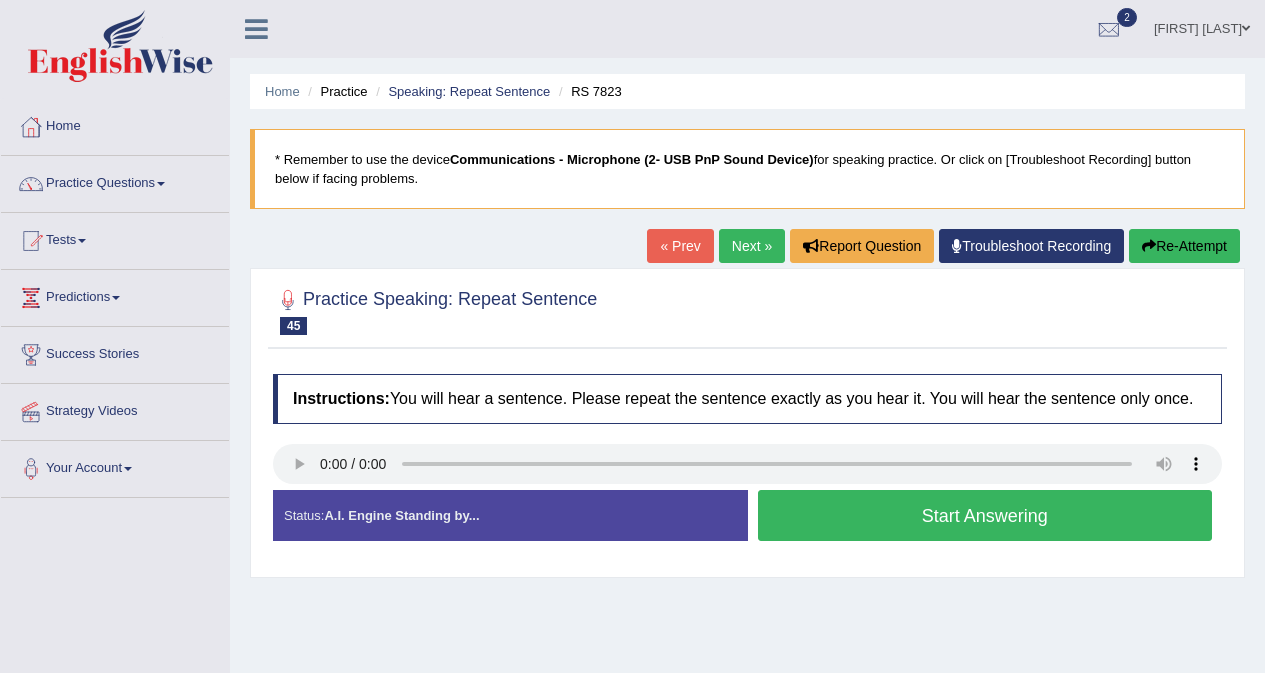 scroll, scrollTop: 100, scrollLeft: 0, axis: vertical 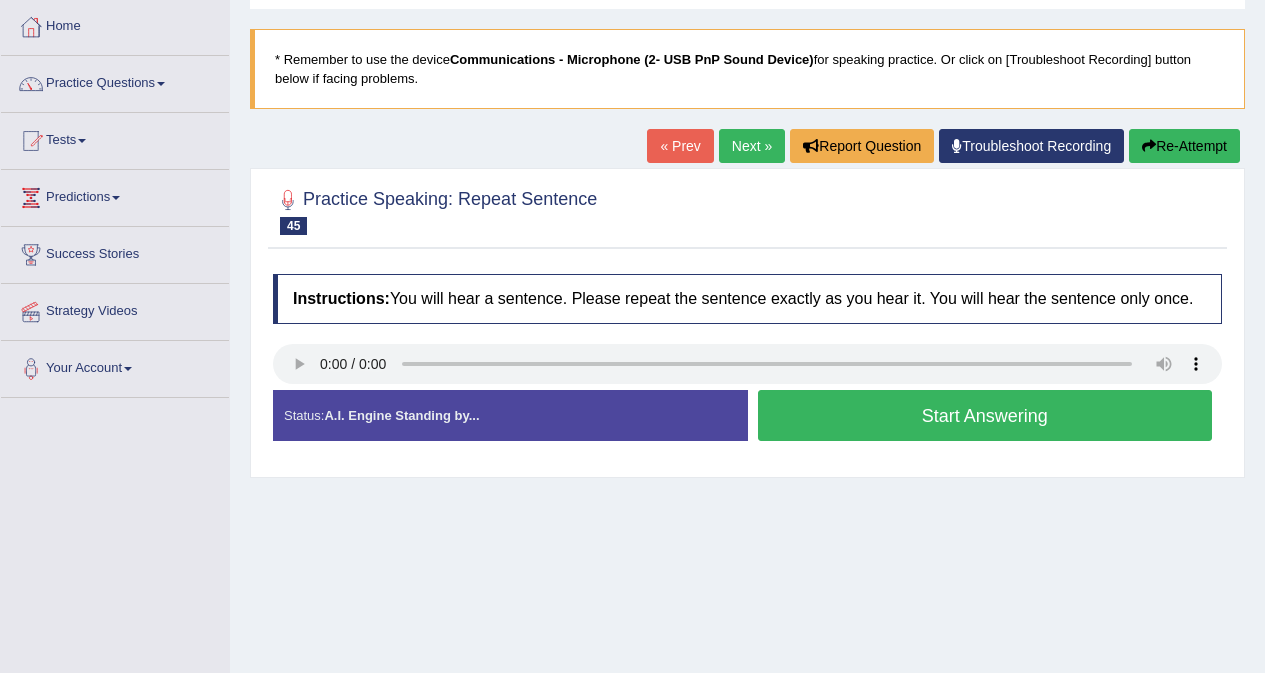 click on "Next »" at bounding box center [752, 146] 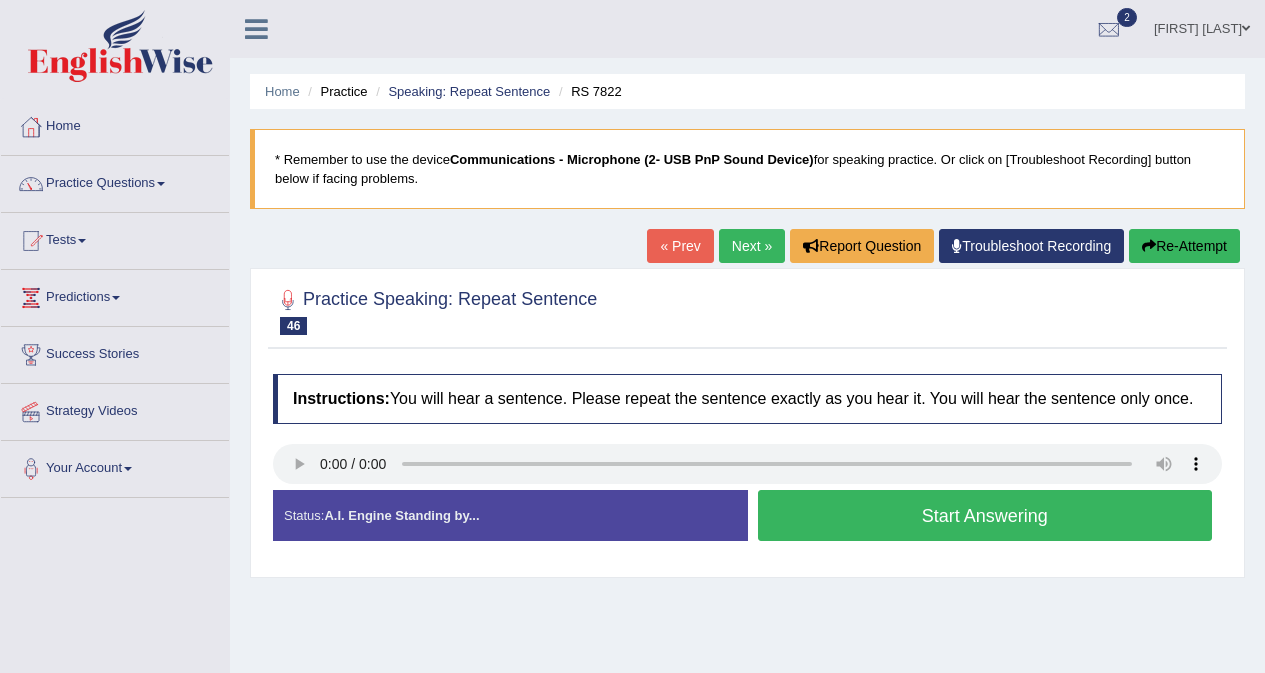 scroll, scrollTop: 0, scrollLeft: 0, axis: both 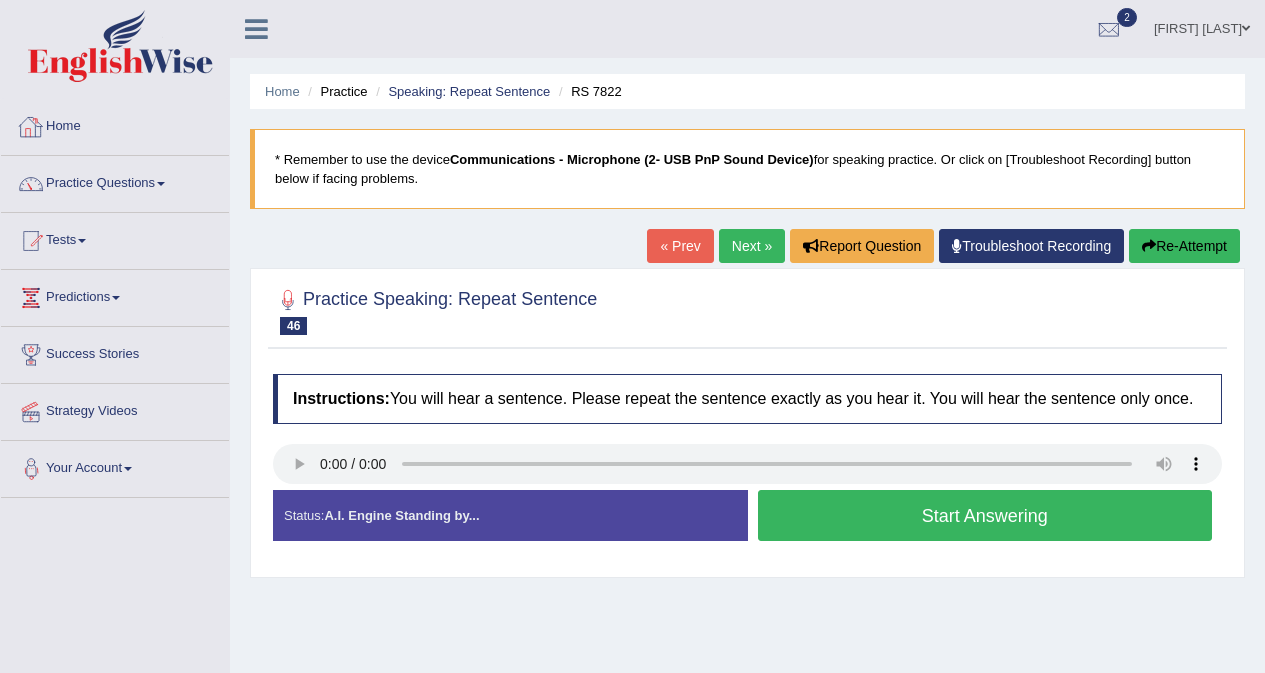 click on "Next »" at bounding box center (752, 246) 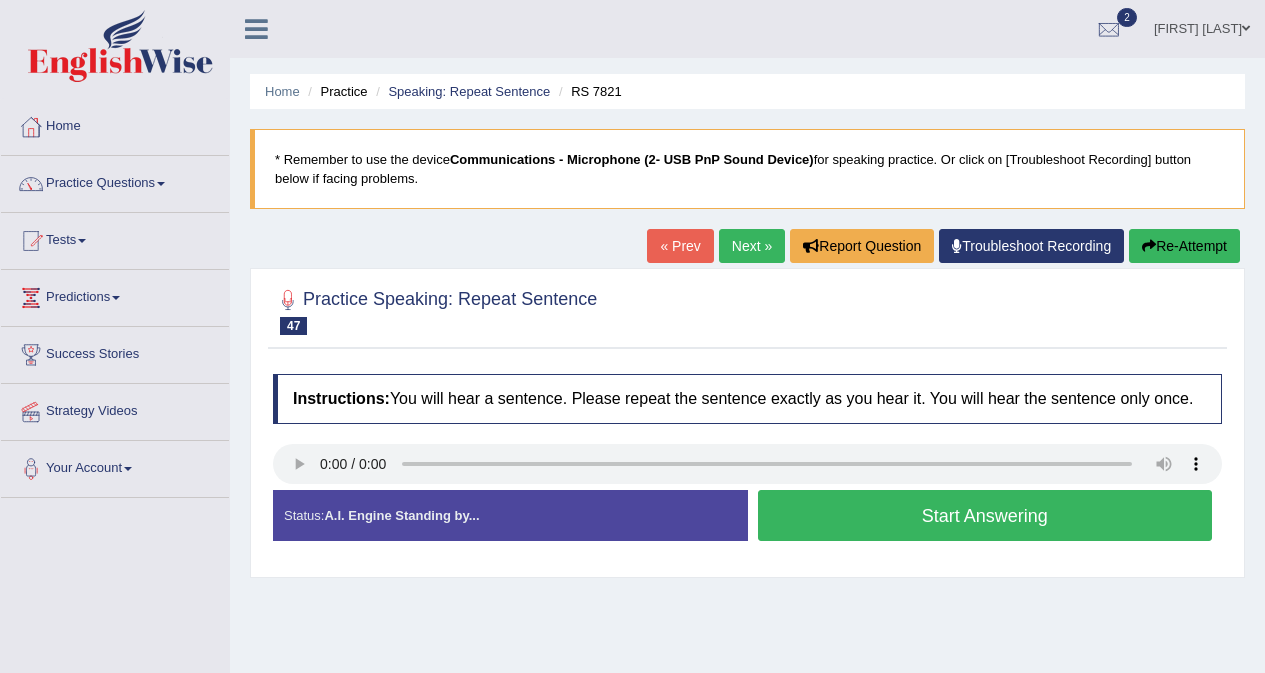 scroll, scrollTop: 0, scrollLeft: 0, axis: both 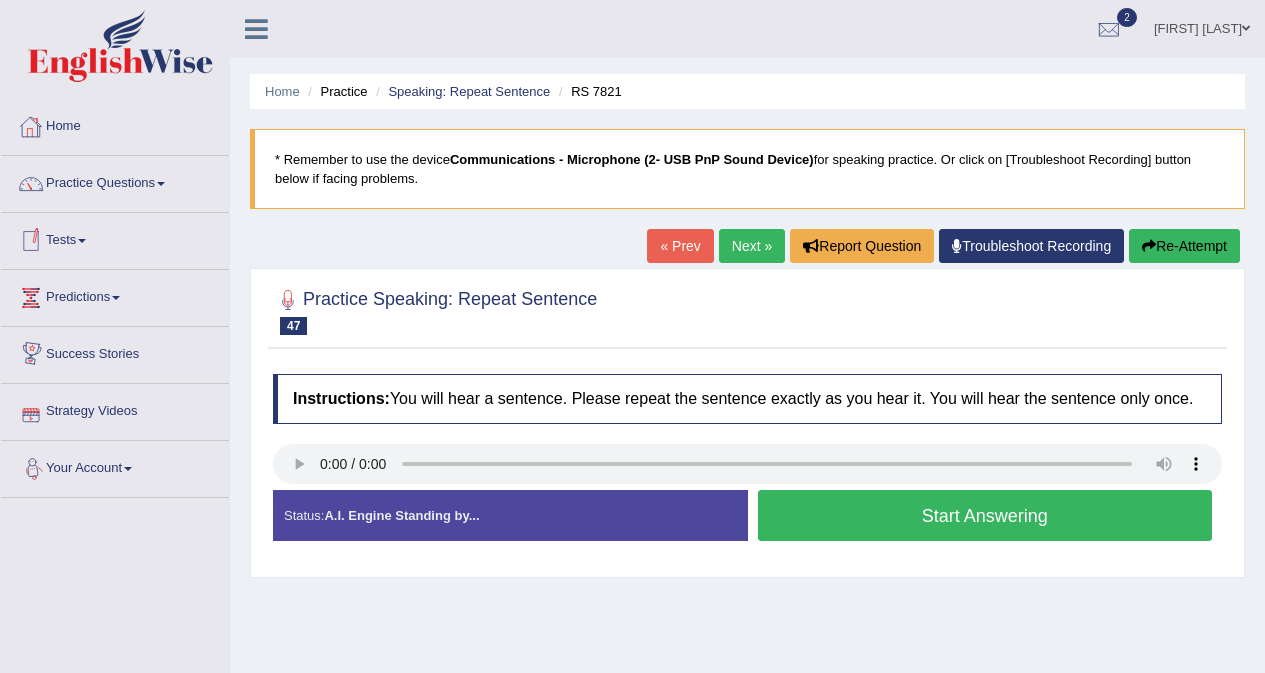 click on "Next »" at bounding box center [752, 246] 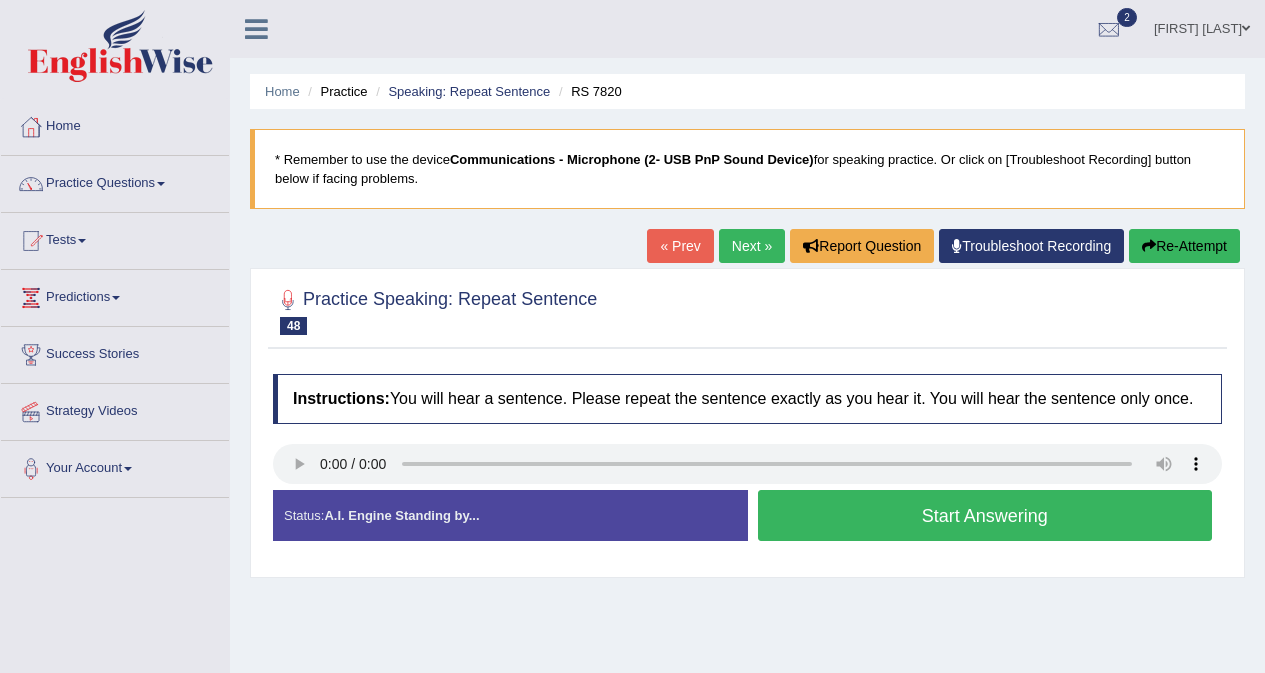 scroll, scrollTop: 0, scrollLeft: 0, axis: both 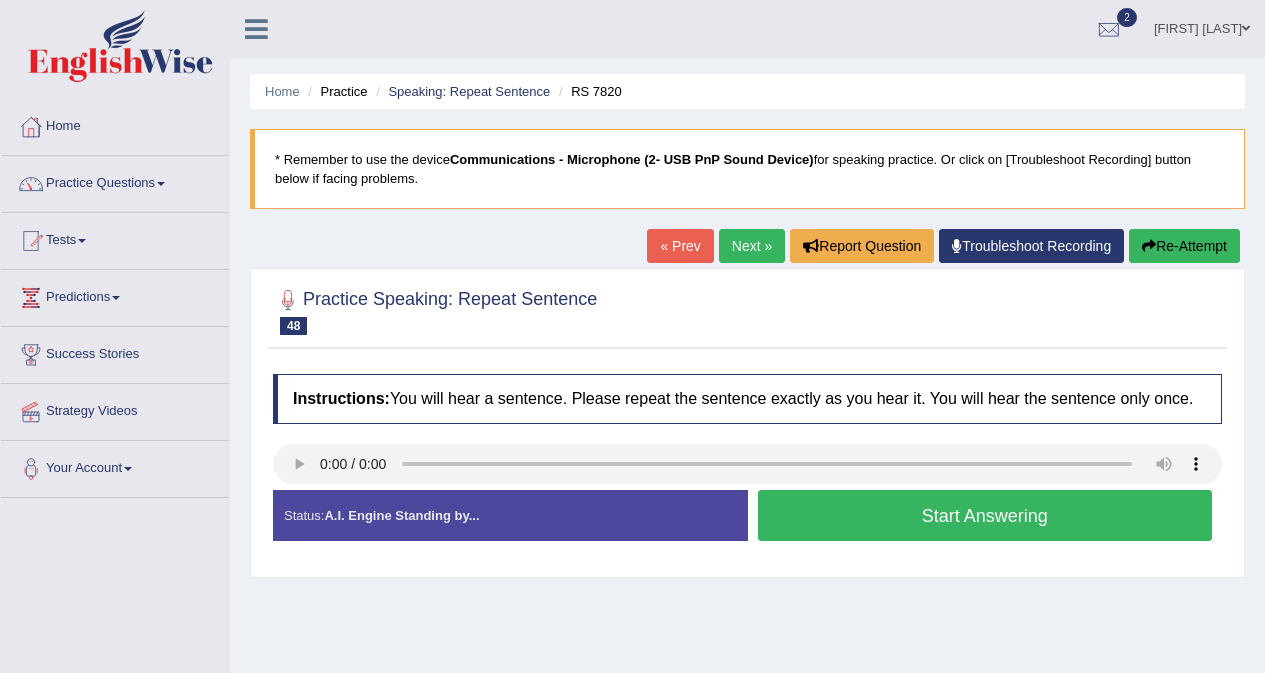 click on "Next »" at bounding box center (752, 246) 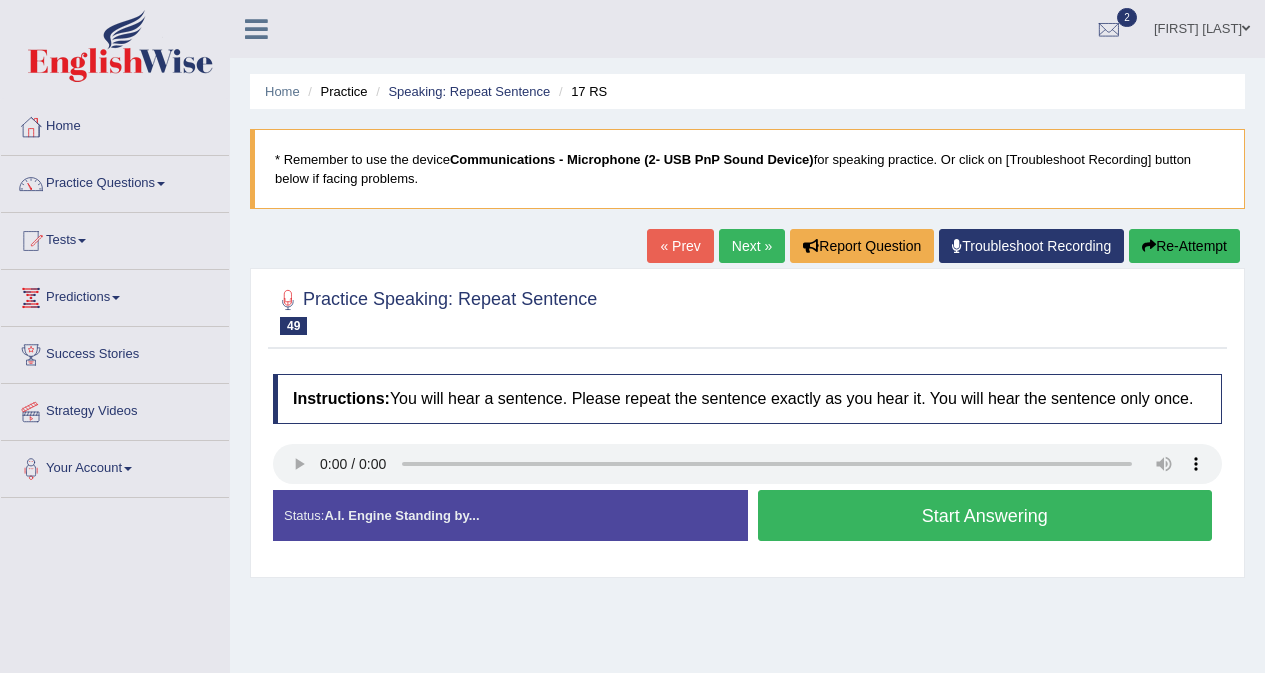 scroll, scrollTop: 0, scrollLeft: 0, axis: both 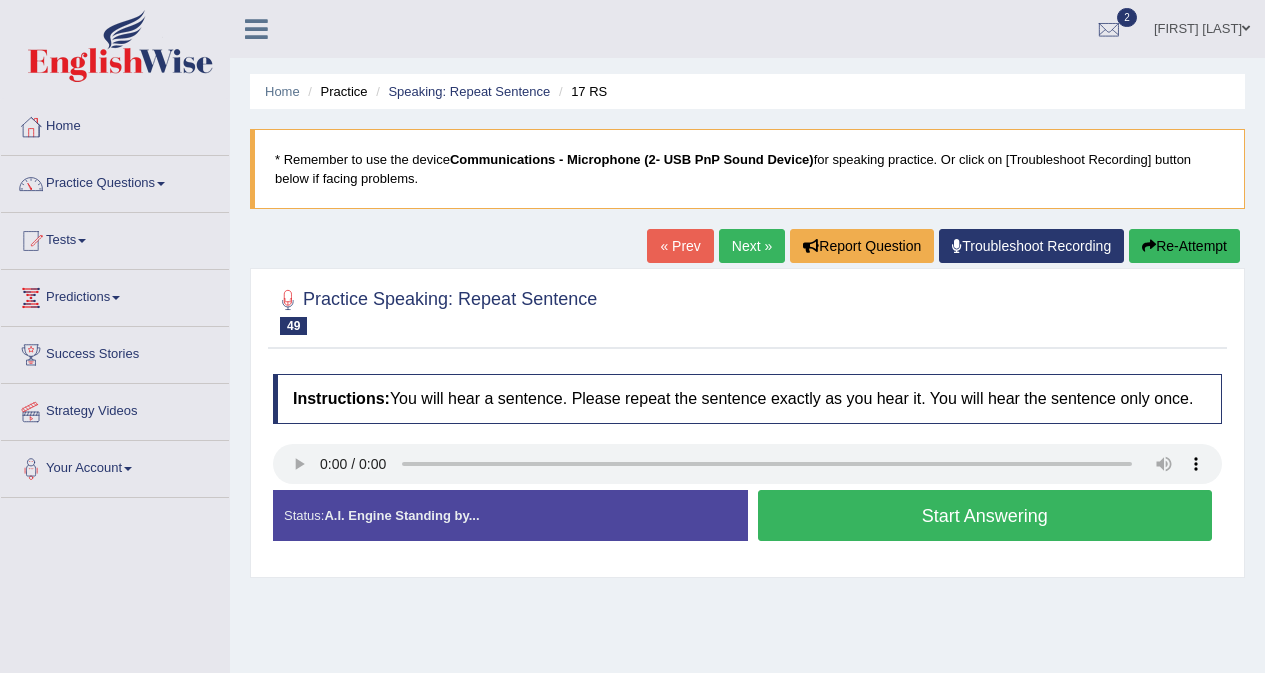 click on "Next »" at bounding box center (752, 246) 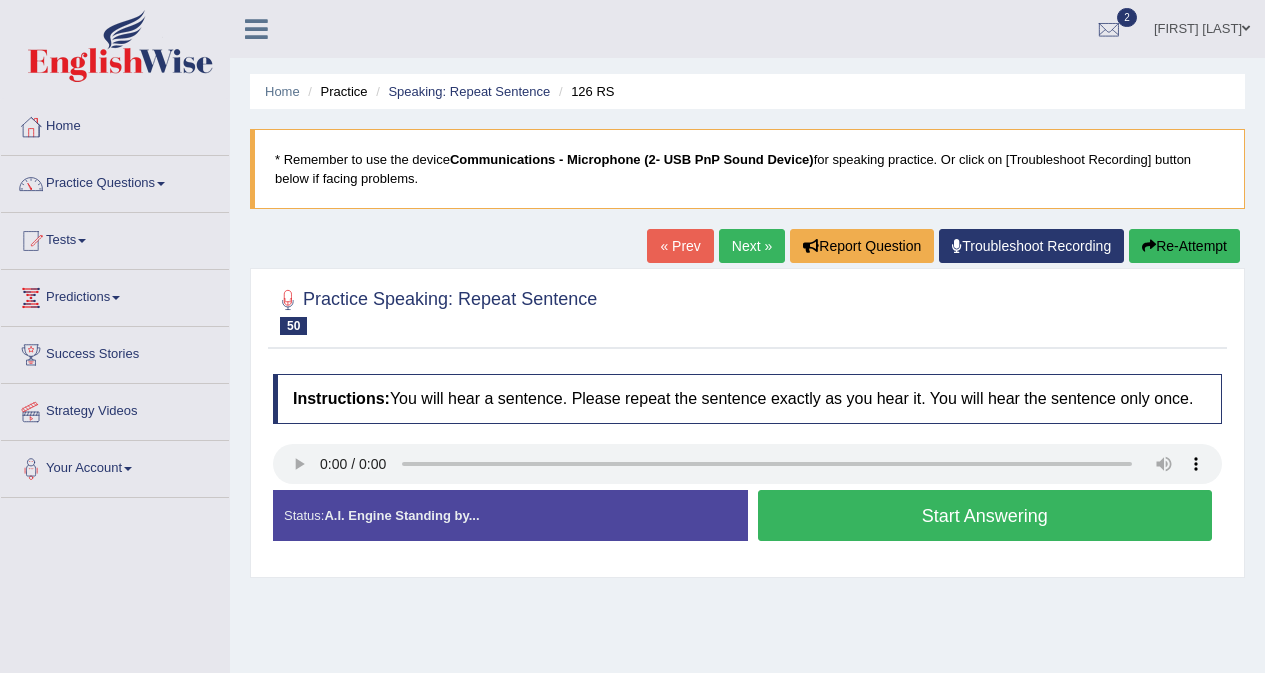 scroll, scrollTop: 0, scrollLeft: 0, axis: both 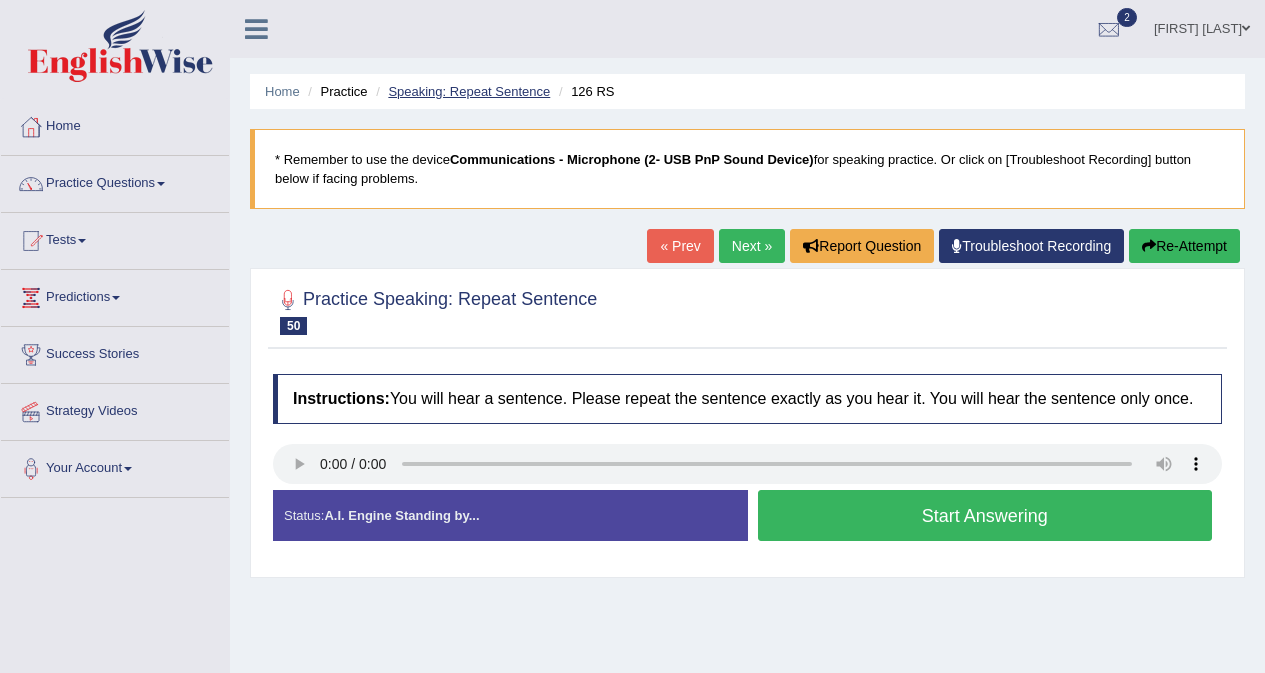 click on "Speaking: Repeat Sentence" at bounding box center [469, 91] 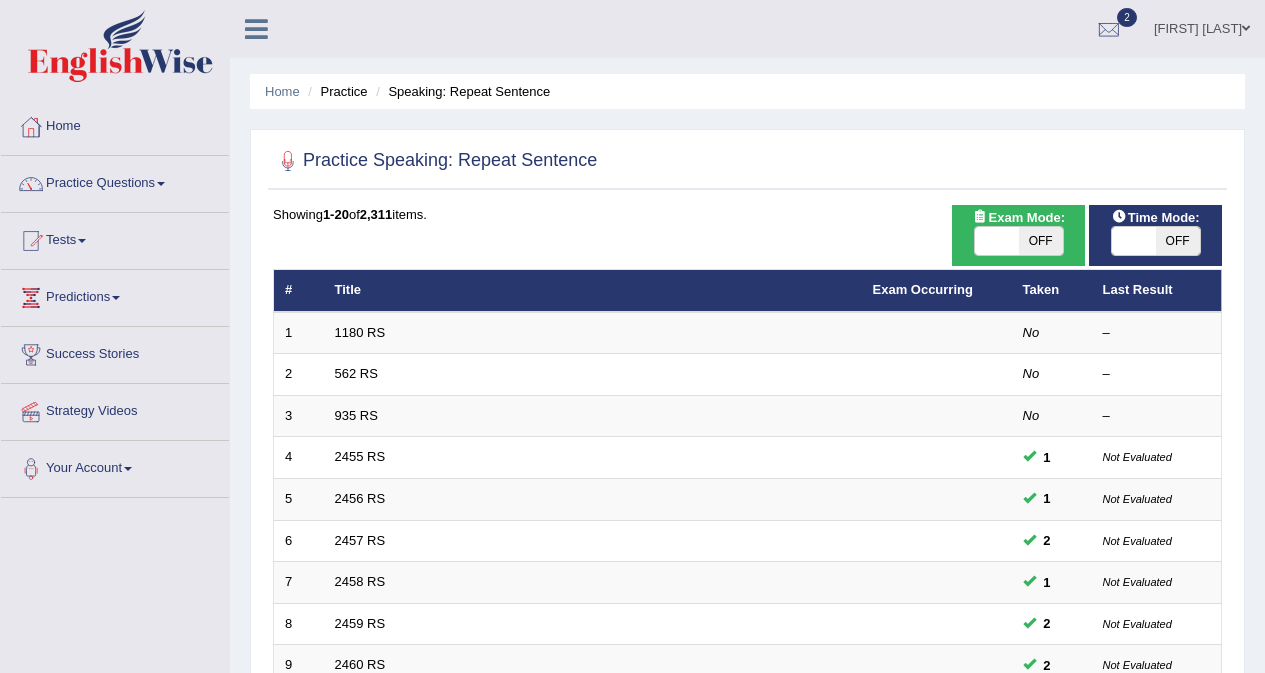 scroll, scrollTop: 0, scrollLeft: 0, axis: both 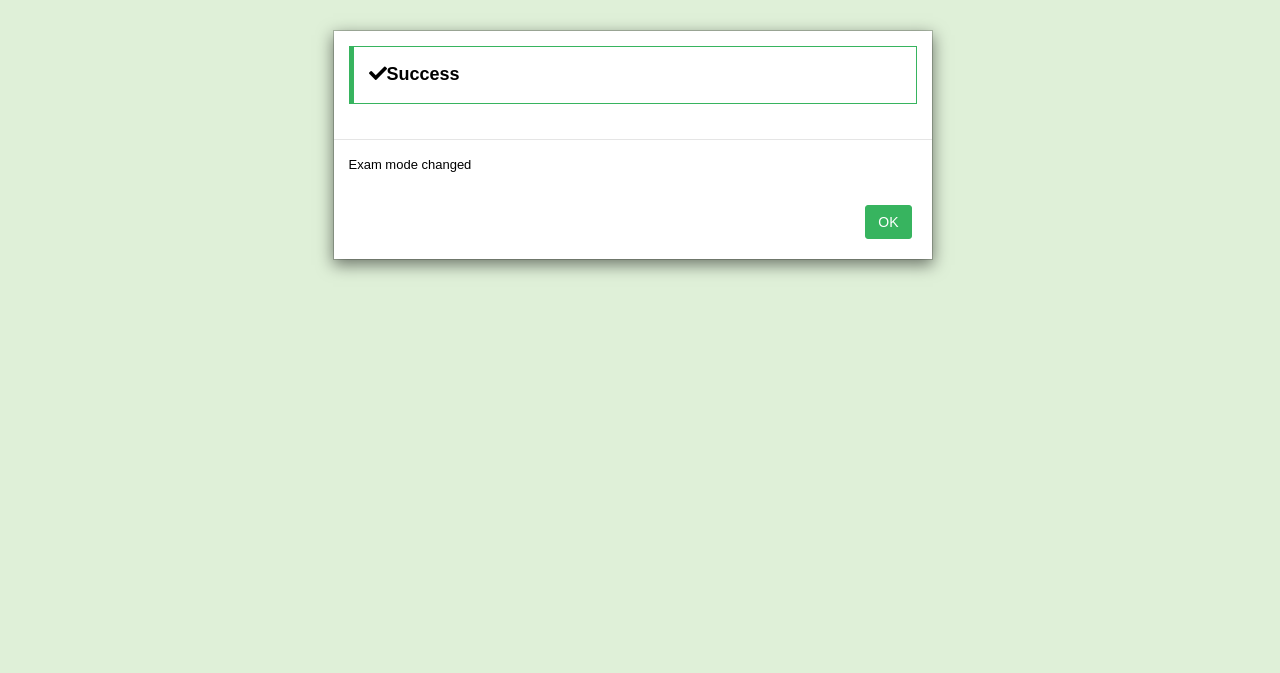 click on "Success Exam mode changed OK" at bounding box center [640, 336] 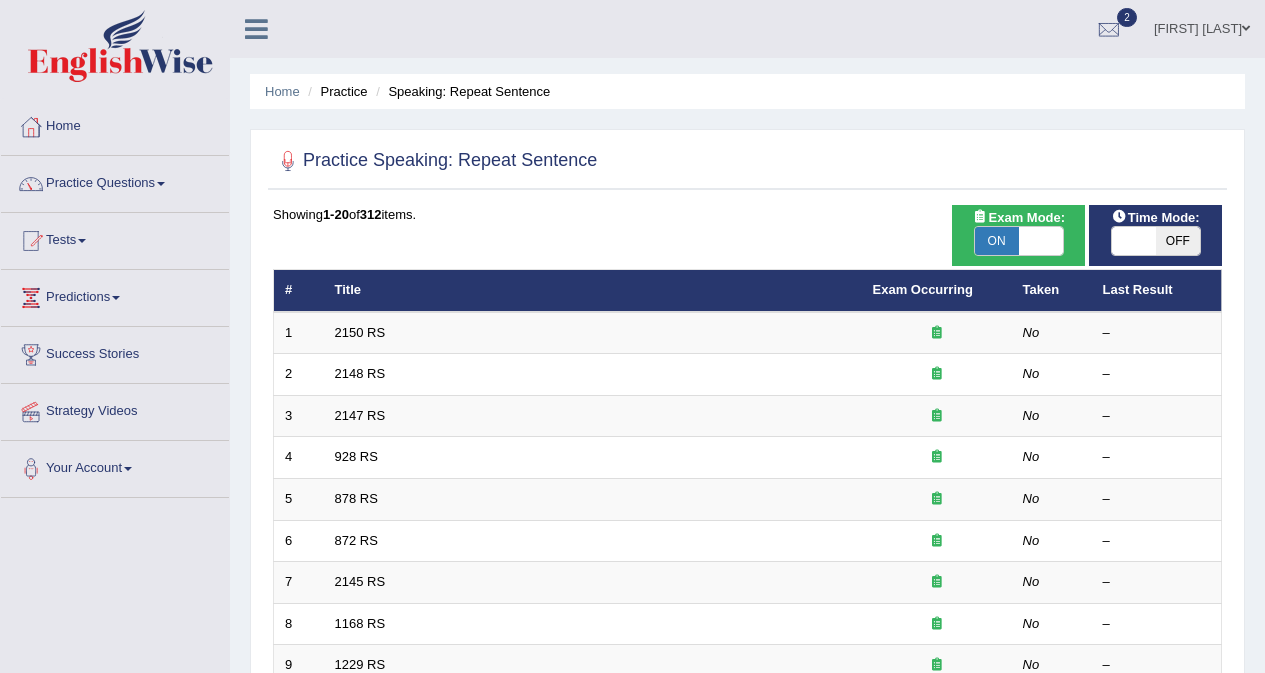 scroll, scrollTop: 0, scrollLeft: 0, axis: both 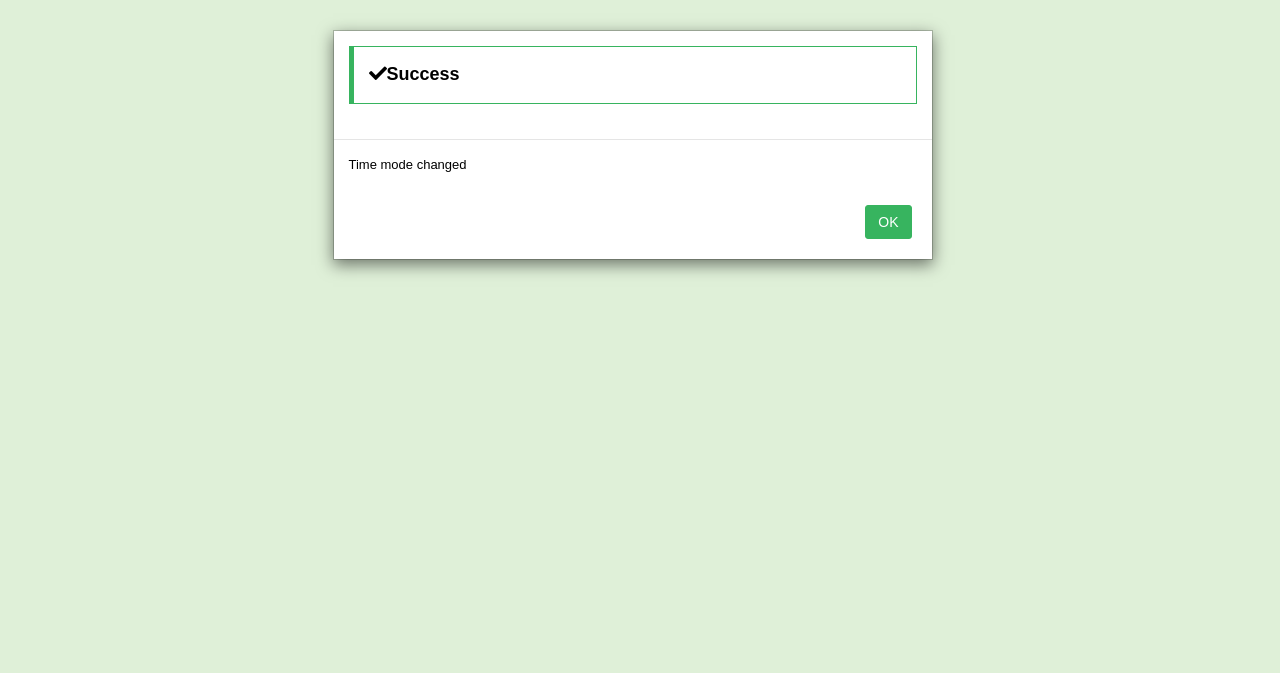 click on "OK" at bounding box center [888, 222] 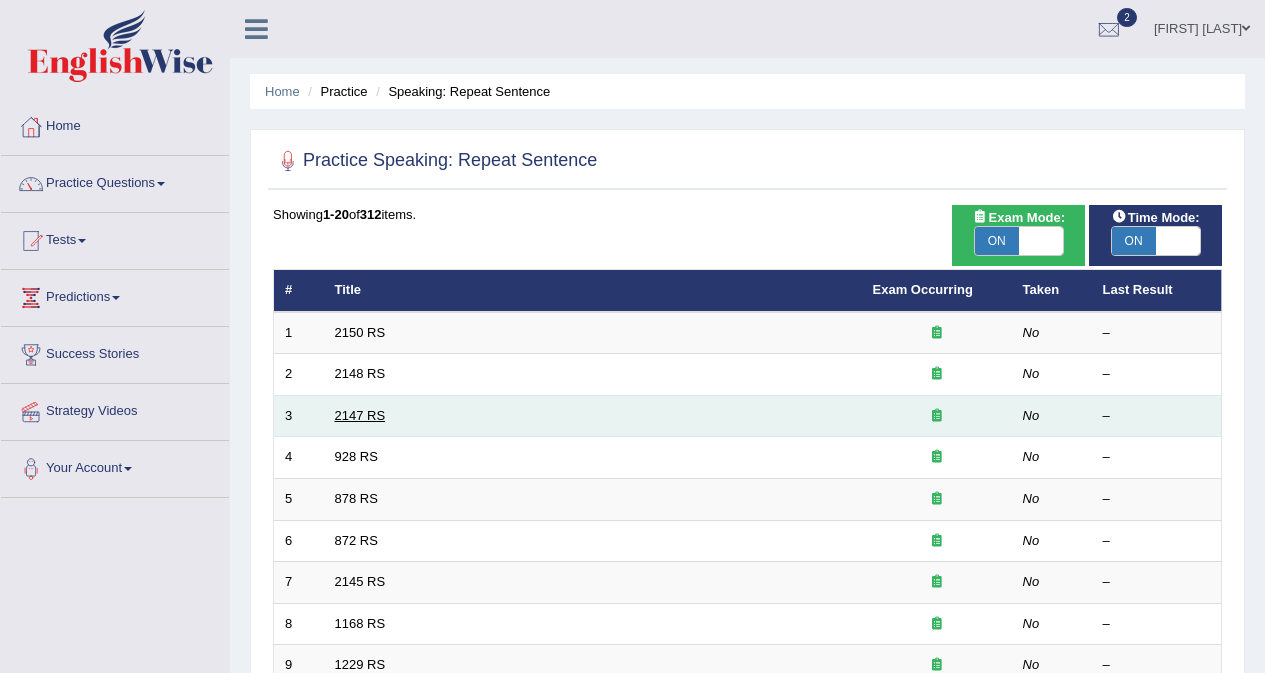 click on "2147 RS" at bounding box center (360, 415) 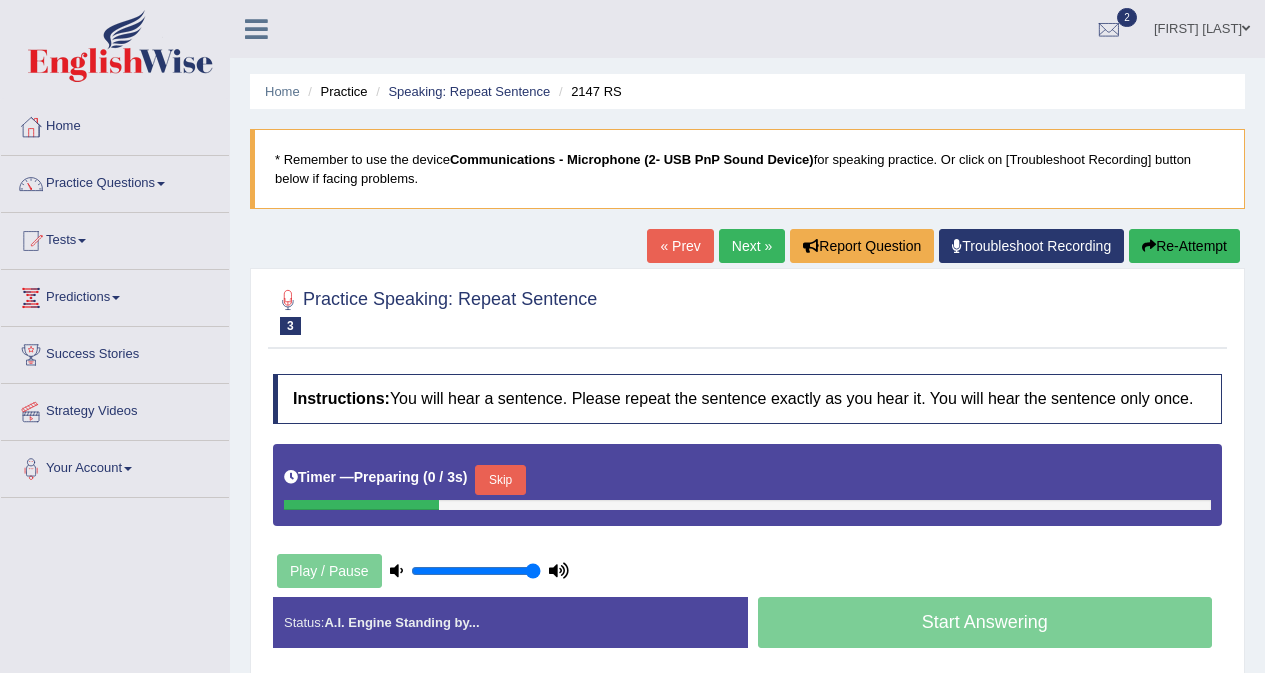 scroll, scrollTop: 0, scrollLeft: 0, axis: both 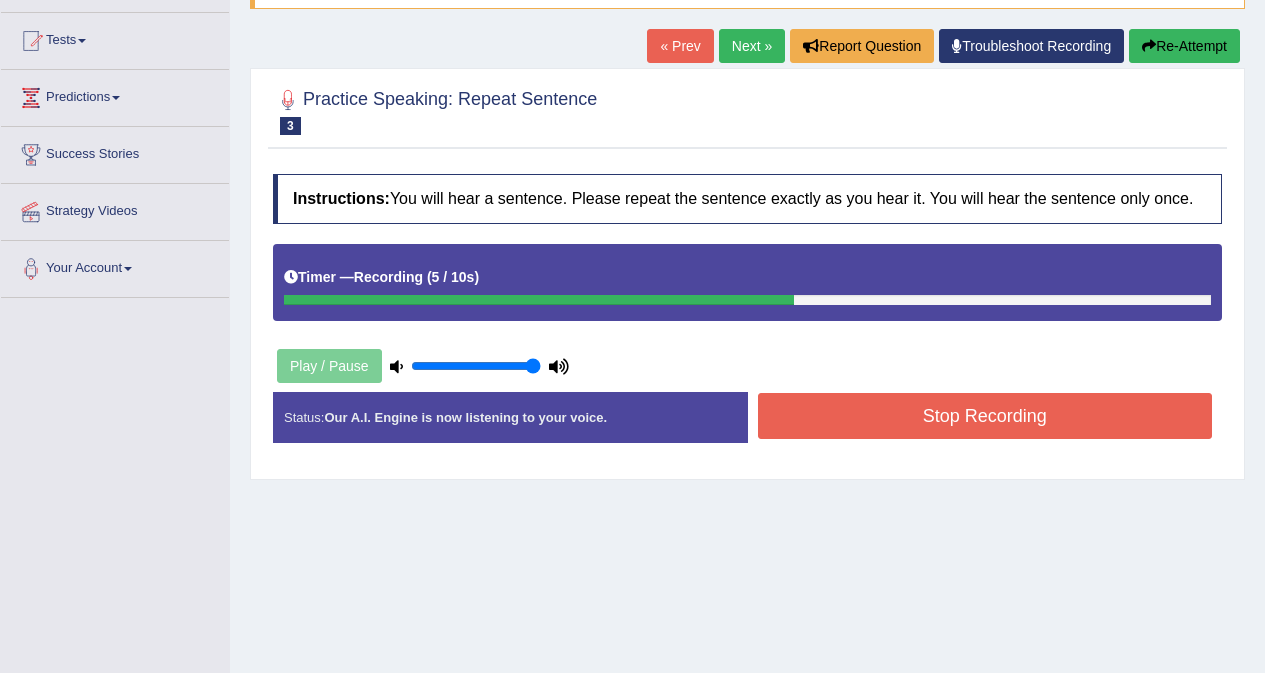click on "Stop Recording" at bounding box center [985, 416] 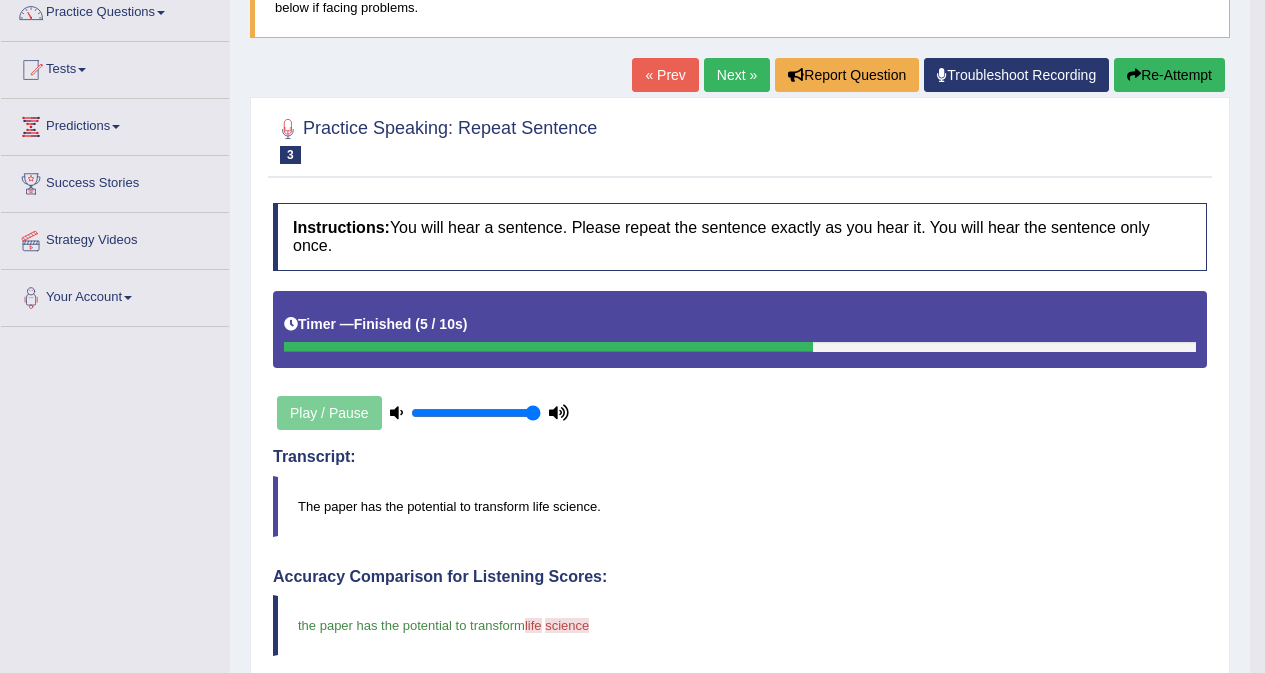 scroll, scrollTop: 100, scrollLeft: 0, axis: vertical 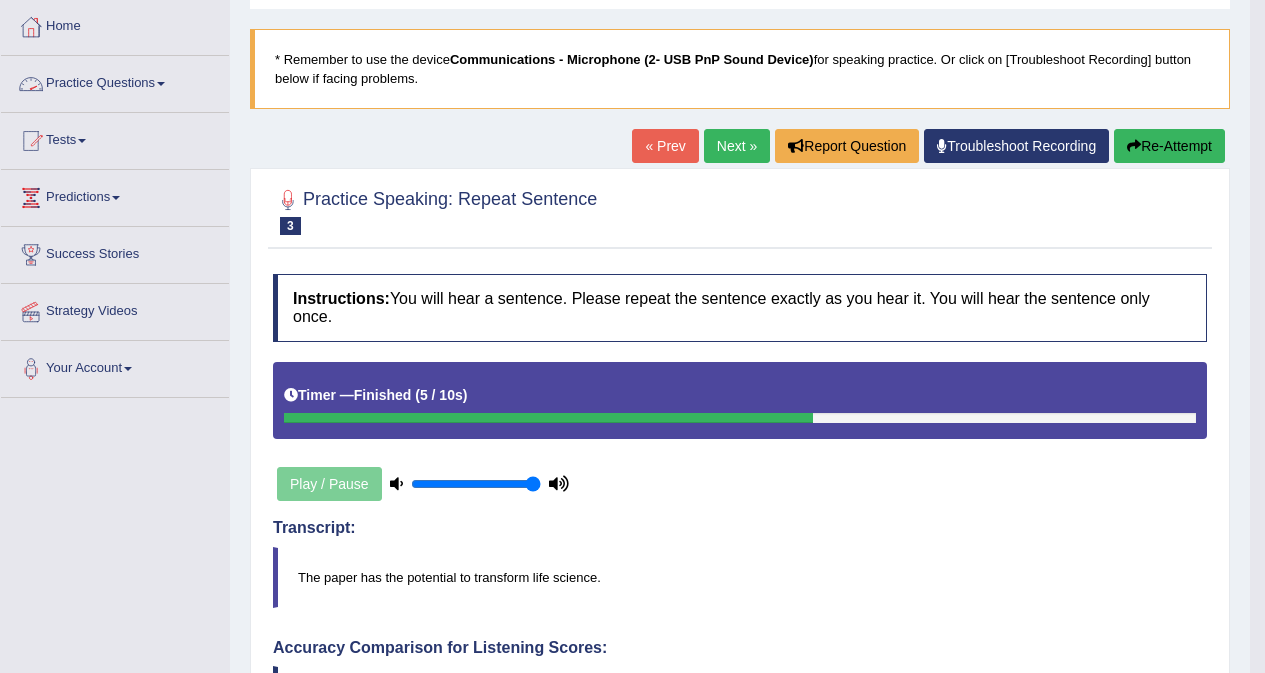 click on "Practice Questions" at bounding box center (115, 81) 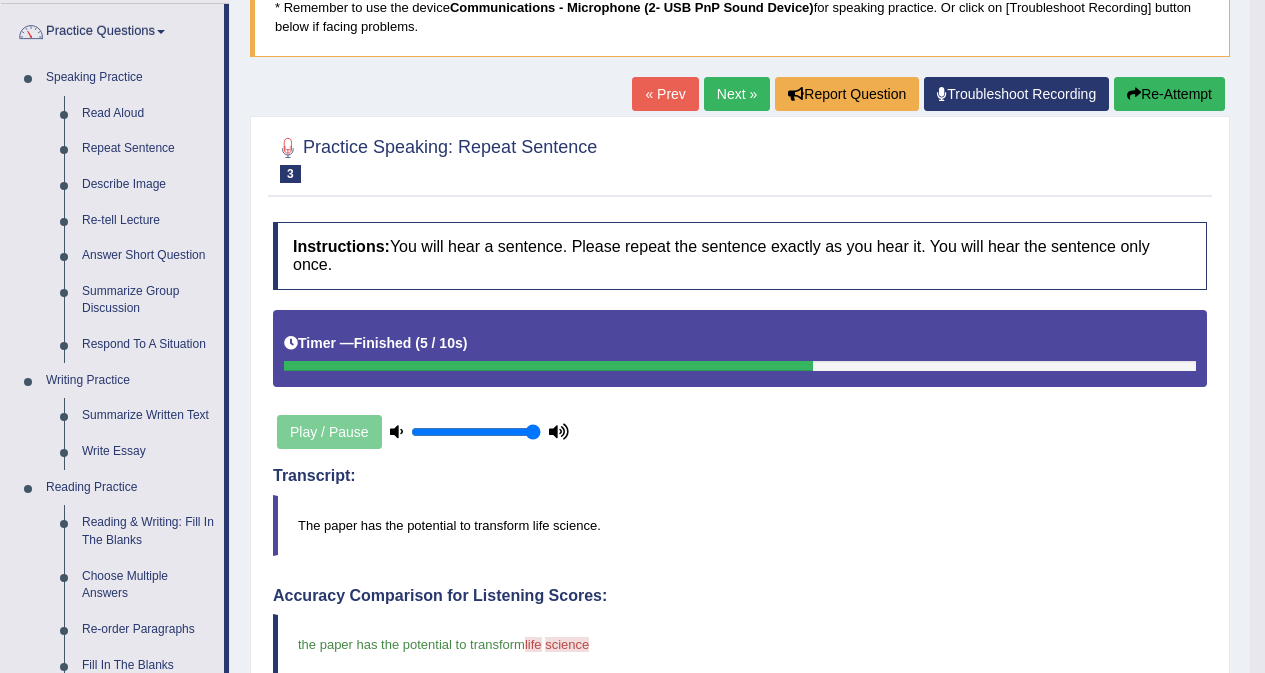 scroll, scrollTop: 100, scrollLeft: 0, axis: vertical 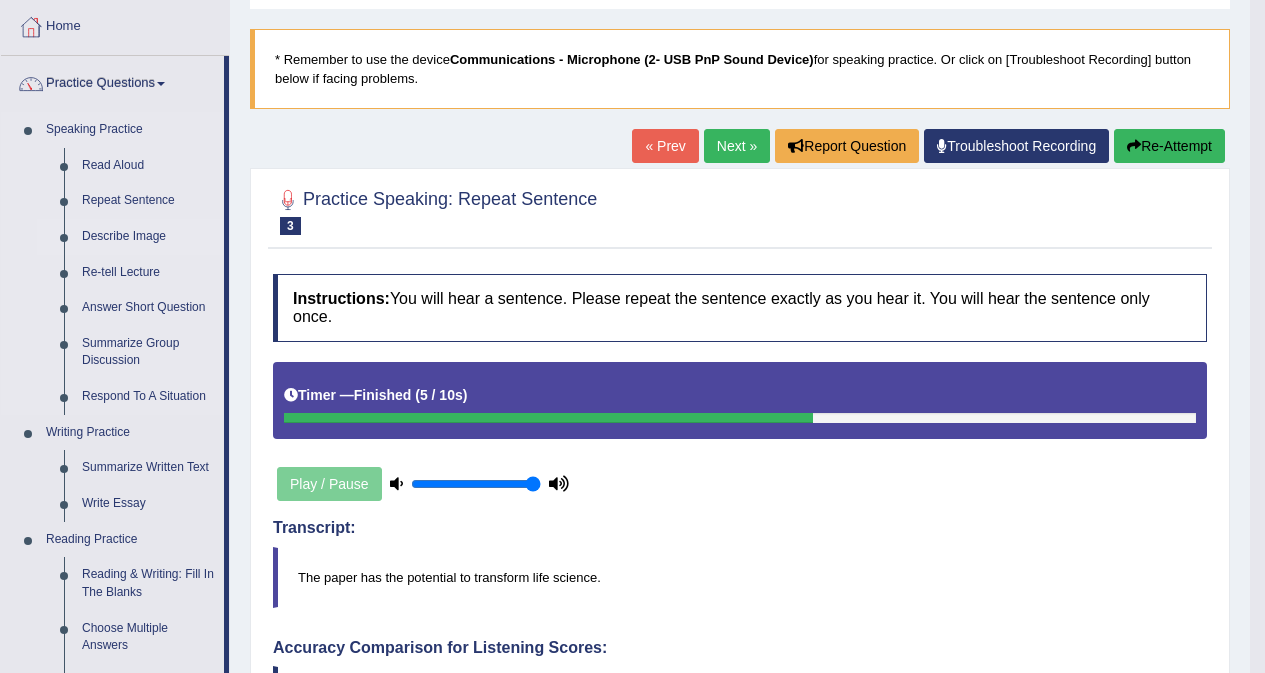click on "Describe Image" at bounding box center [148, 237] 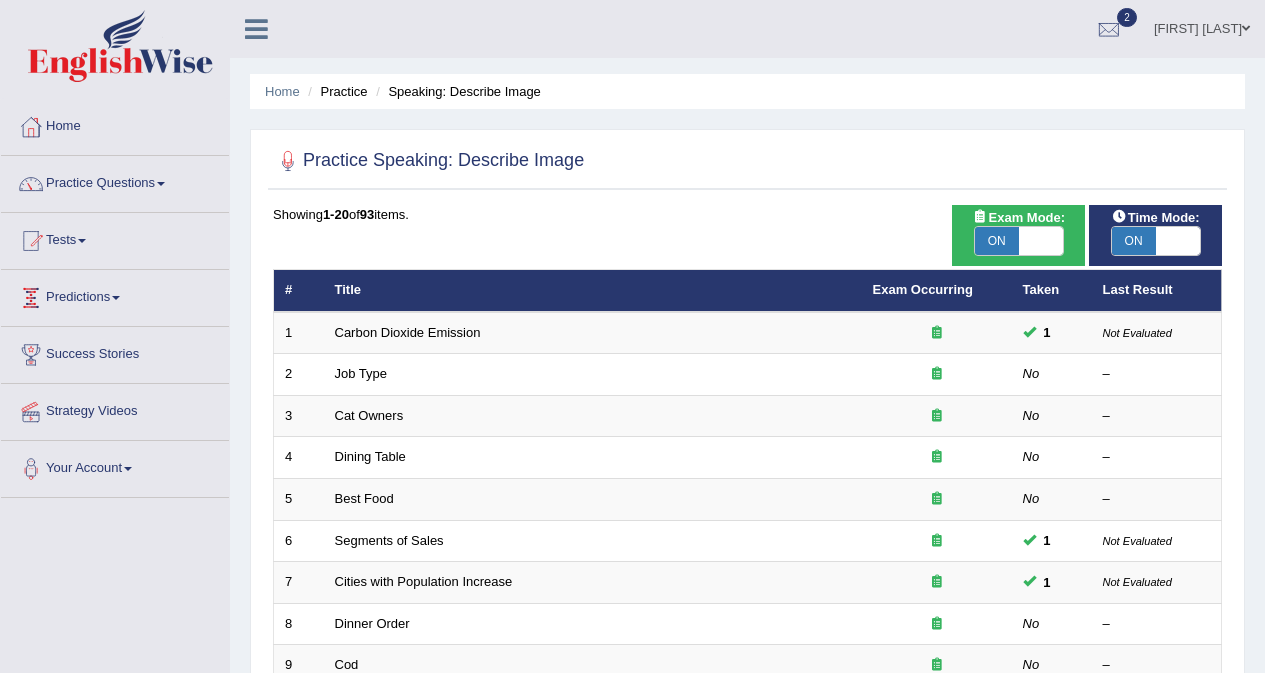 scroll, scrollTop: 0, scrollLeft: 0, axis: both 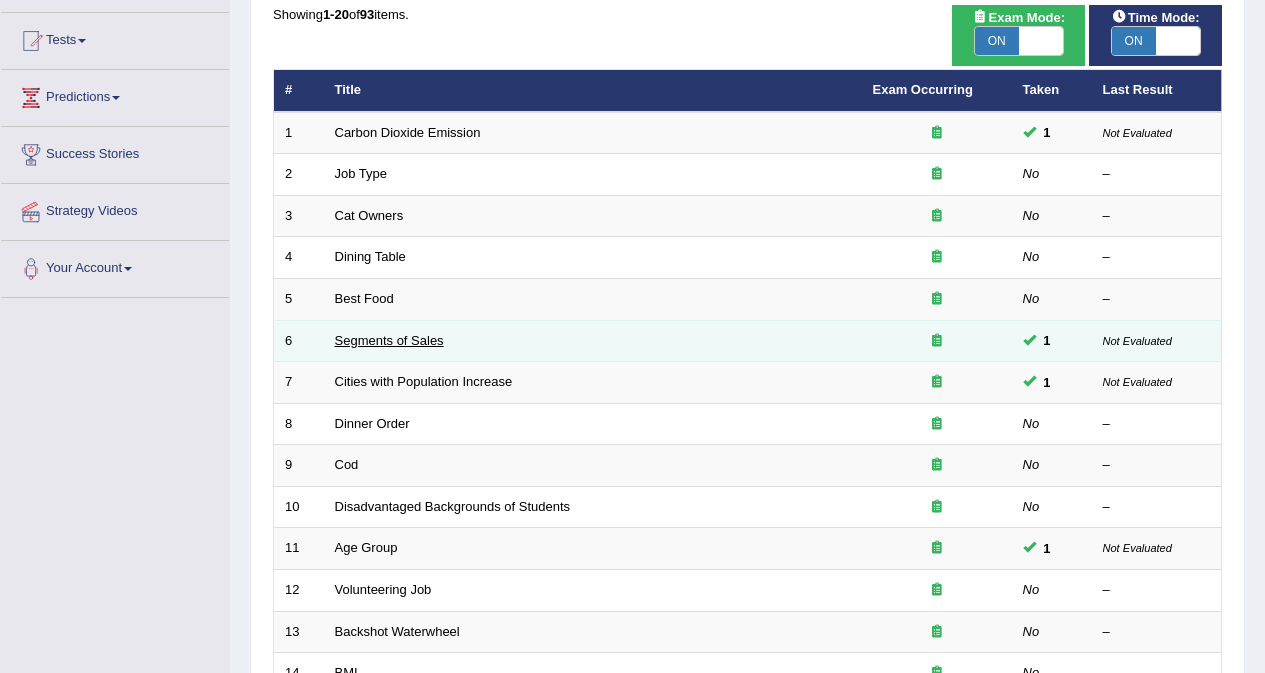click on "Segments of Sales" at bounding box center (389, 340) 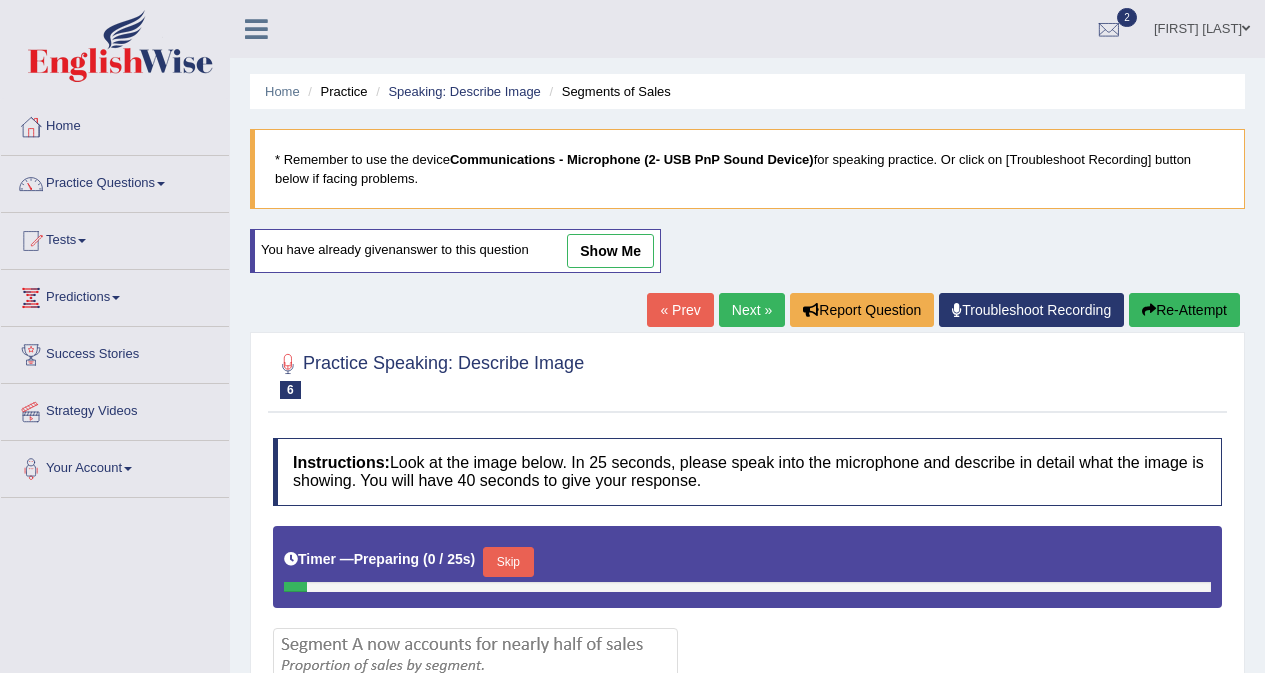 scroll, scrollTop: 466, scrollLeft: 0, axis: vertical 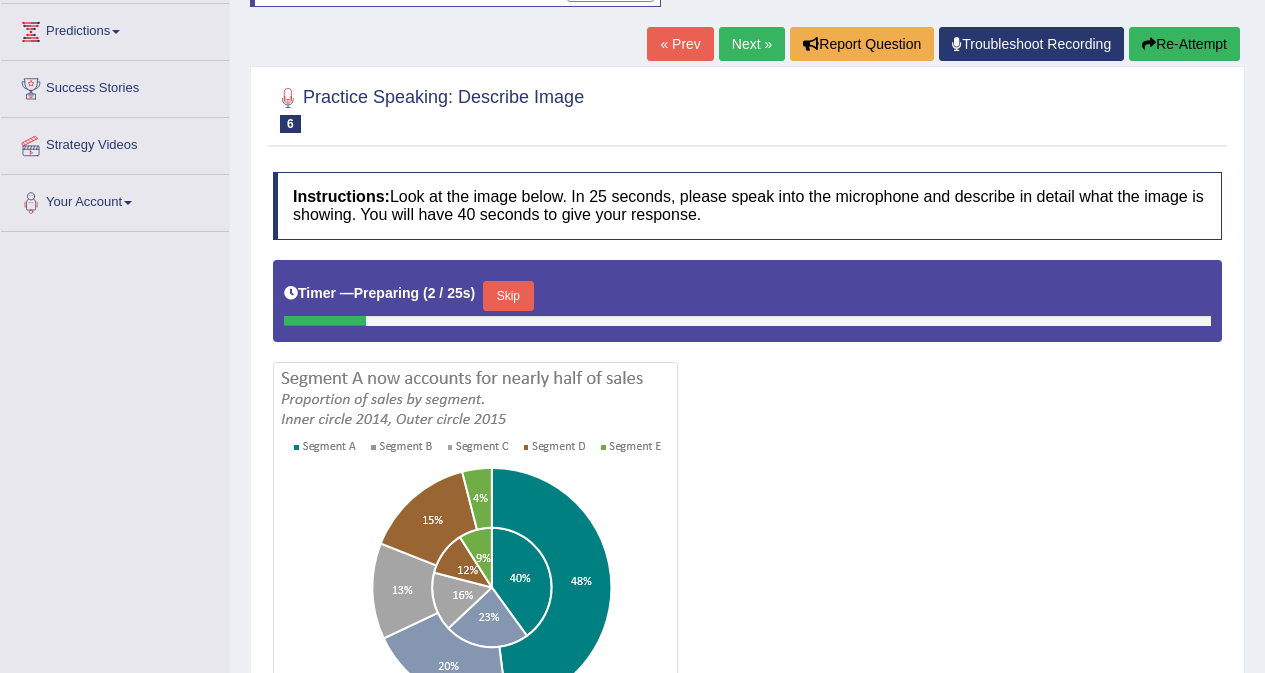 click on "Next »" at bounding box center [752, 44] 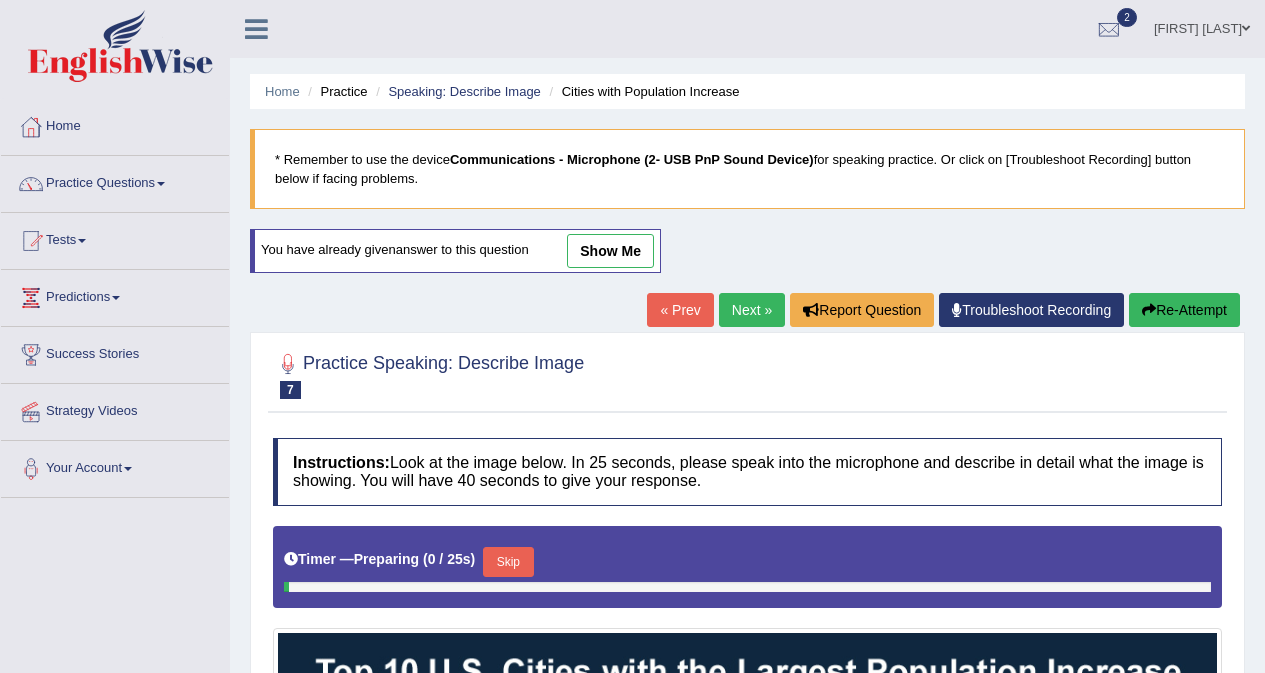 scroll, scrollTop: 0, scrollLeft: 0, axis: both 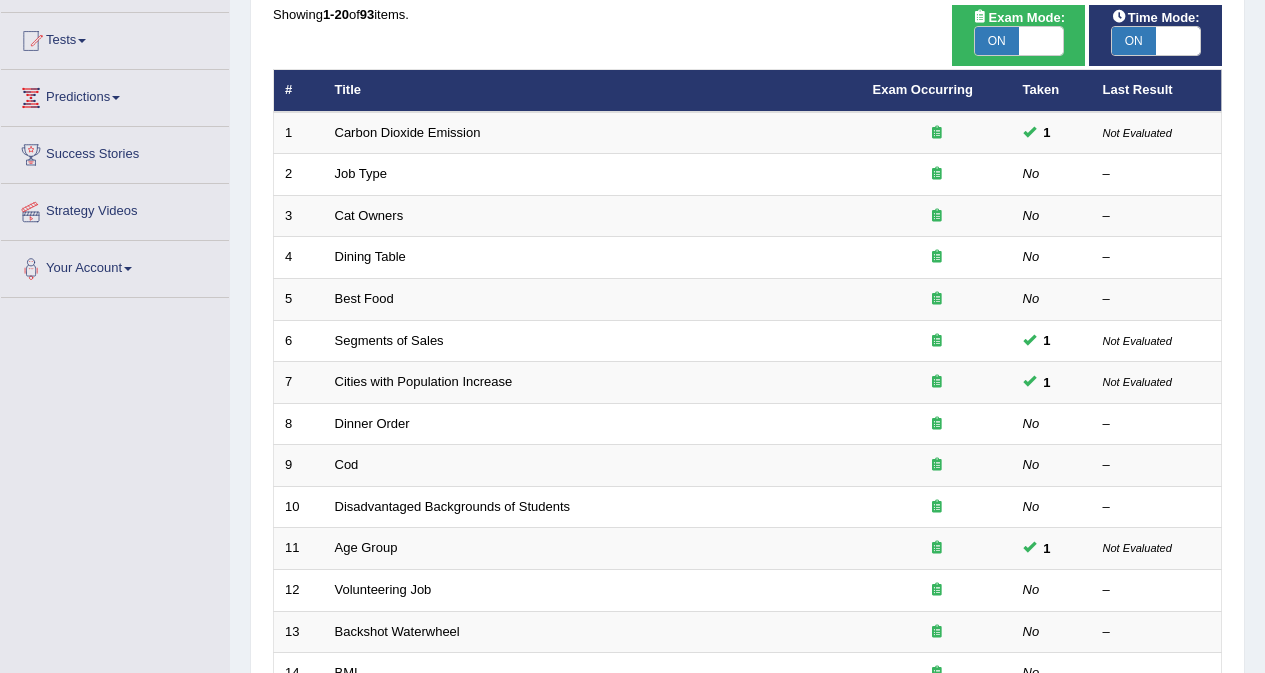 click on "ON" at bounding box center [1134, 41] 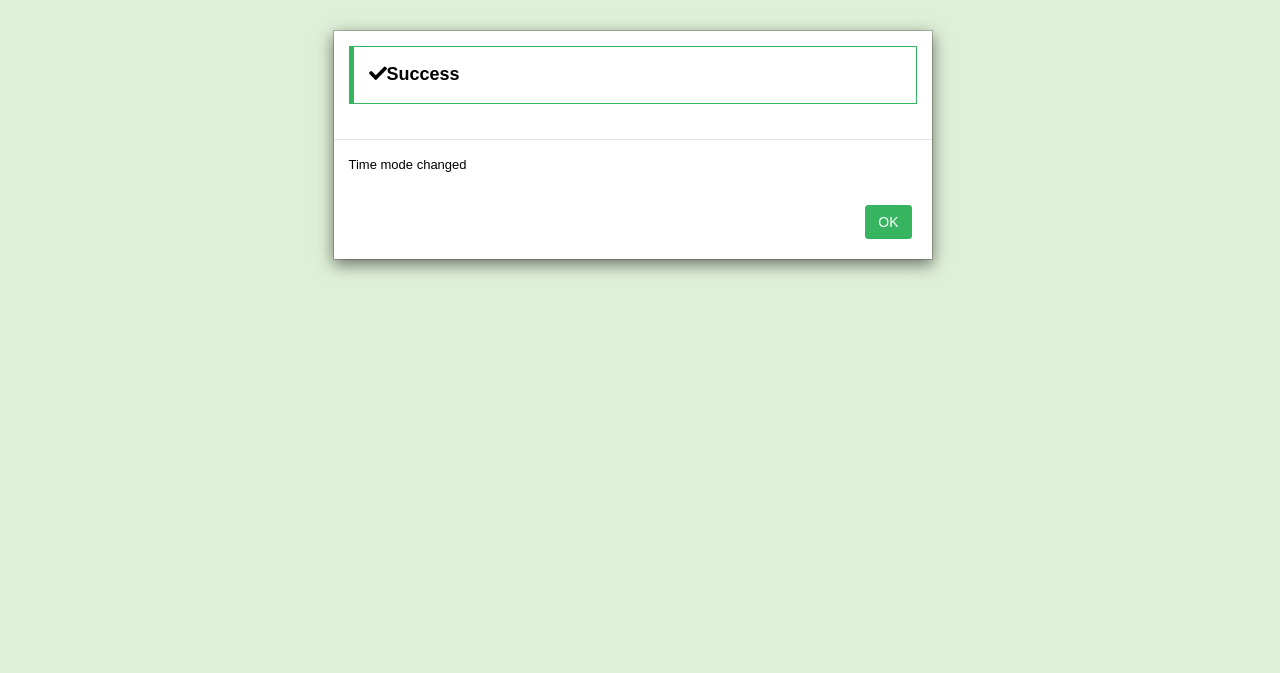 click on "OK" at bounding box center (888, 222) 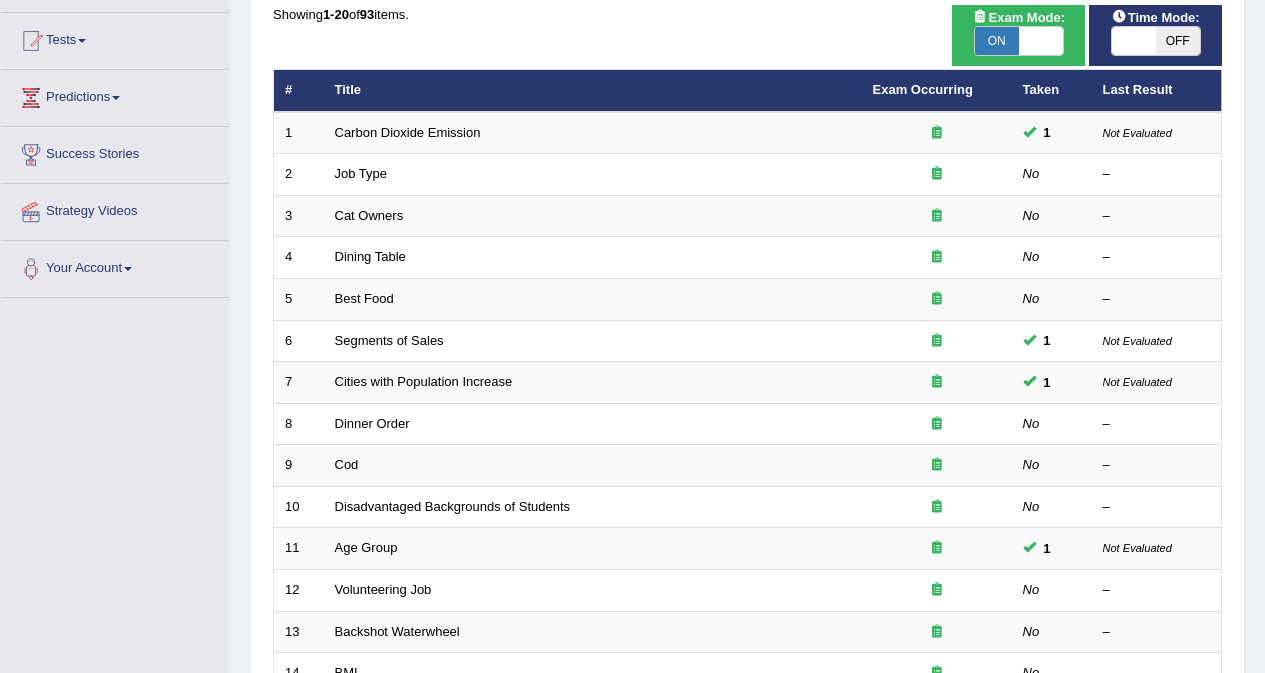 click on "ON" at bounding box center (997, 41) 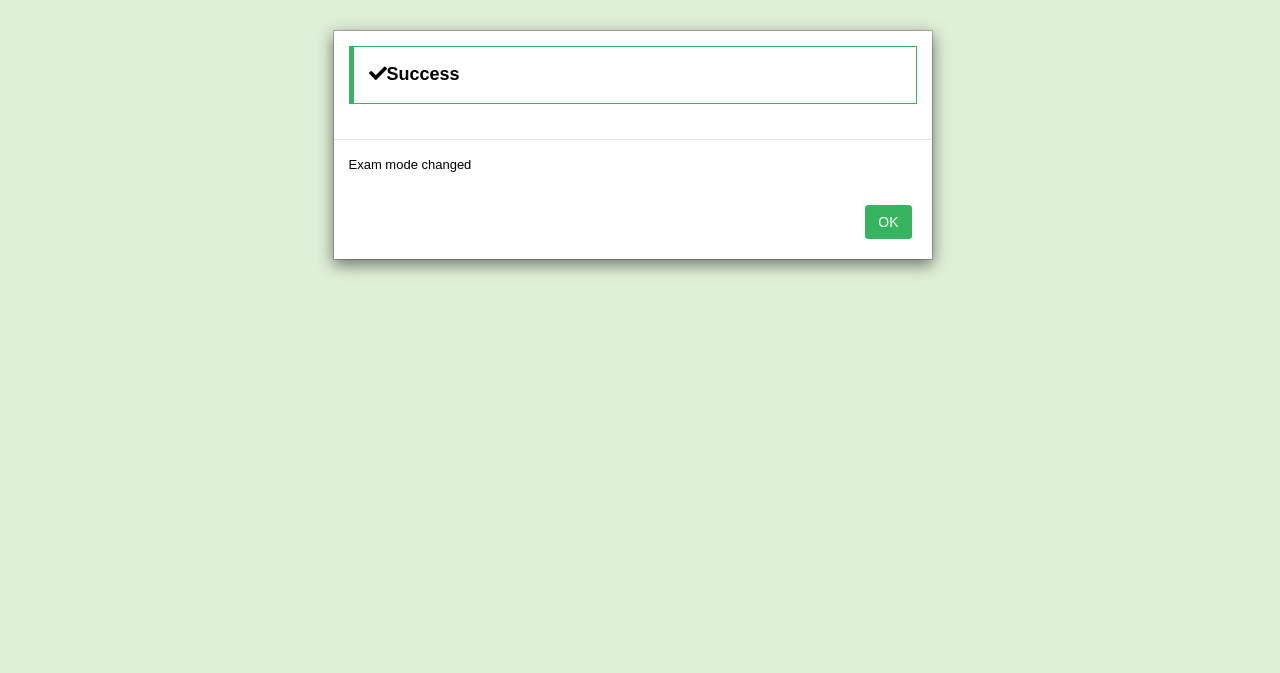 click on "OK" at bounding box center [633, 224] 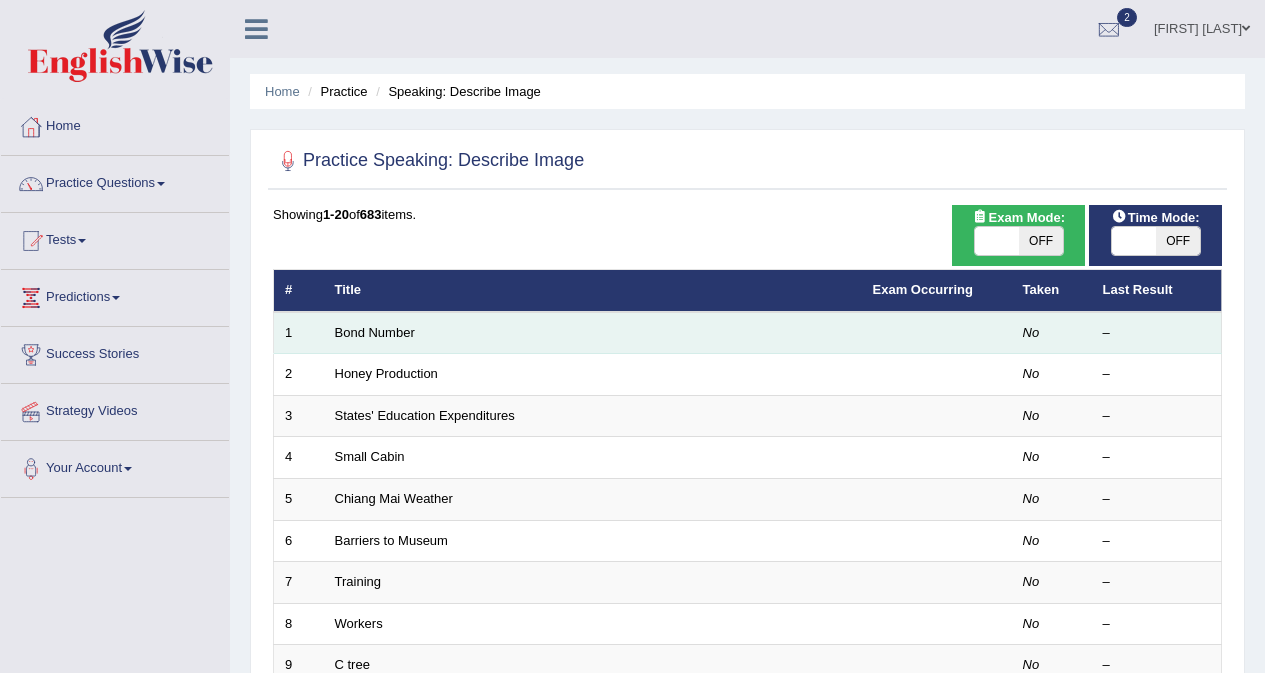 scroll, scrollTop: 200, scrollLeft: 0, axis: vertical 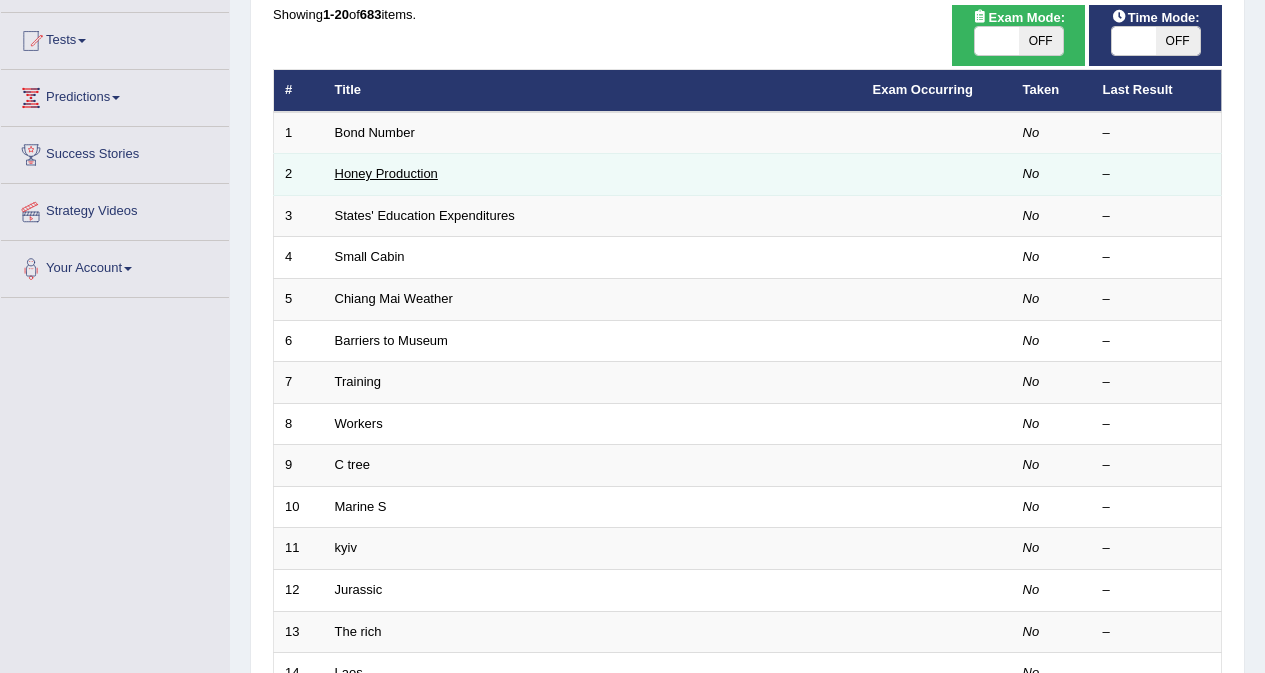 click on "Honey Production" at bounding box center (386, 173) 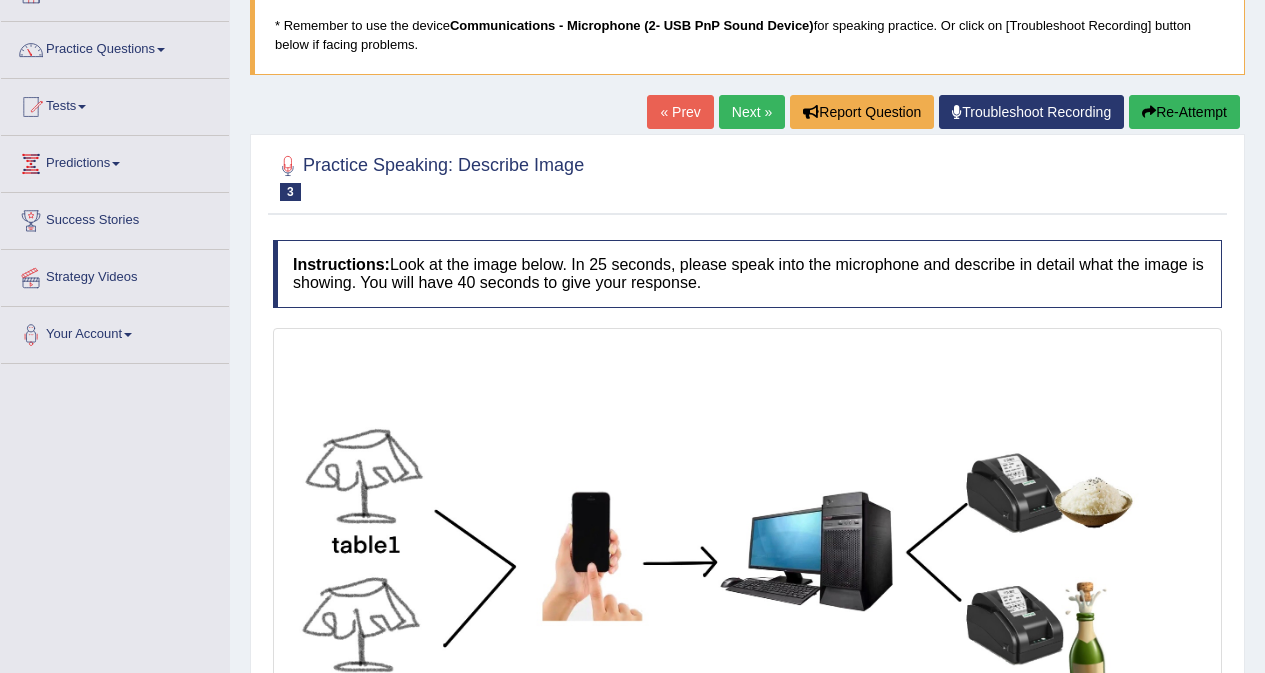scroll, scrollTop: 0, scrollLeft: 0, axis: both 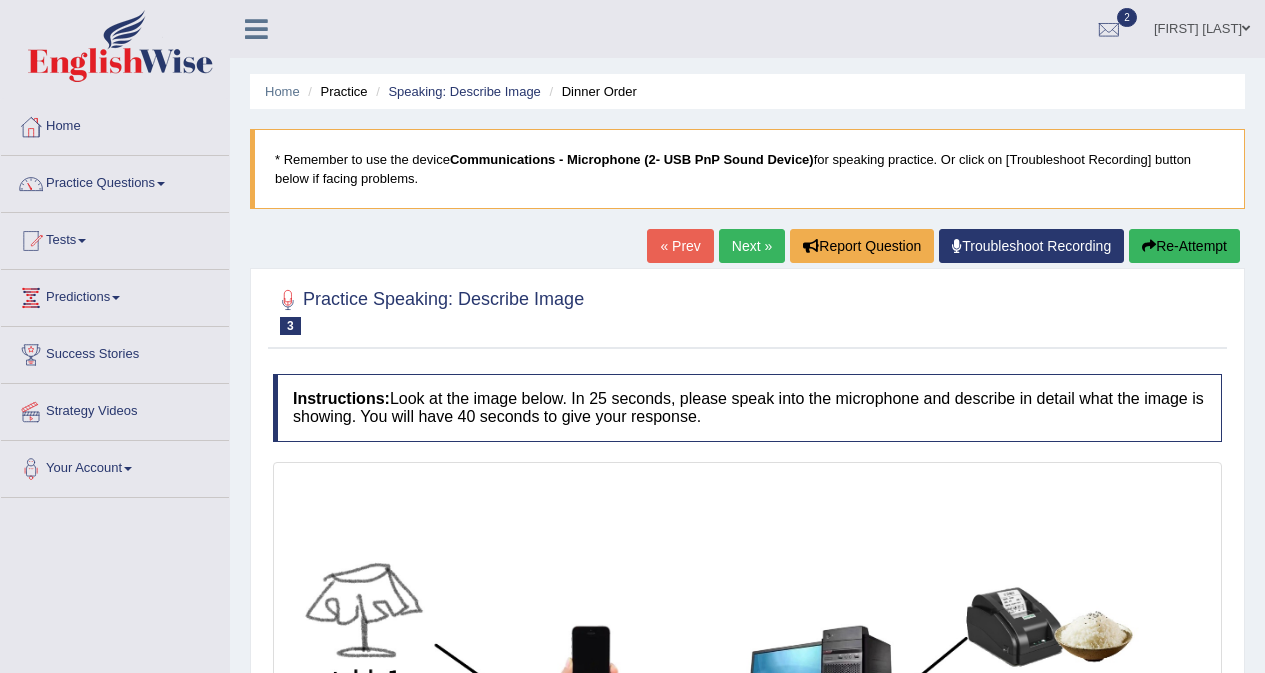 drag, startPoint x: 0, startPoint y: 0, endPoint x: 755, endPoint y: 246, distance: 794.0661 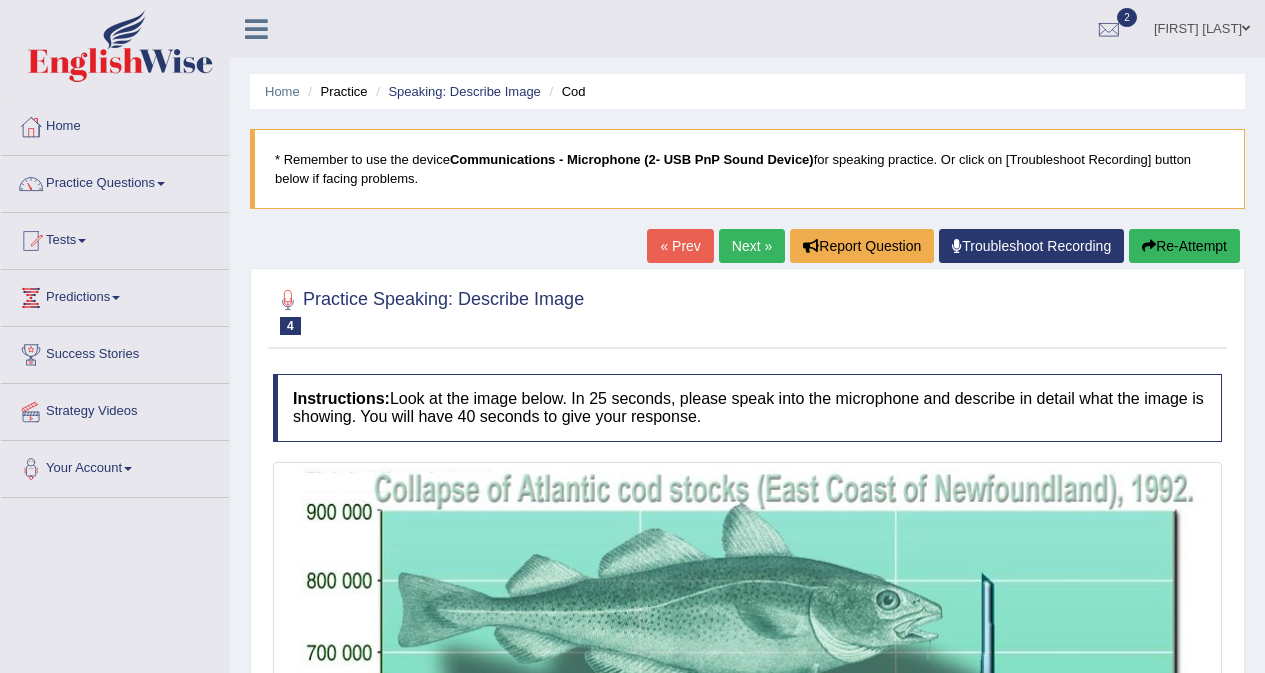 scroll, scrollTop: 0, scrollLeft: 0, axis: both 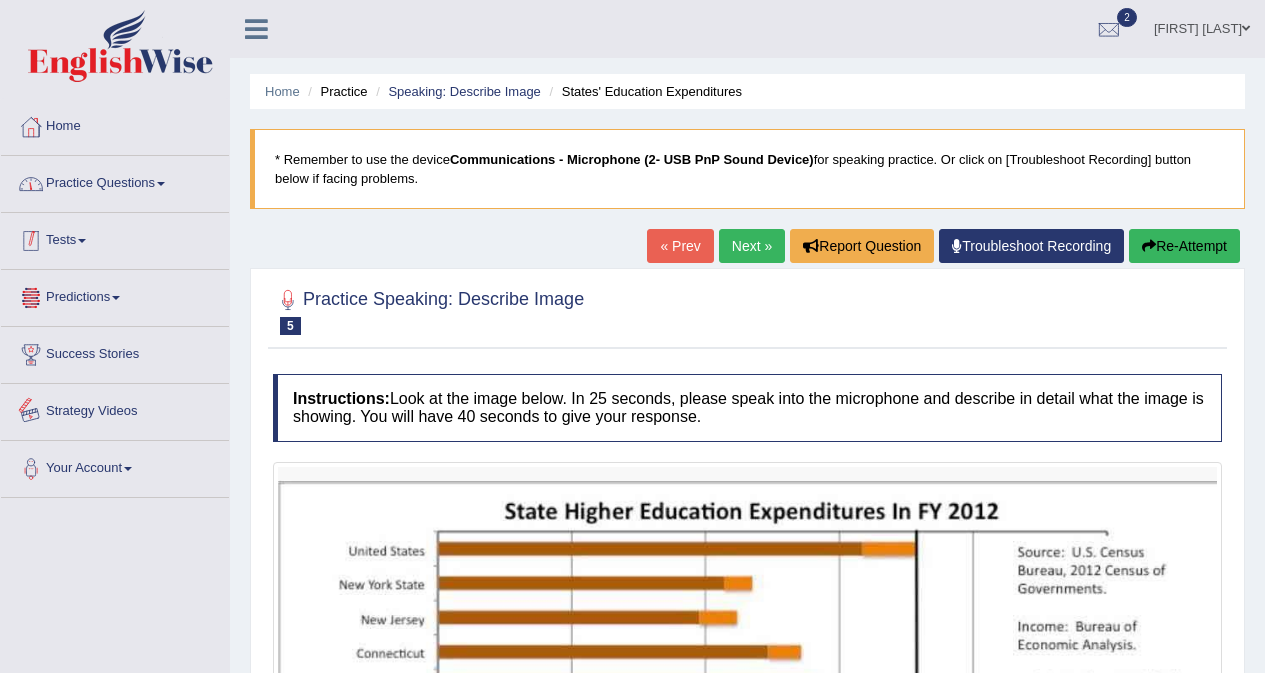 click on "Home" at bounding box center (115, 127) 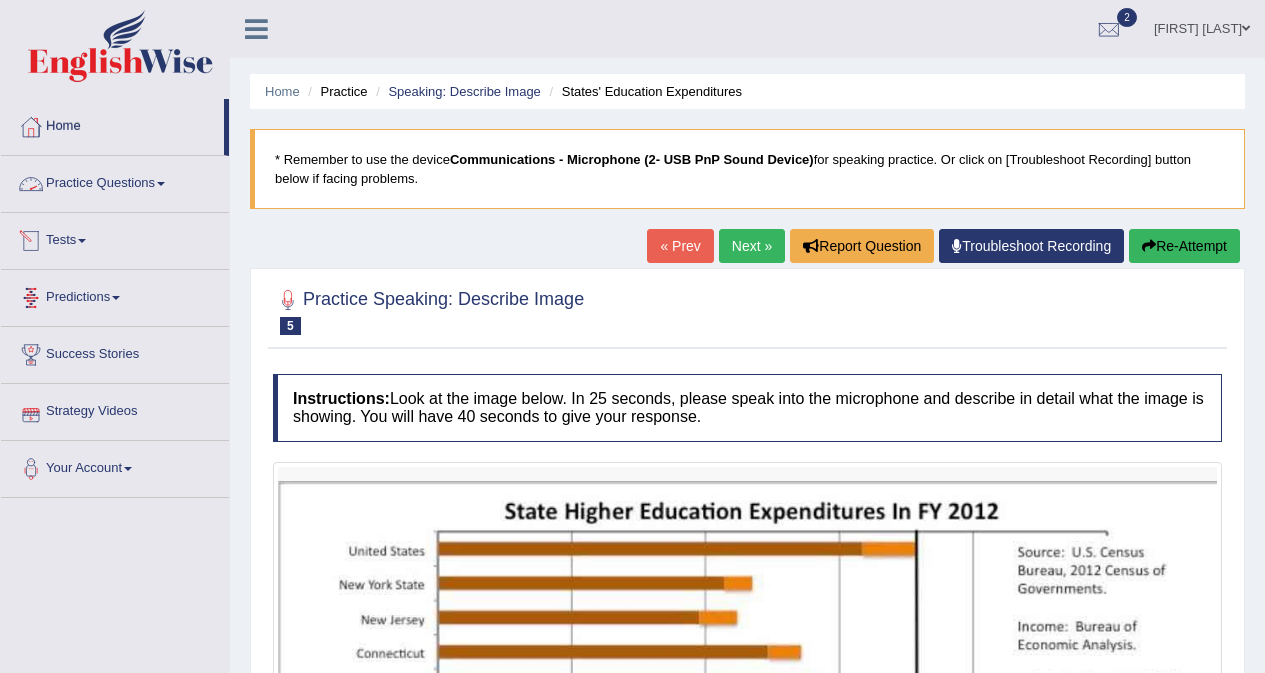 click on "Practice Questions" at bounding box center [115, 181] 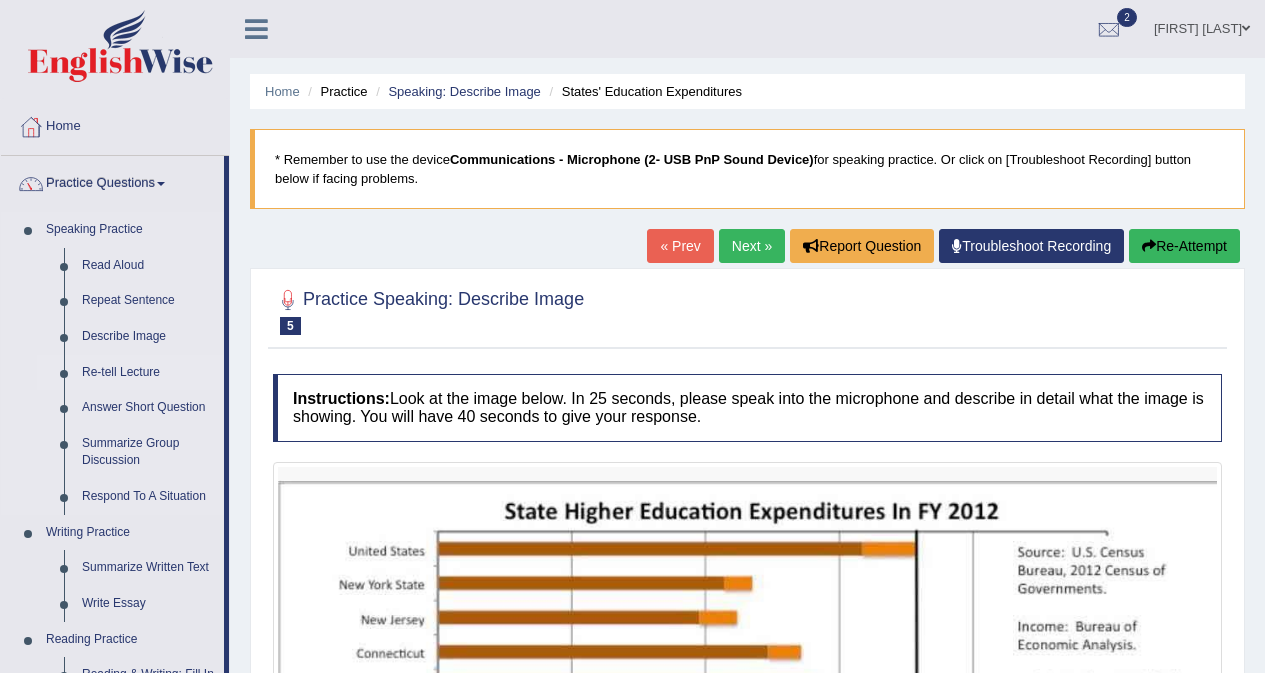 click on "Re-tell Lecture" at bounding box center [148, 373] 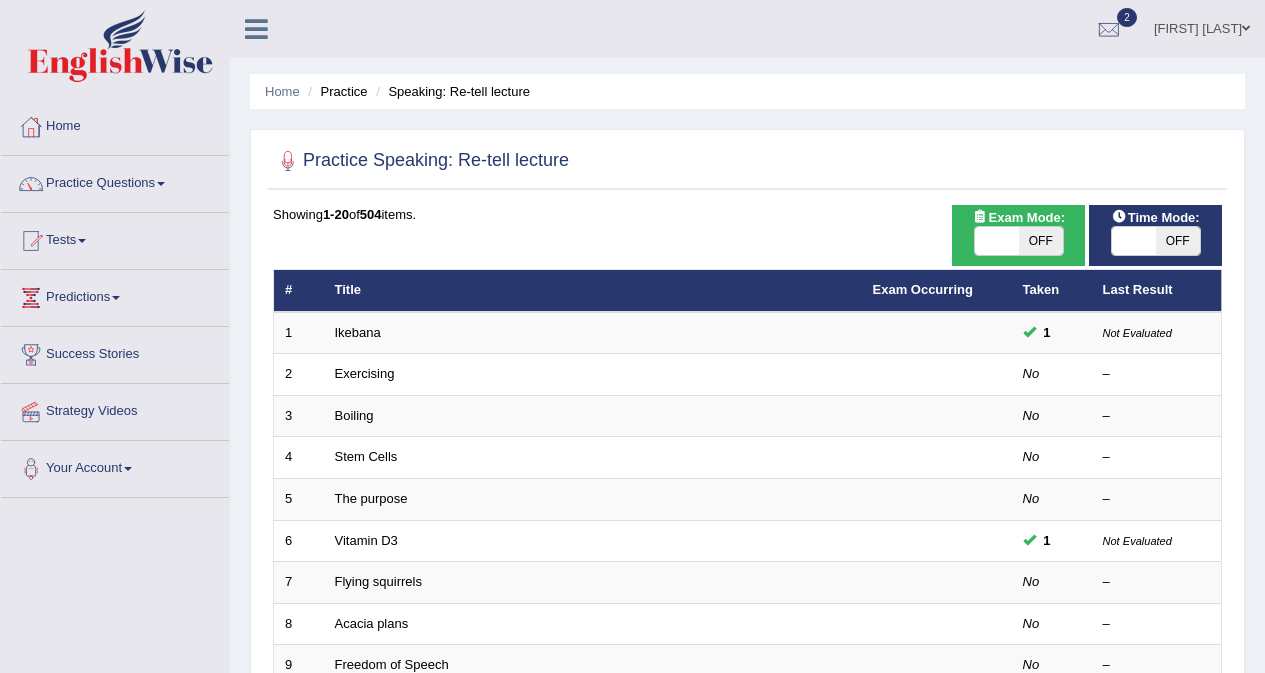 scroll, scrollTop: 0, scrollLeft: 0, axis: both 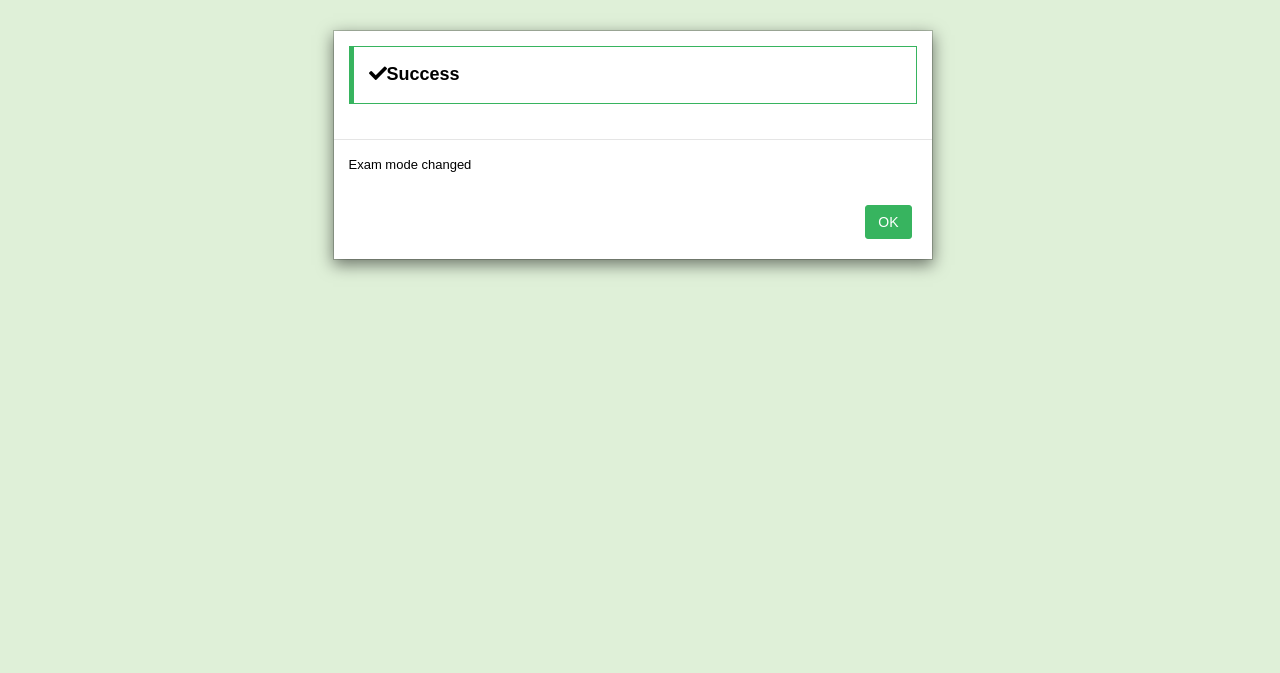 click on "OK" at bounding box center (888, 222) 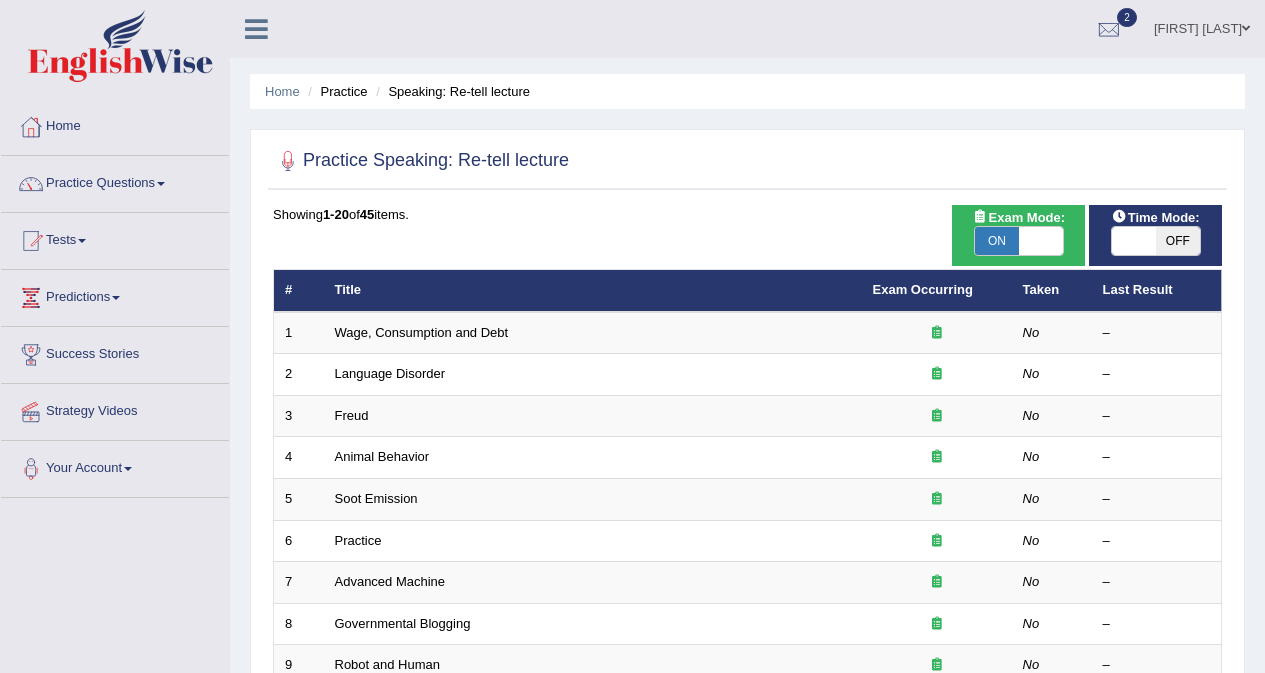 scroll, scrollTop: 0, scrollLeft: 0, axis: both 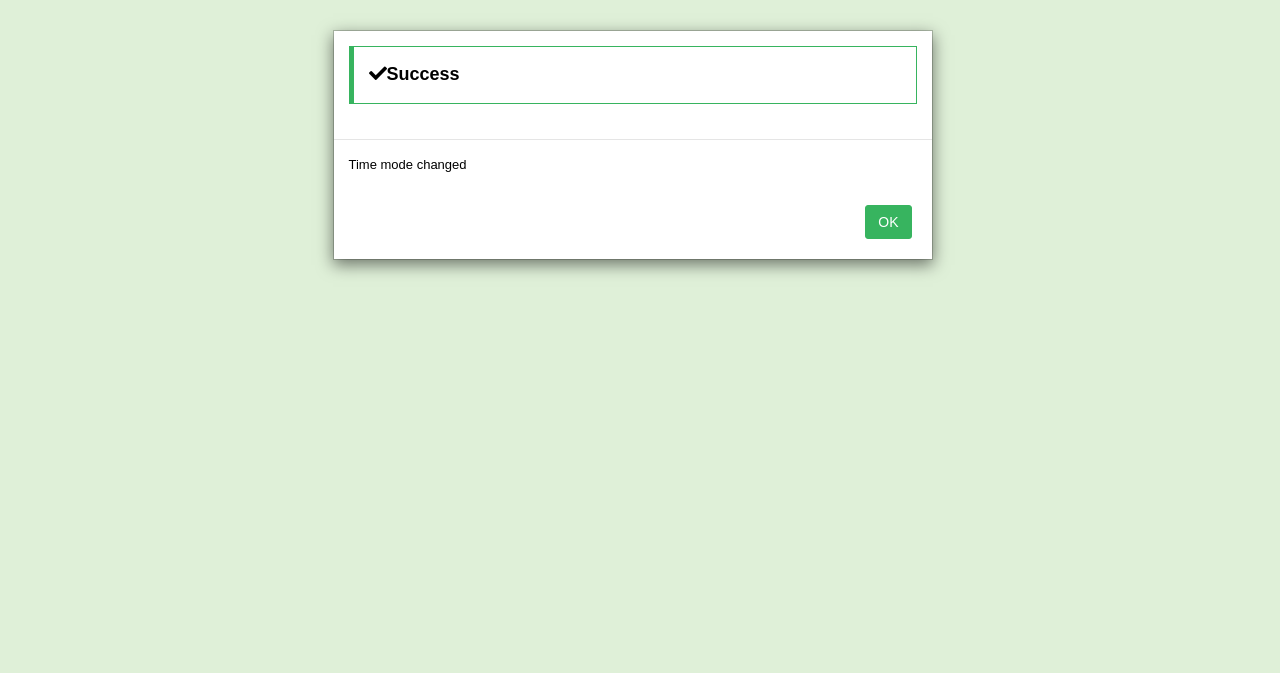click on "OK" at bounding box center [888, 222] 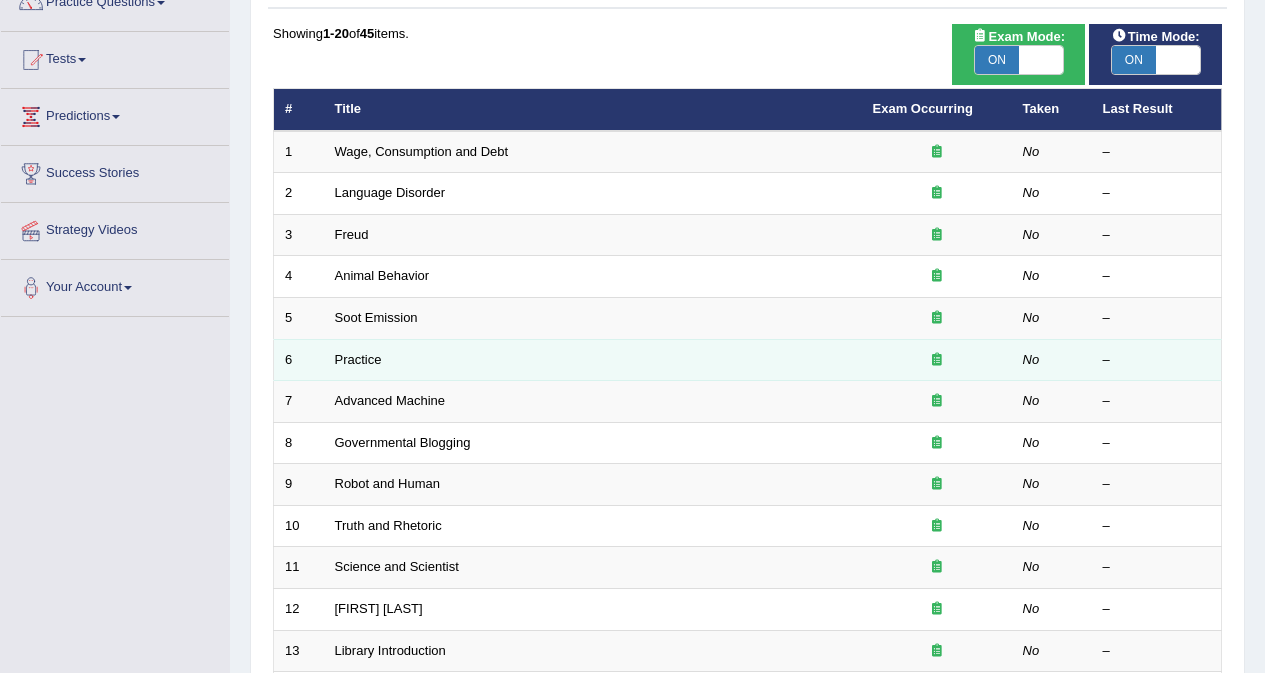 scroll, scrollTop: 200, scrollLeft: 0, axis: vertical 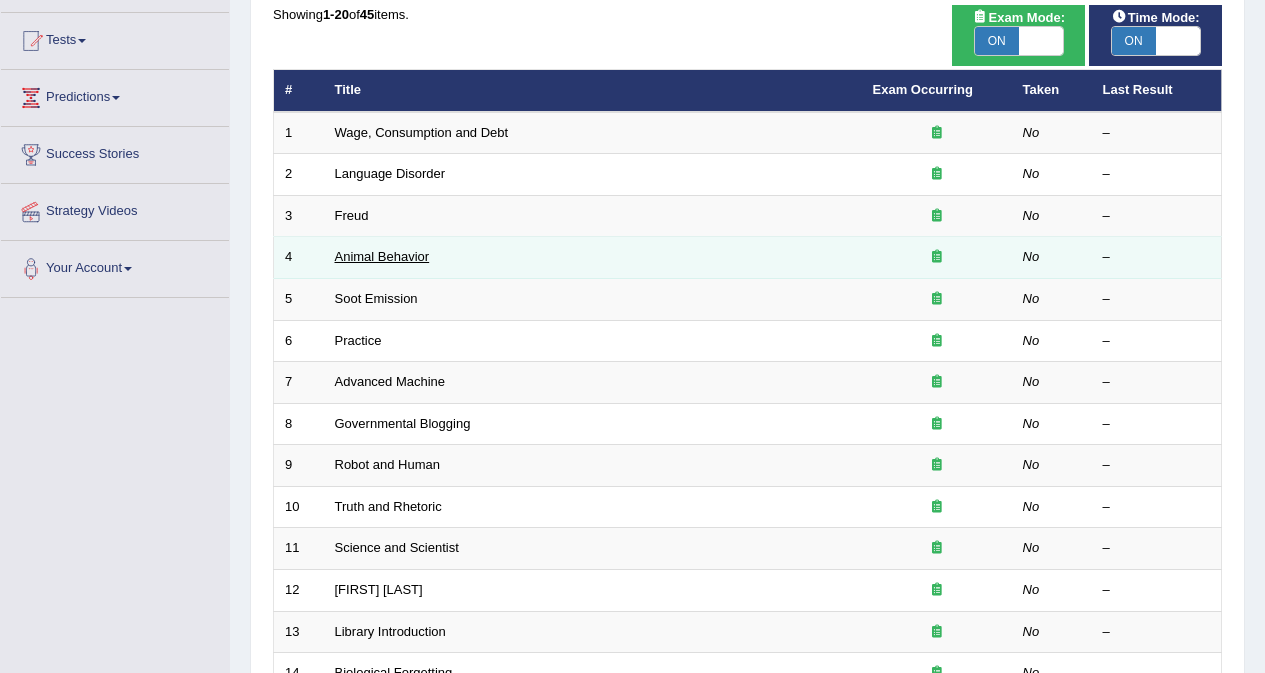 click on "Animal Behavior" at bounding box center [382, 256] 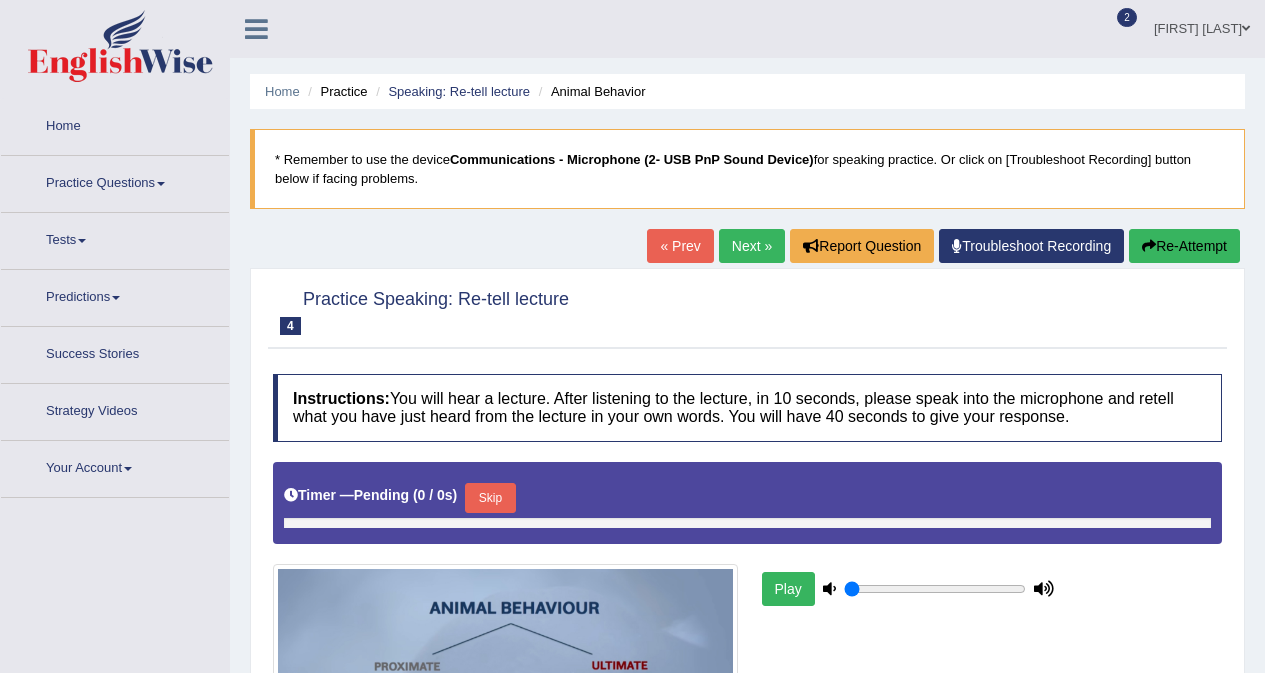 type on "1" 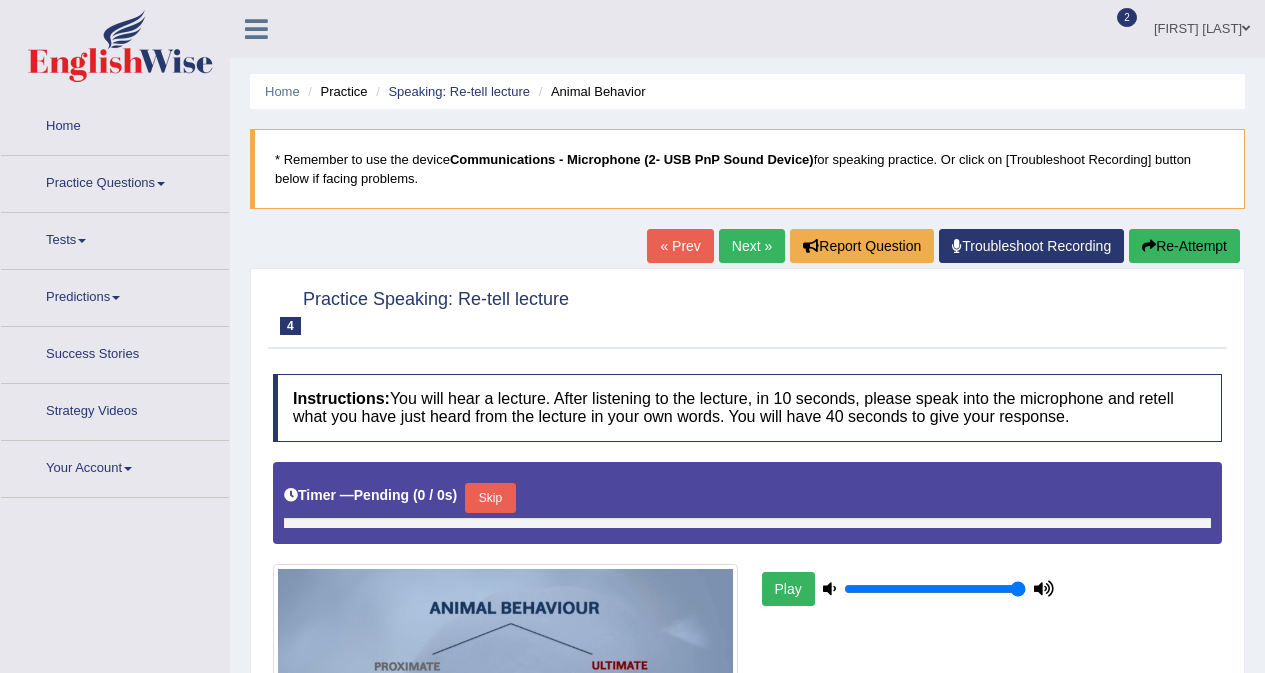 scroll, scrollTop: 0, scrollLeft: 0, axis: both 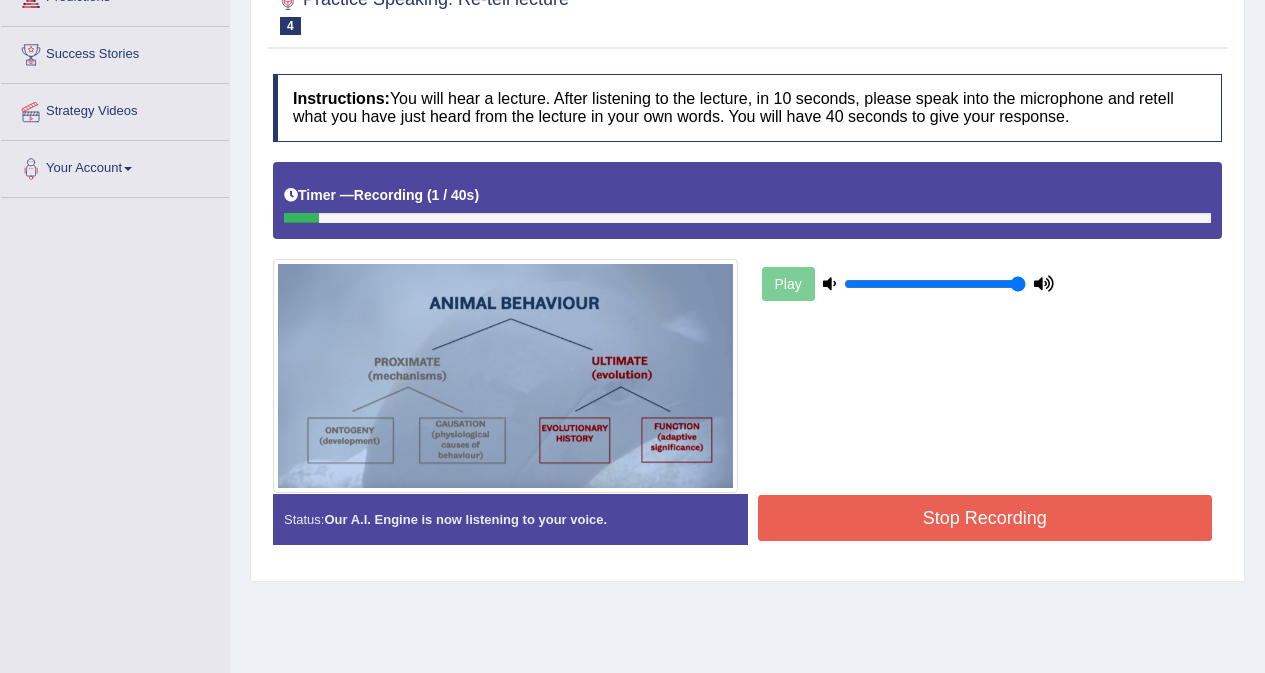 click on "Stop Recording" at bounding box center [985, 518] 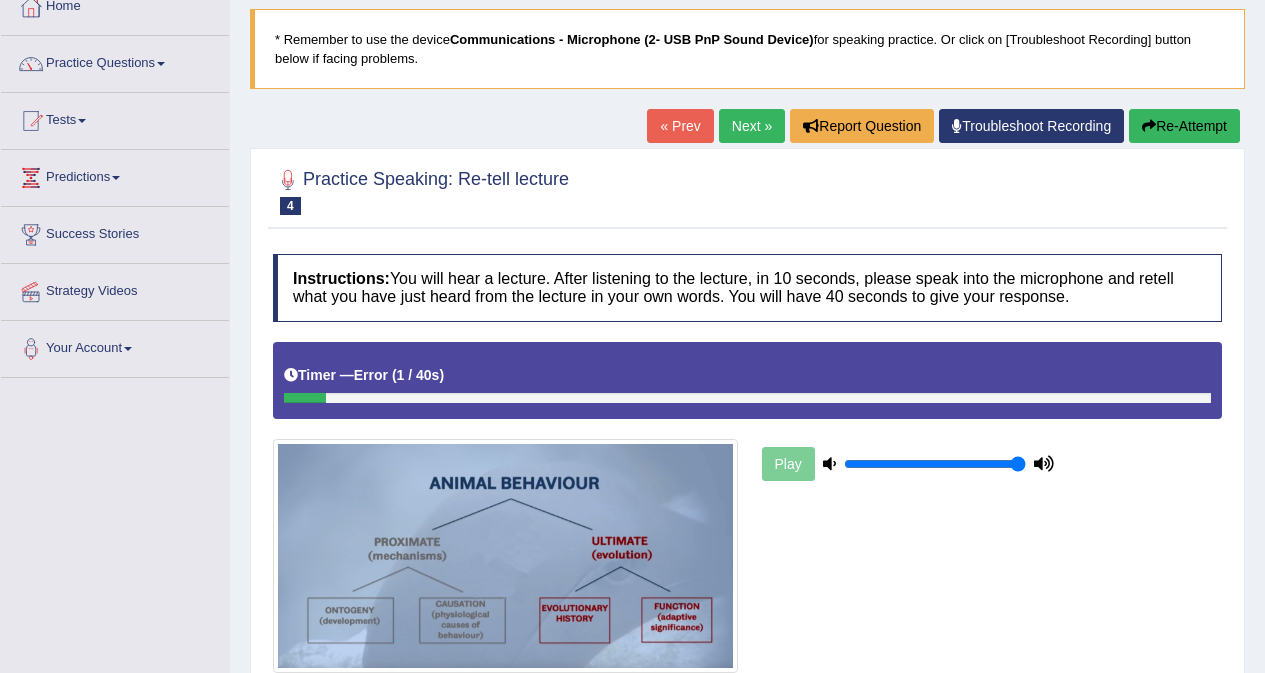 scroll, scrollTop: 100, scrollLeft: 0, axis: vertical 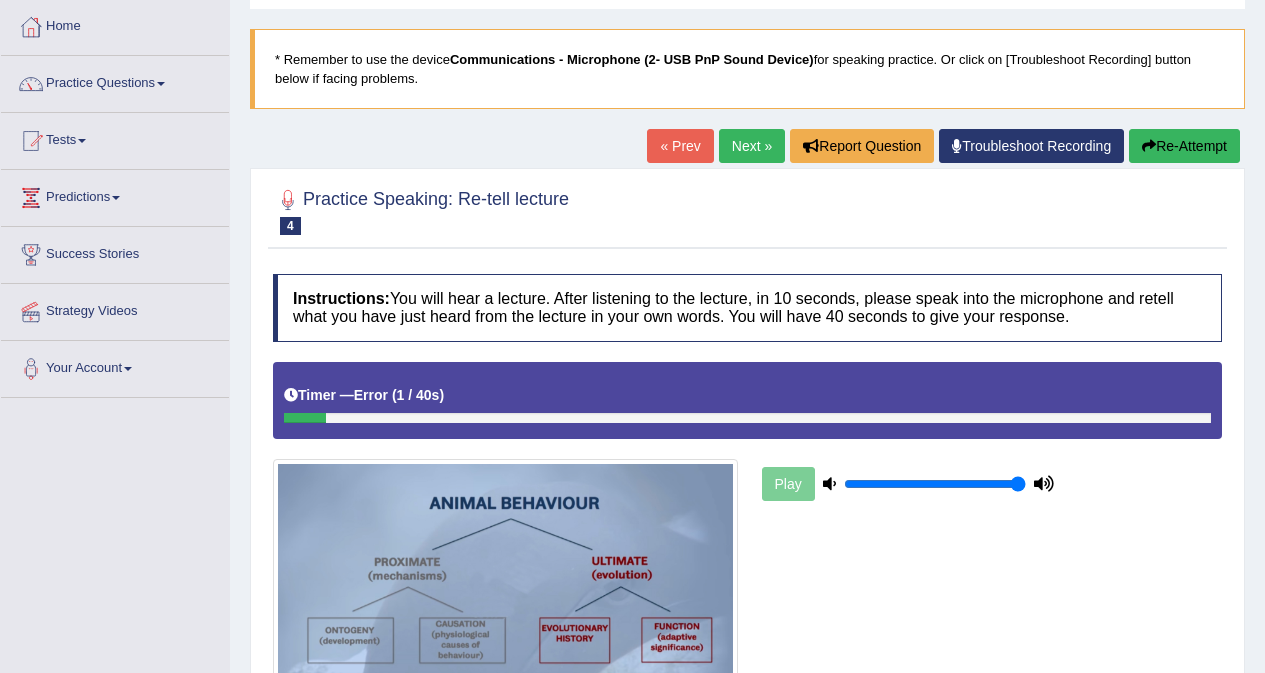 click on "Next »" at bounding box center [752, 146] 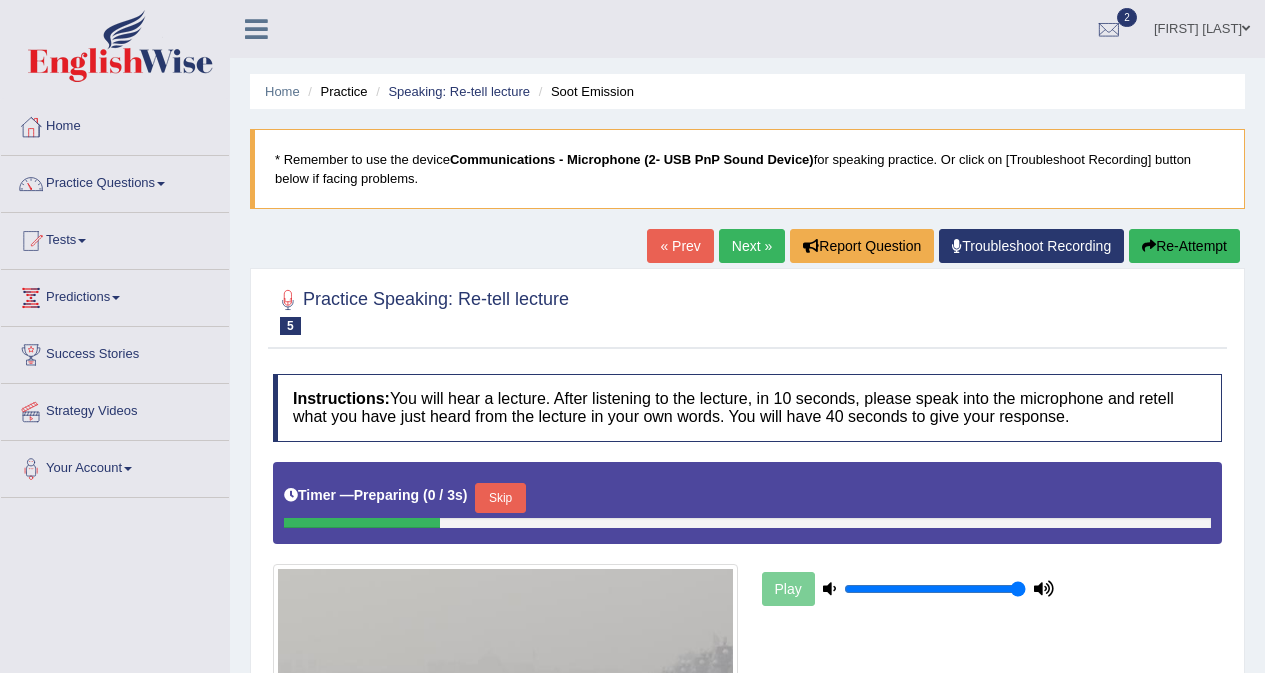 scroll, scrollTop: 287, scrollLeft: 0, axis: vertical 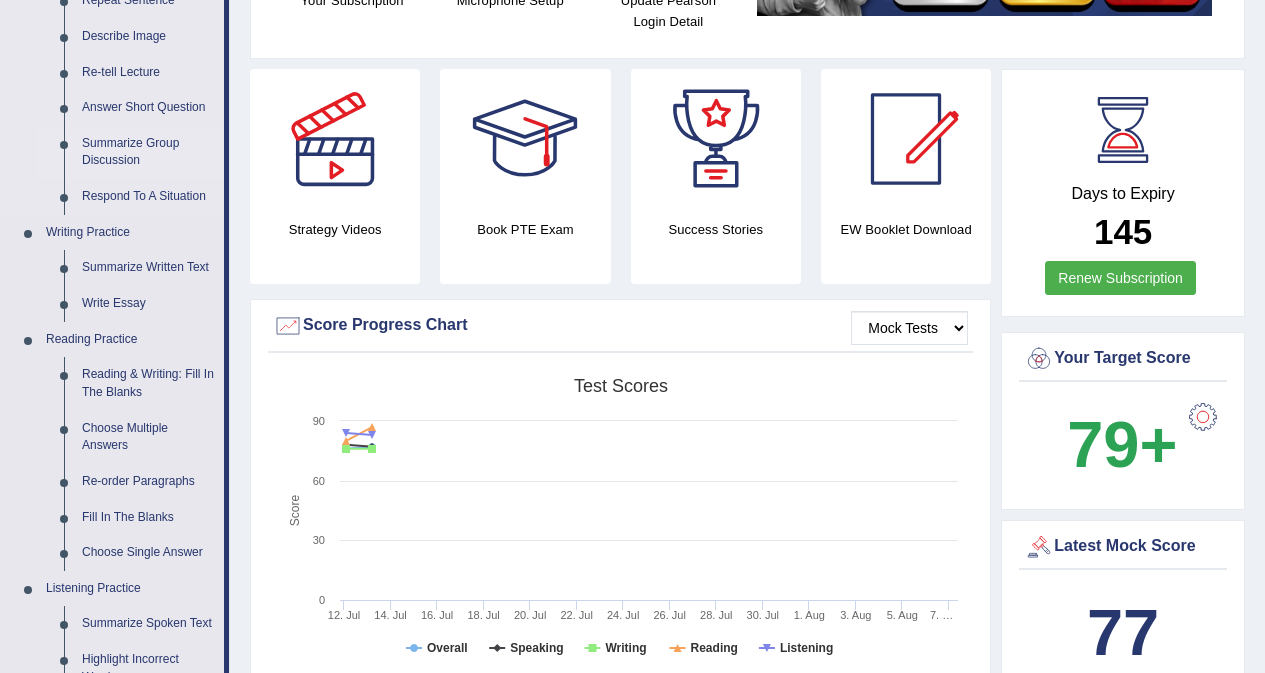 click on "Summarize Group Discussion" at bounding box center [148, 152] 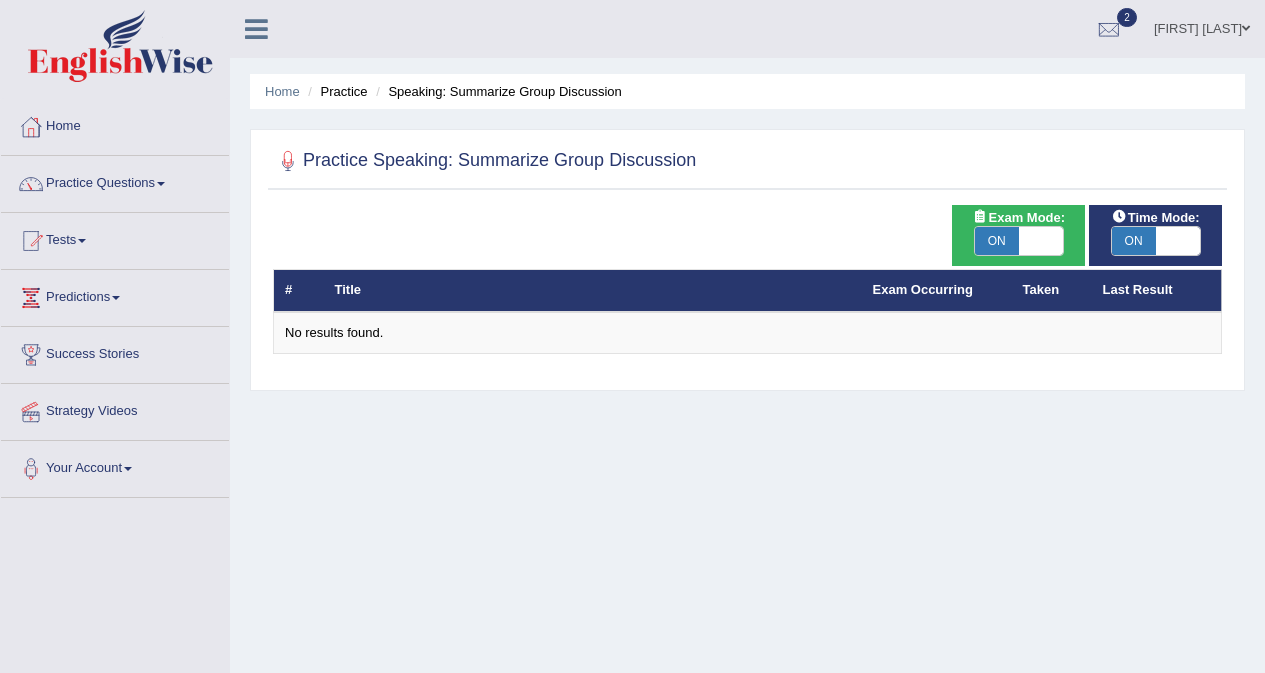 scroll, scrollTop: 0, scrollLeft: 0, axis: both 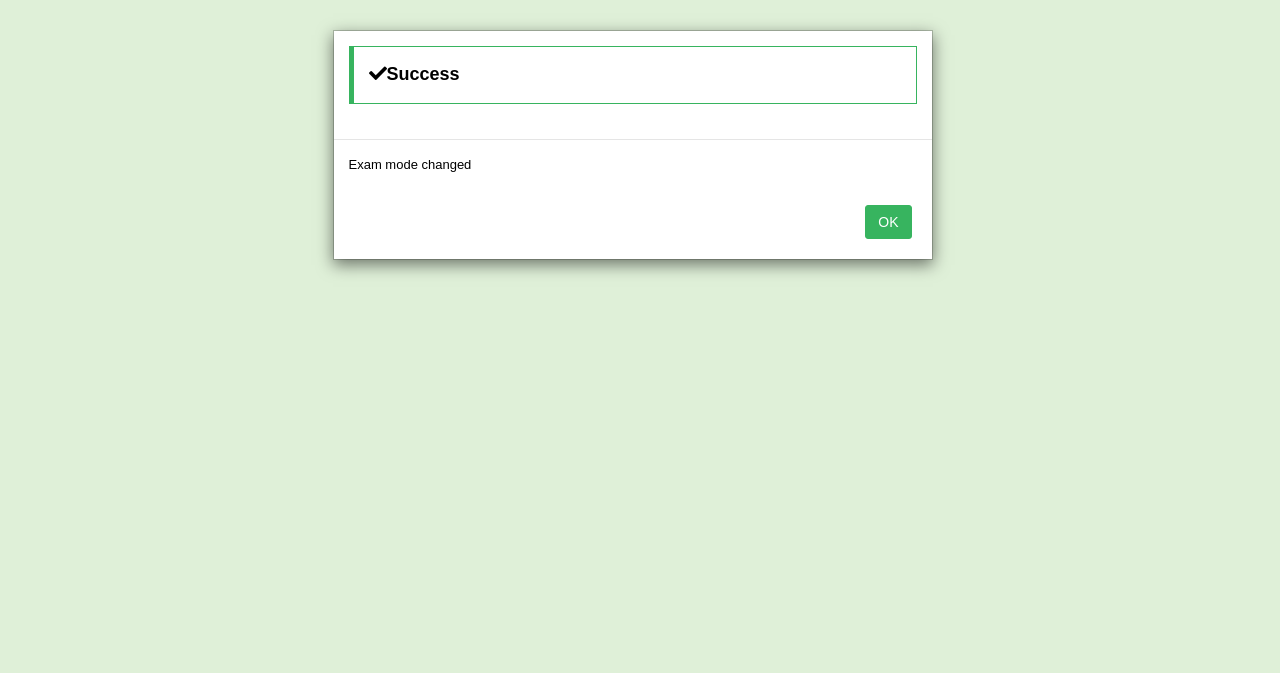 click on "OK" at bounding box center (888, 222) 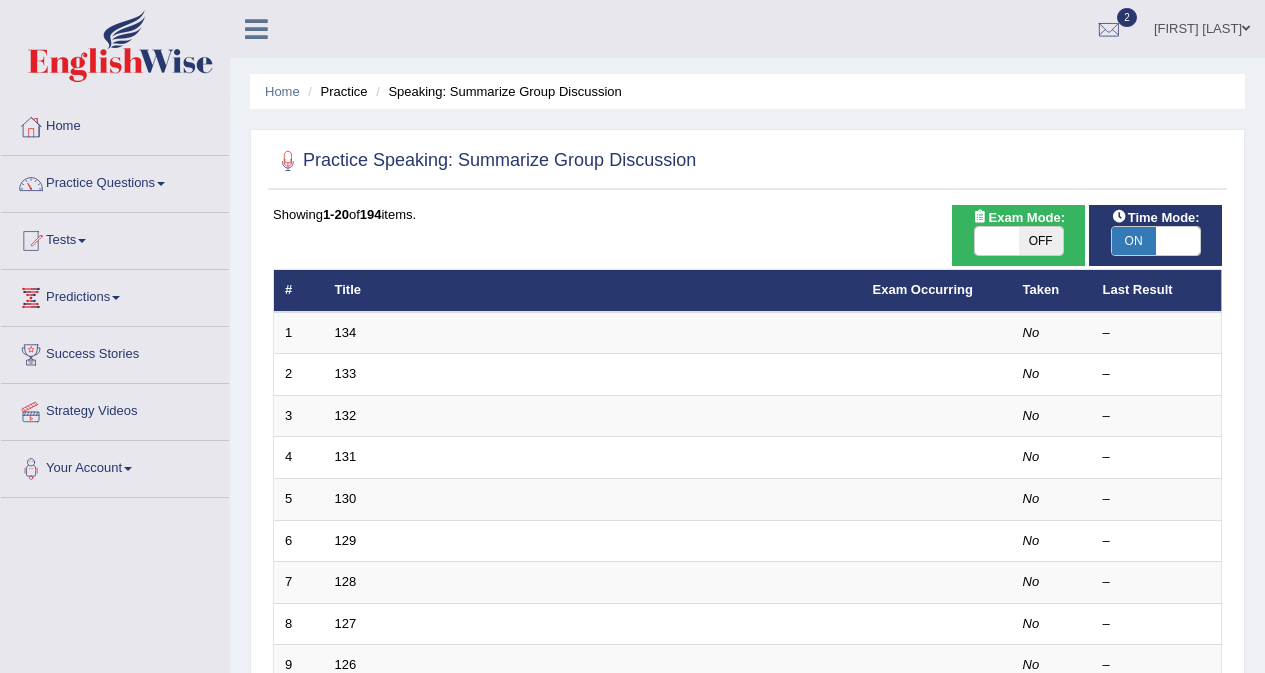 scroll, scrollTop: 0, scrollLeft: 0, axis: both 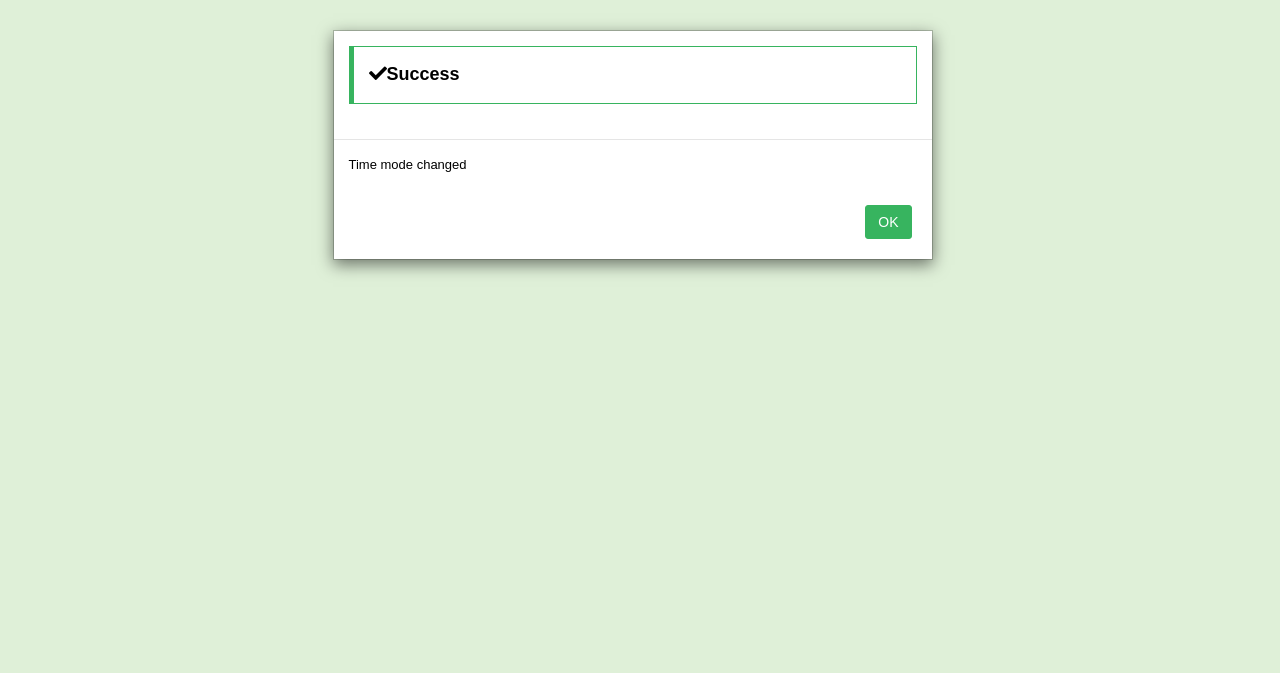 click on "OK" at bounding box center (888, 222) 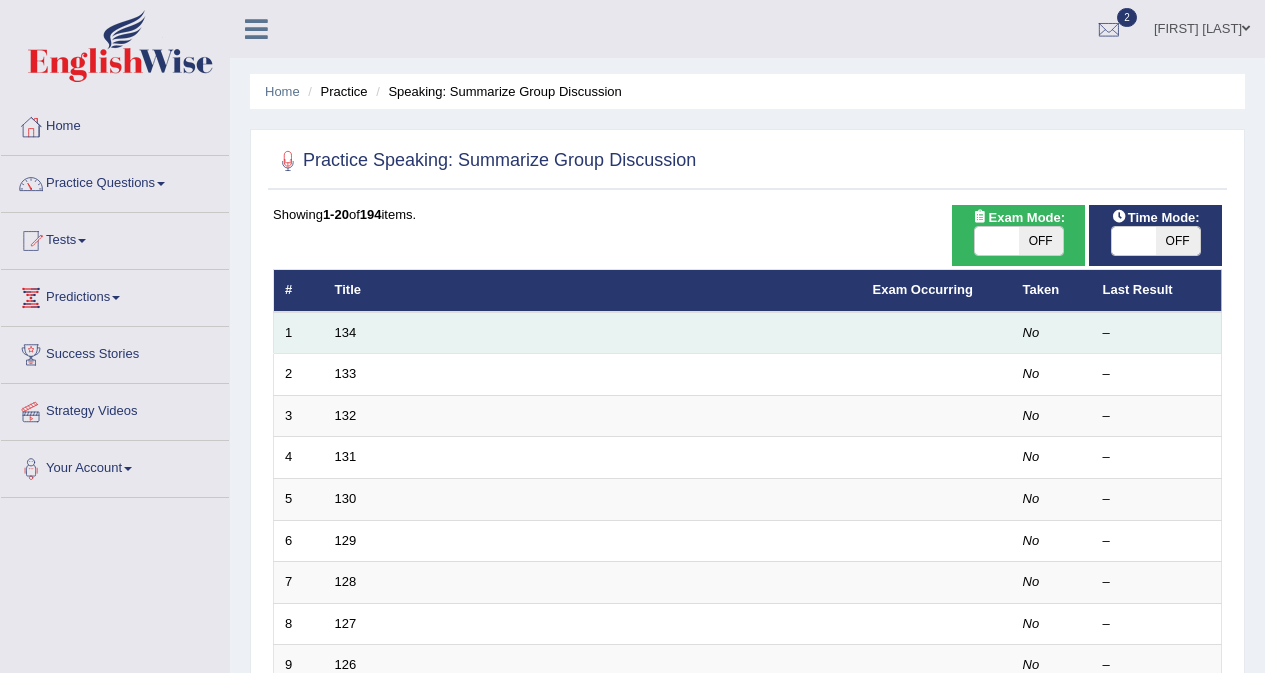 click on "134" at bounding box center [593, 333] 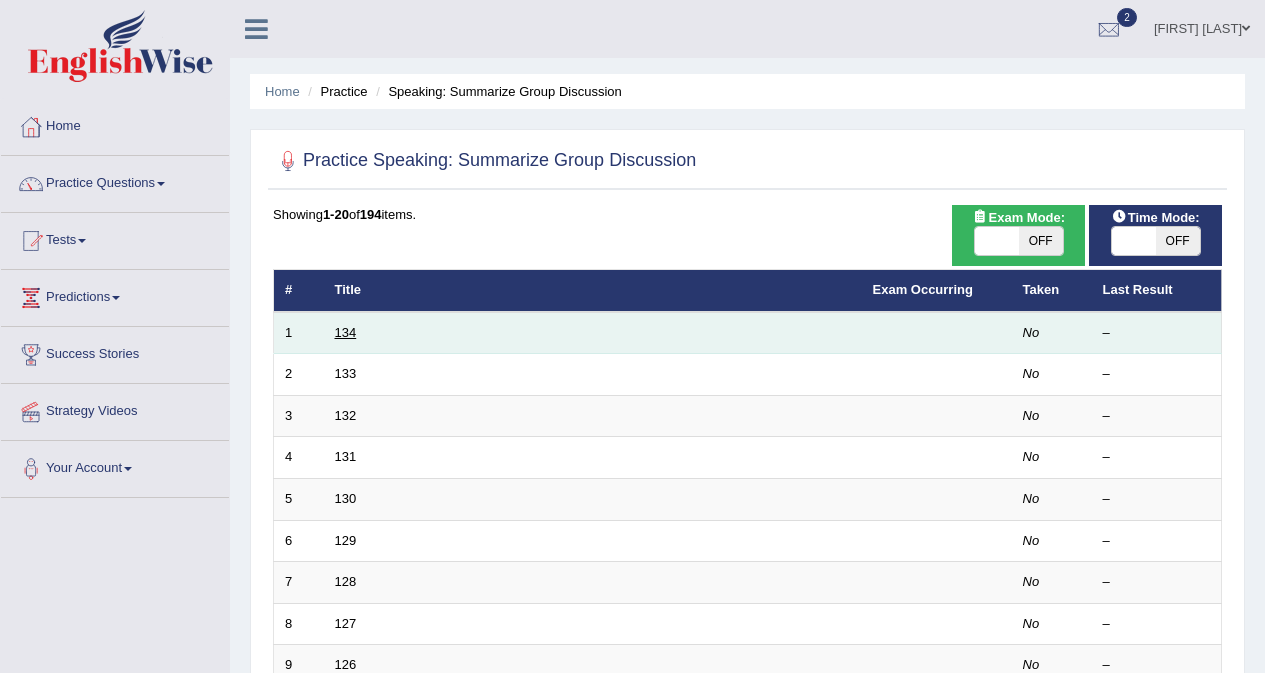 click on "134" at bounding box center (346, 332) 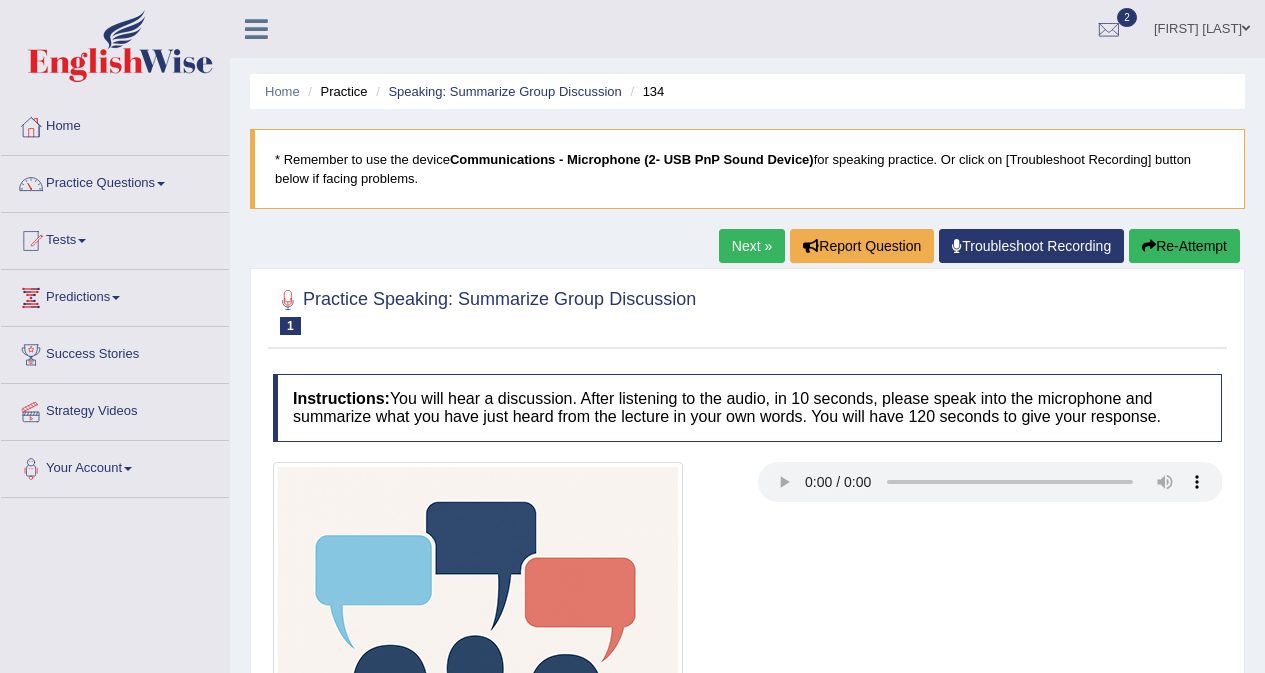 scroll, scrollTop: 0, scrollLeft: 0, axis: both 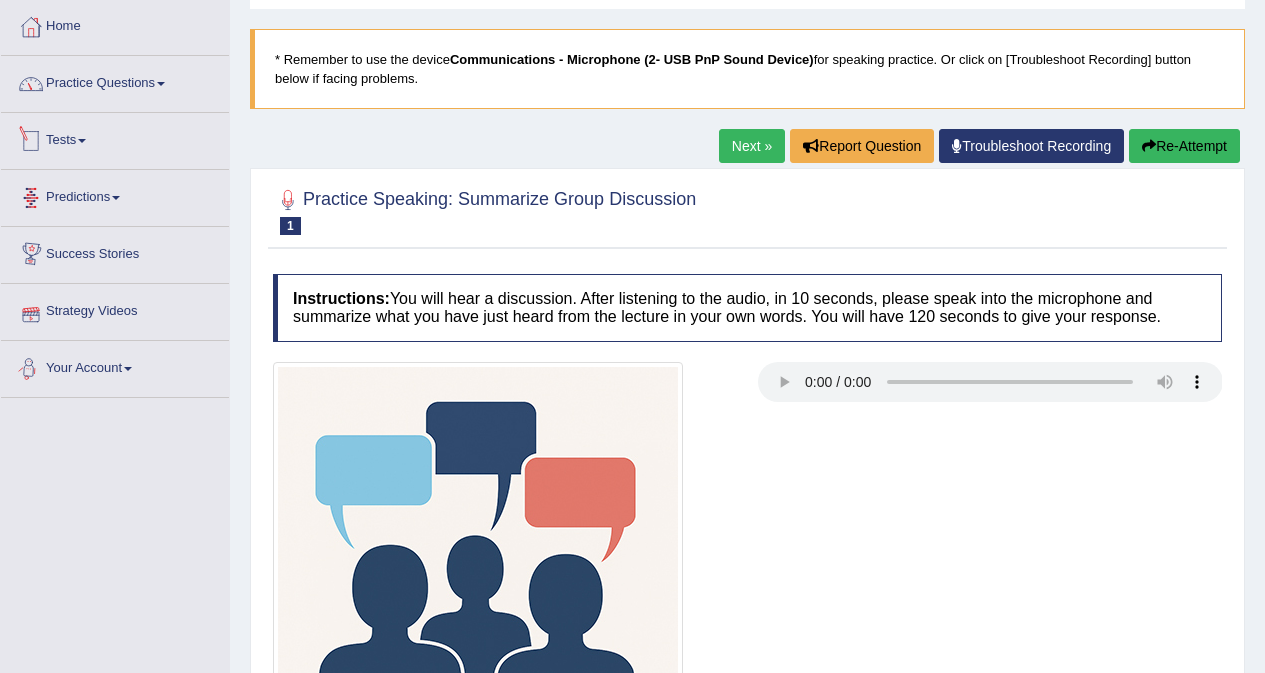 click on "Practice Questions" at bounding box center (115, 81) 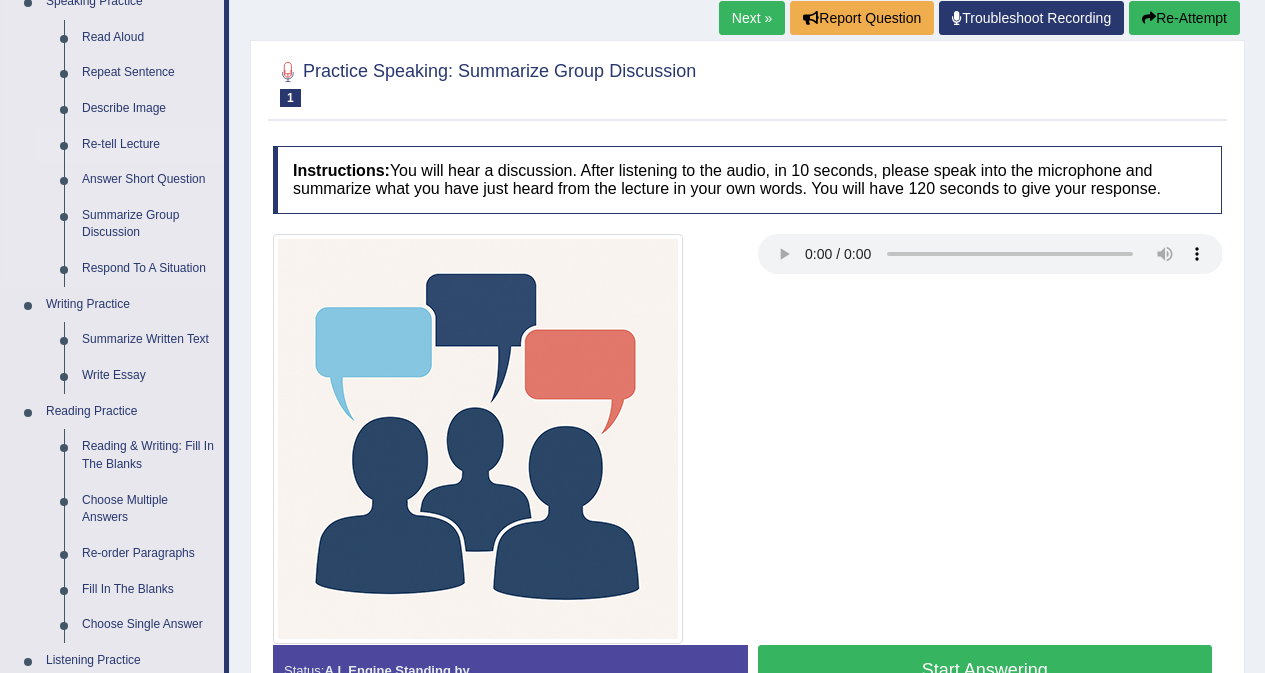 scroll, scrollTop: 200, scrollLeft: 0, axis: vertical 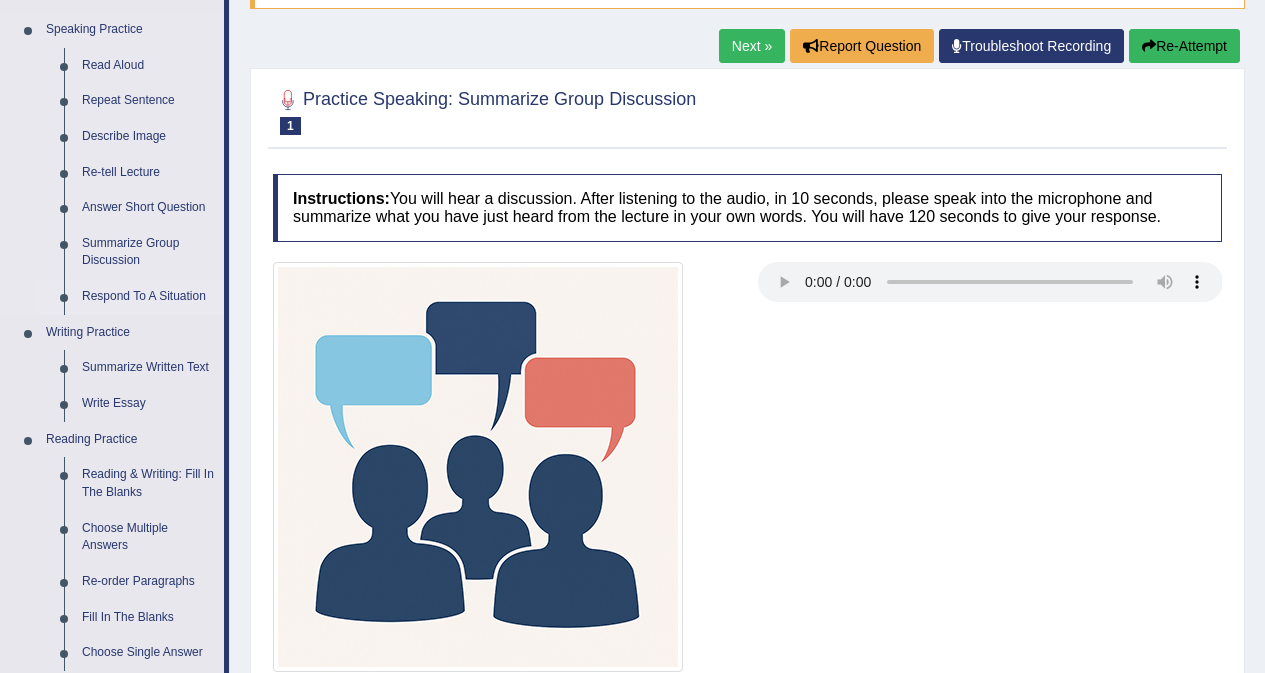 click on "Respond To A Situation" at bounding box center [148, 297] 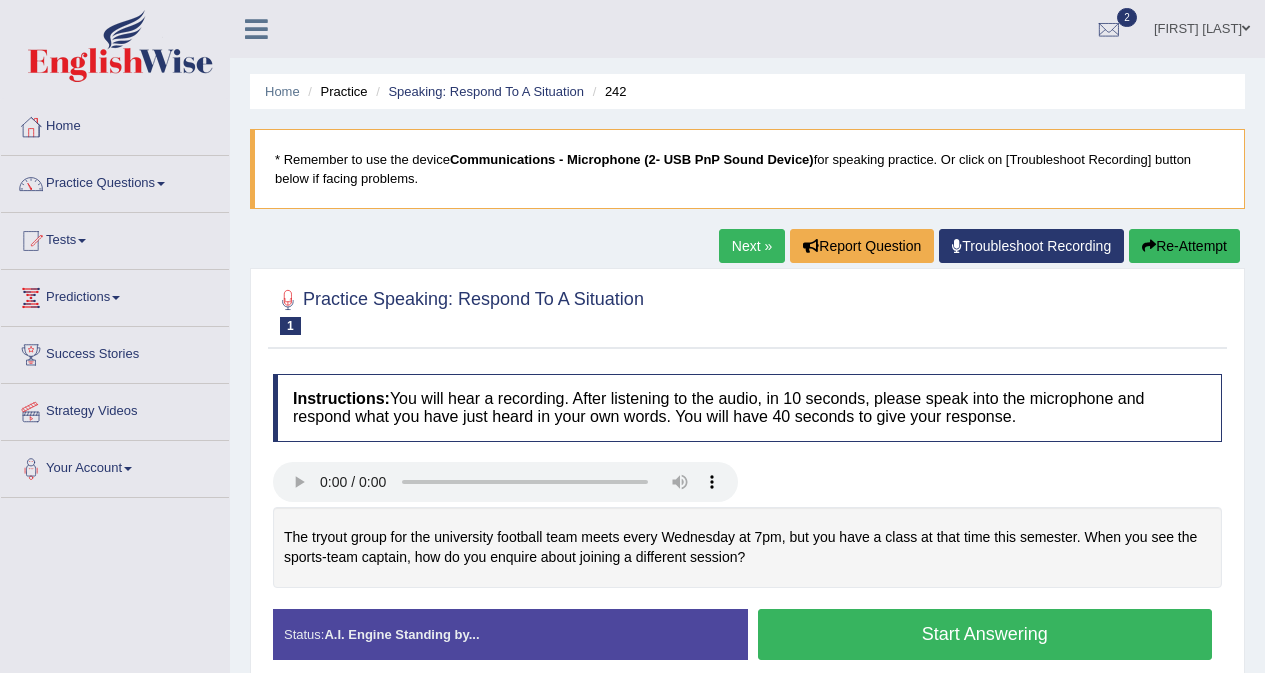scroll, scrollTop: 0, scrollLeft: 0, axis: both 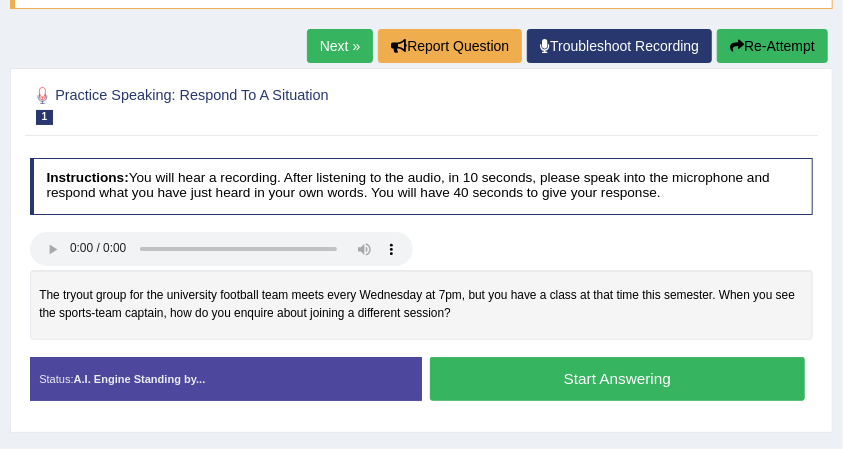 click on "Next »" at bounding box center (340, 46) 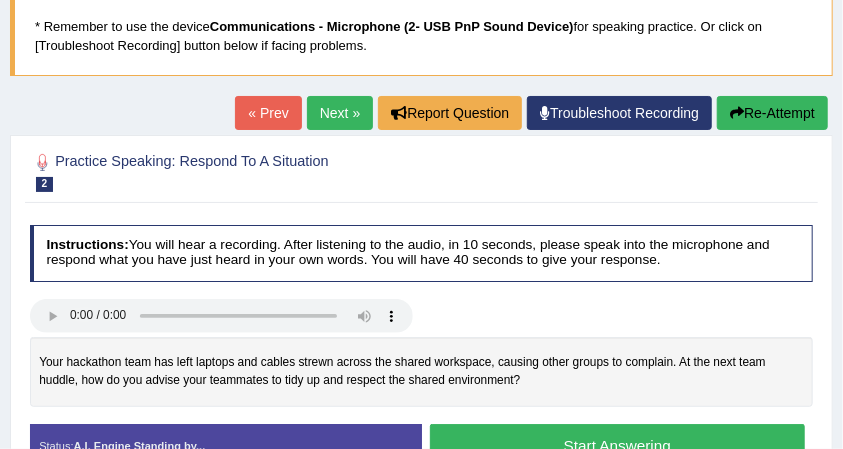 scroll, scrollTop: 0, scrollLeft: 0, axis: both 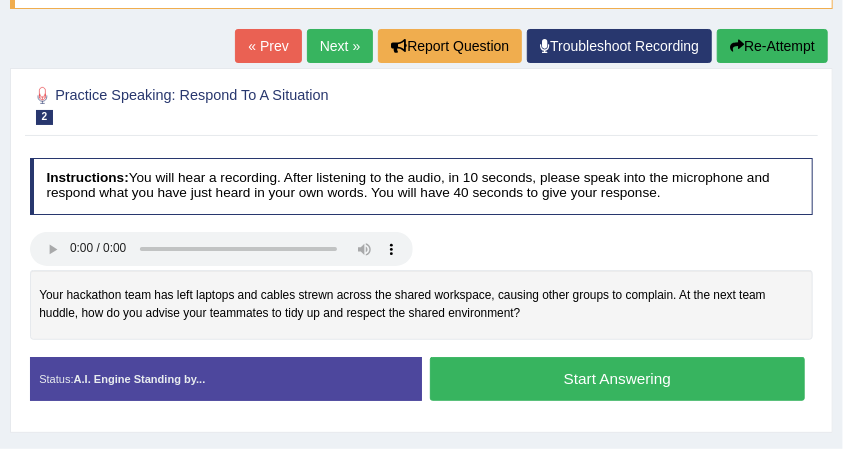 click on "« Prev" at bounding box center [268, 46] 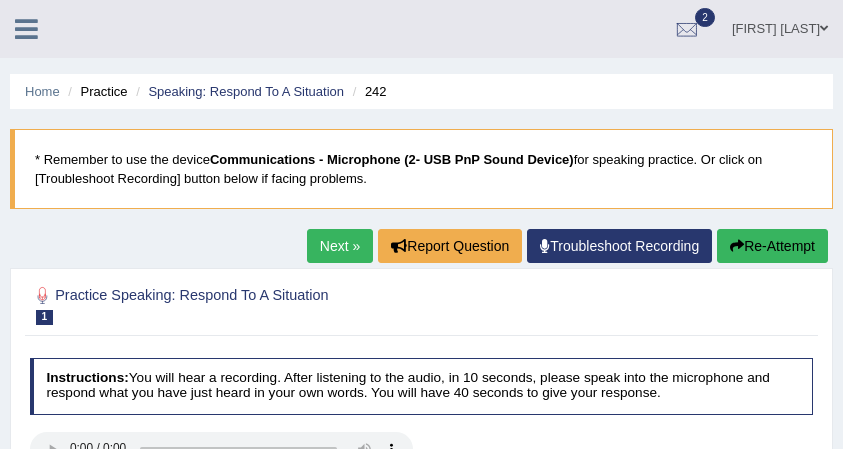 scroll, scrollTop: 0, scrollLeft: 0, axis: both 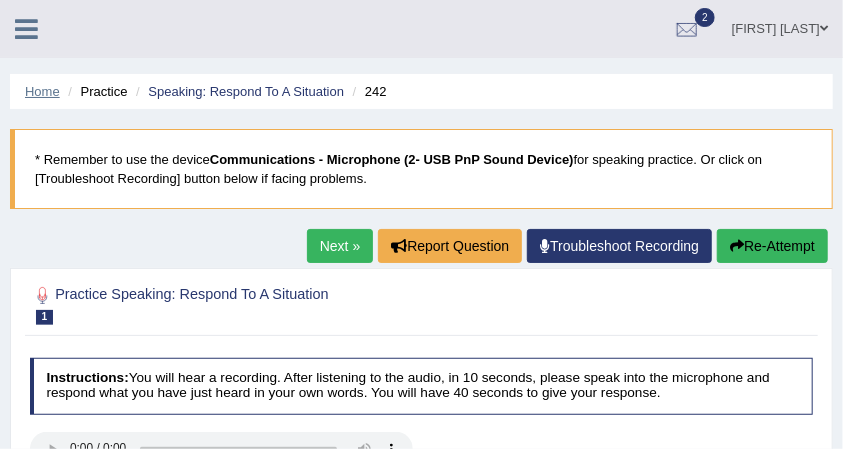click on "Home" at bounding box center (42, 91) 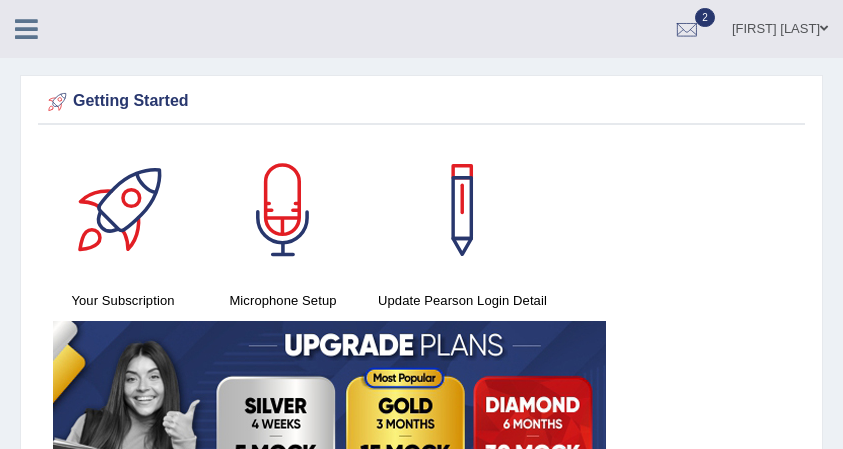 scroll, scrollTop: 0, scrollLeft: 0, axis: both 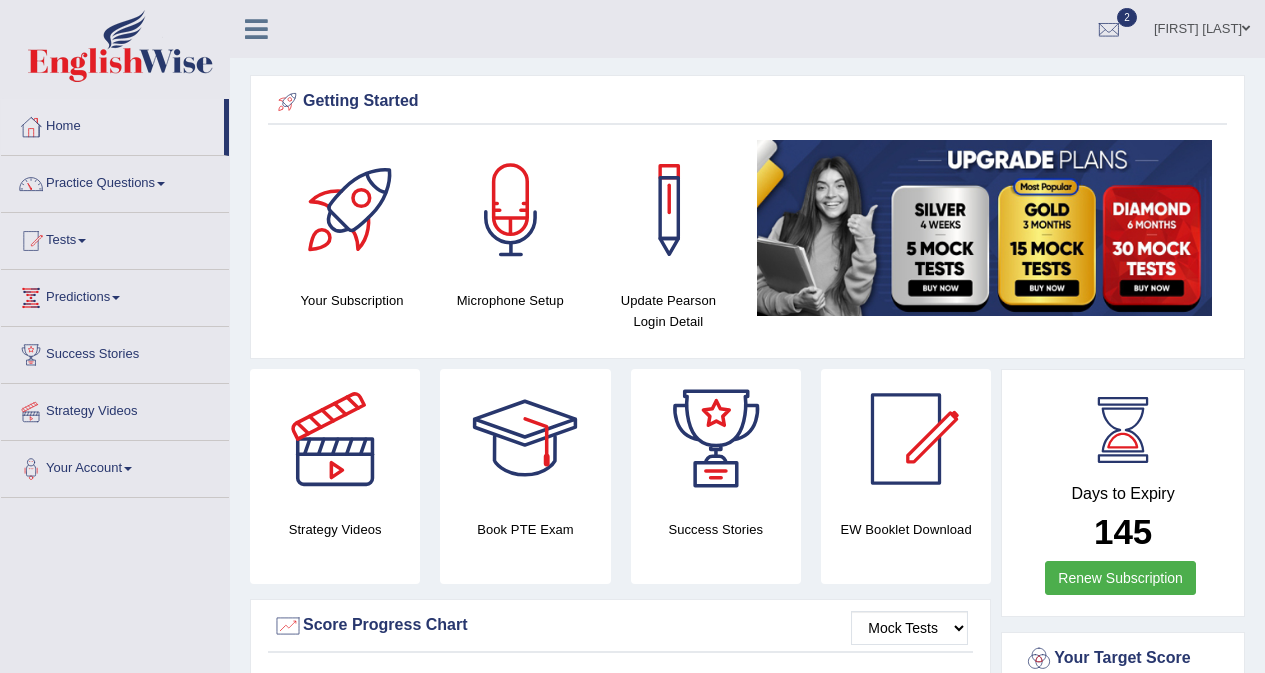 drag, startPoint x: 0, startPoint y: 0, endPoint x: 116, endPoint y: 192, distance: 224.3212 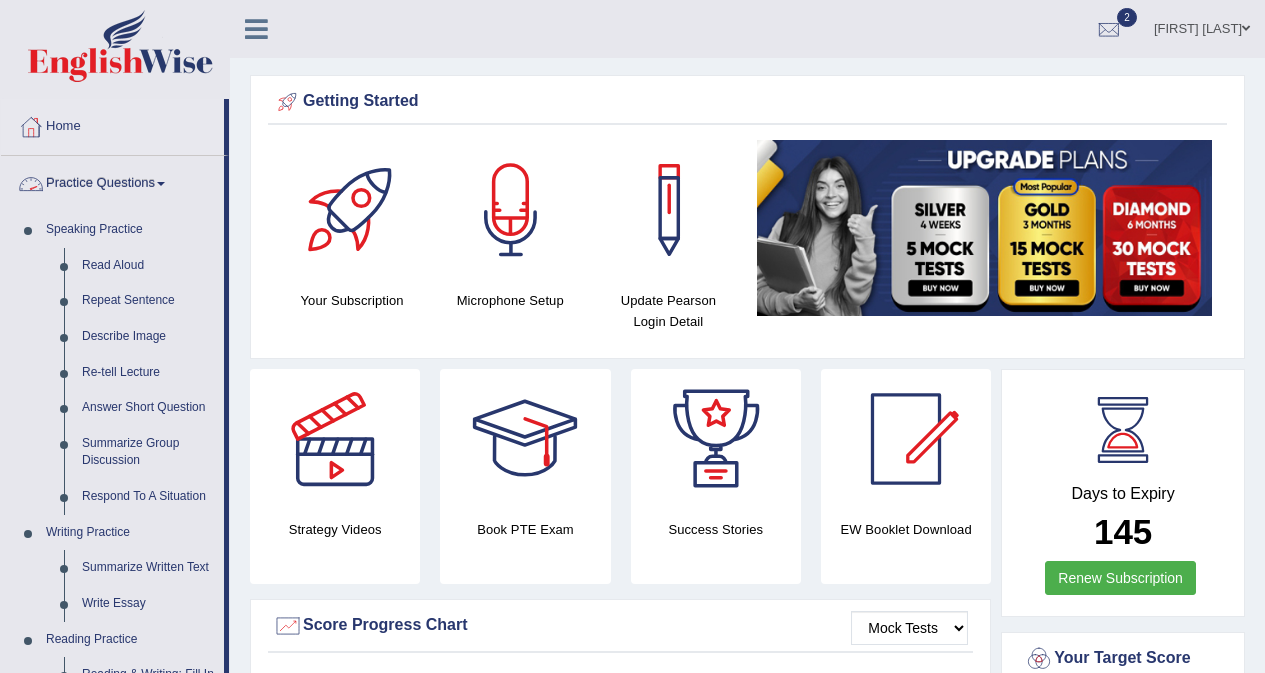 scroll, scrollTop: 100, scrollLeft: 0, axis: vertical 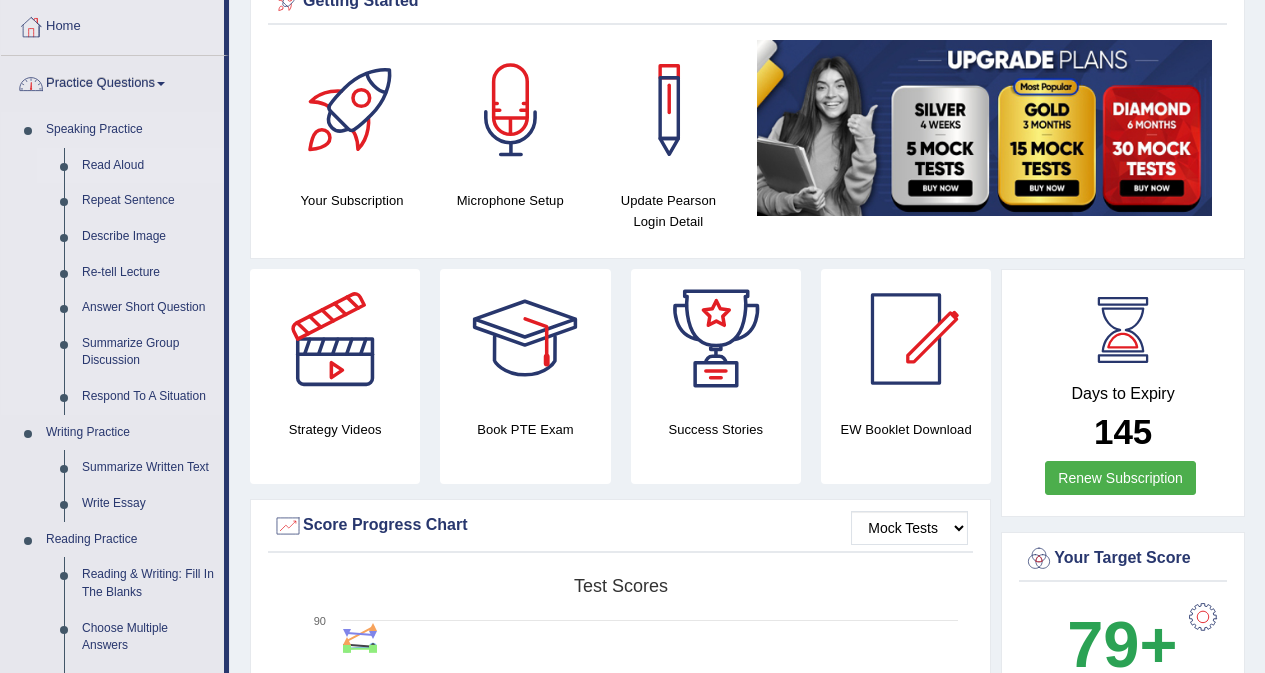 click on "Read Aloud" at bounding box center (148, 166) 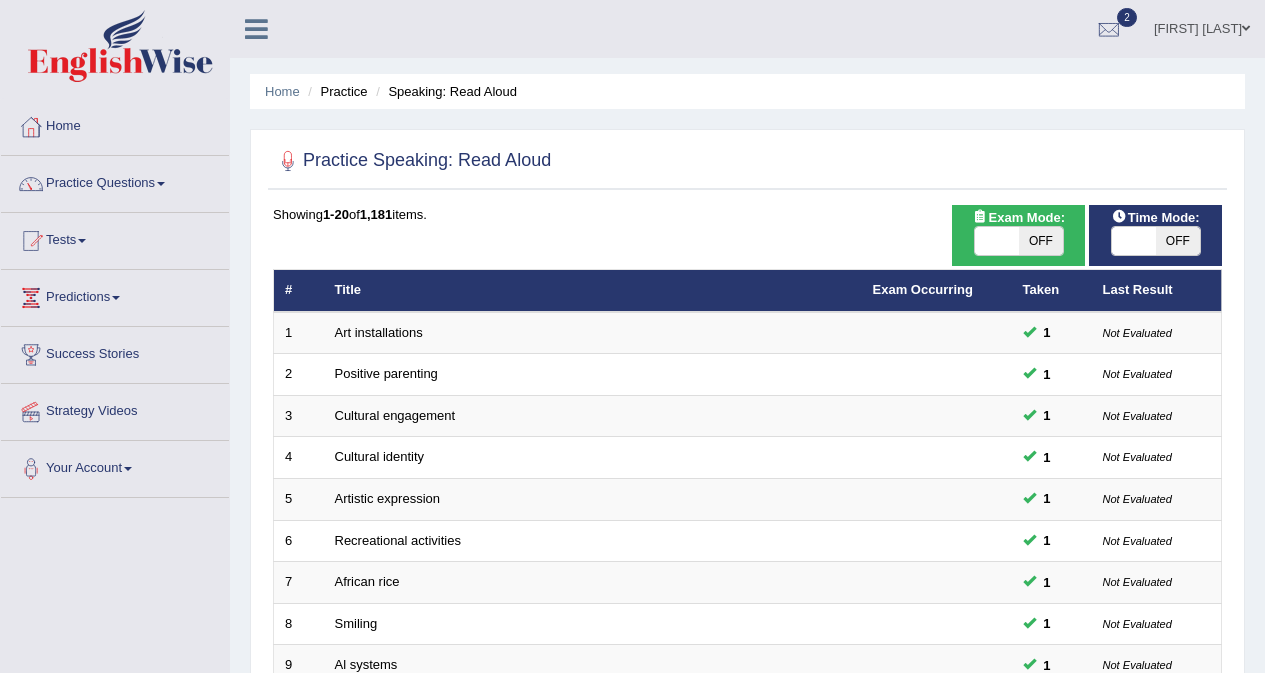 scroll, scrollTop: 200, scrollLeft: 0, axis: vertical 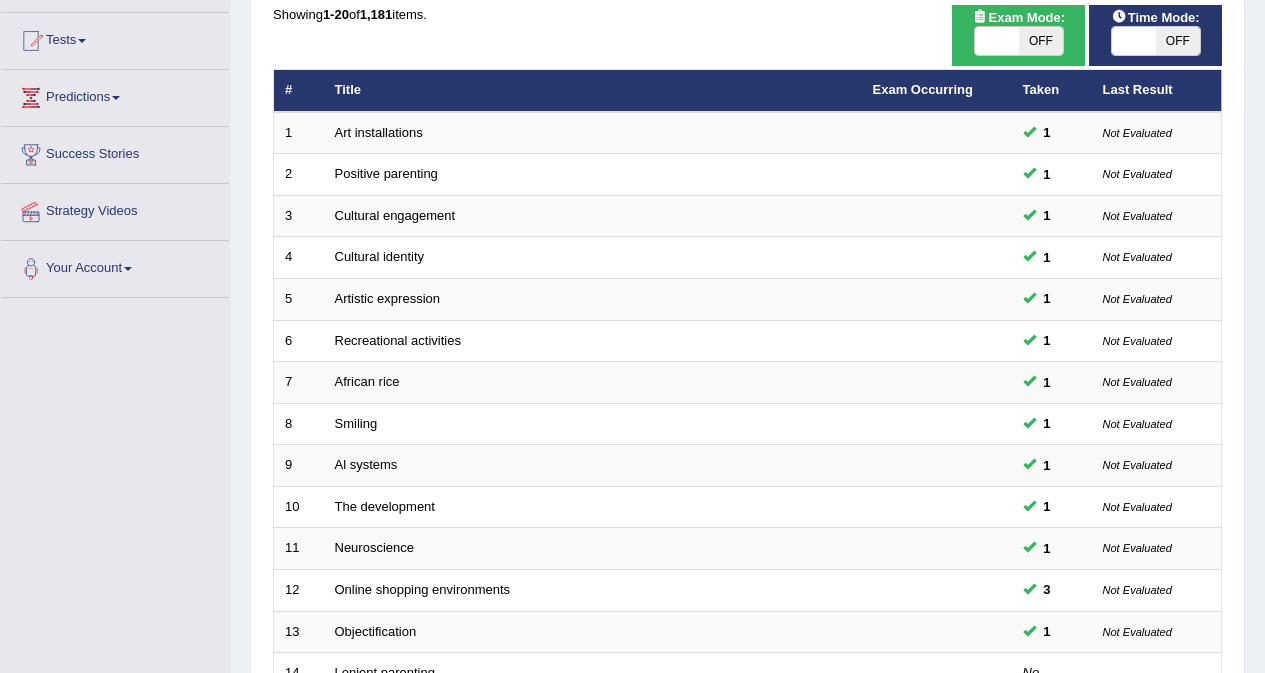 click on "Exam Mode:" at bounding box center [1019, 17] 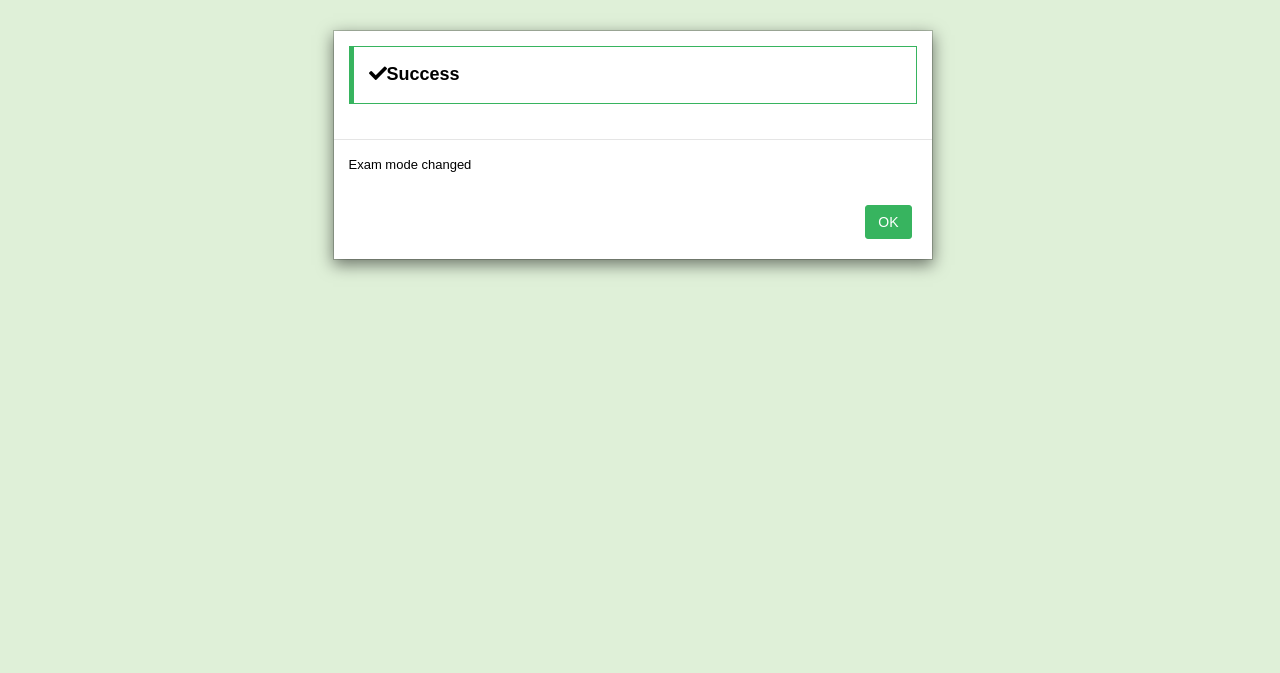 click on "OK" at bounding box center [888, 222] 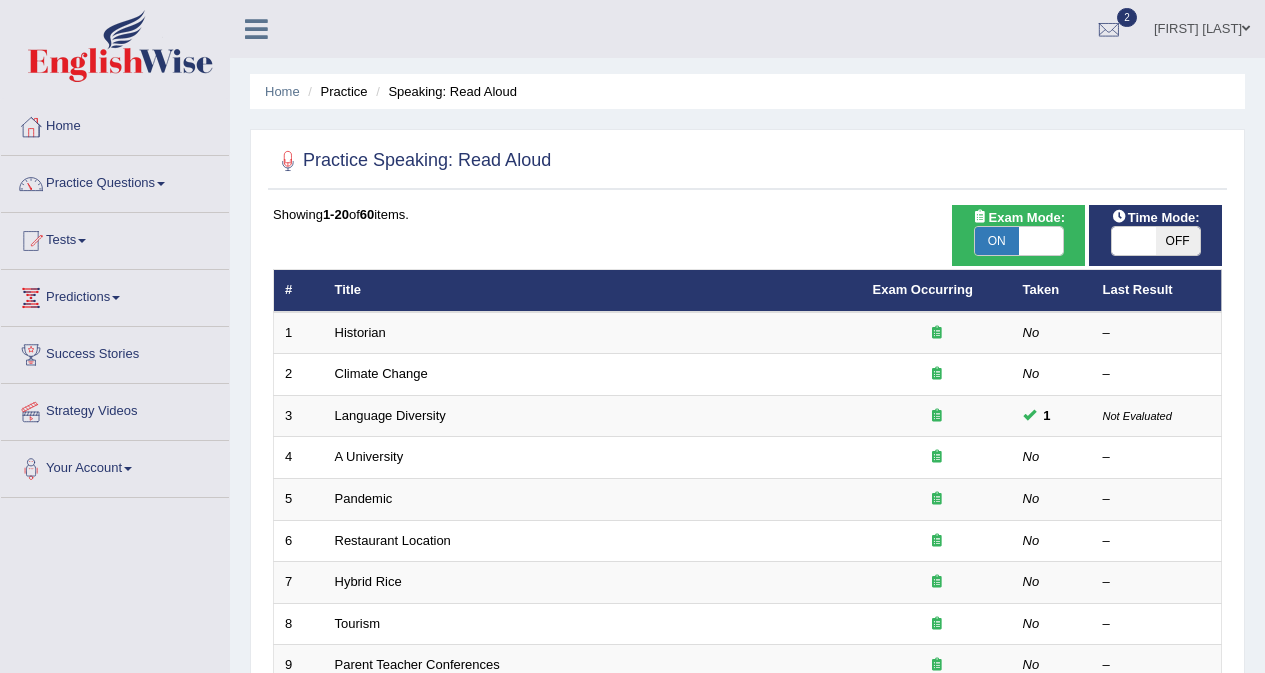 scroll, scrollTop: 200, scrollLeft: 0, axis: vertical 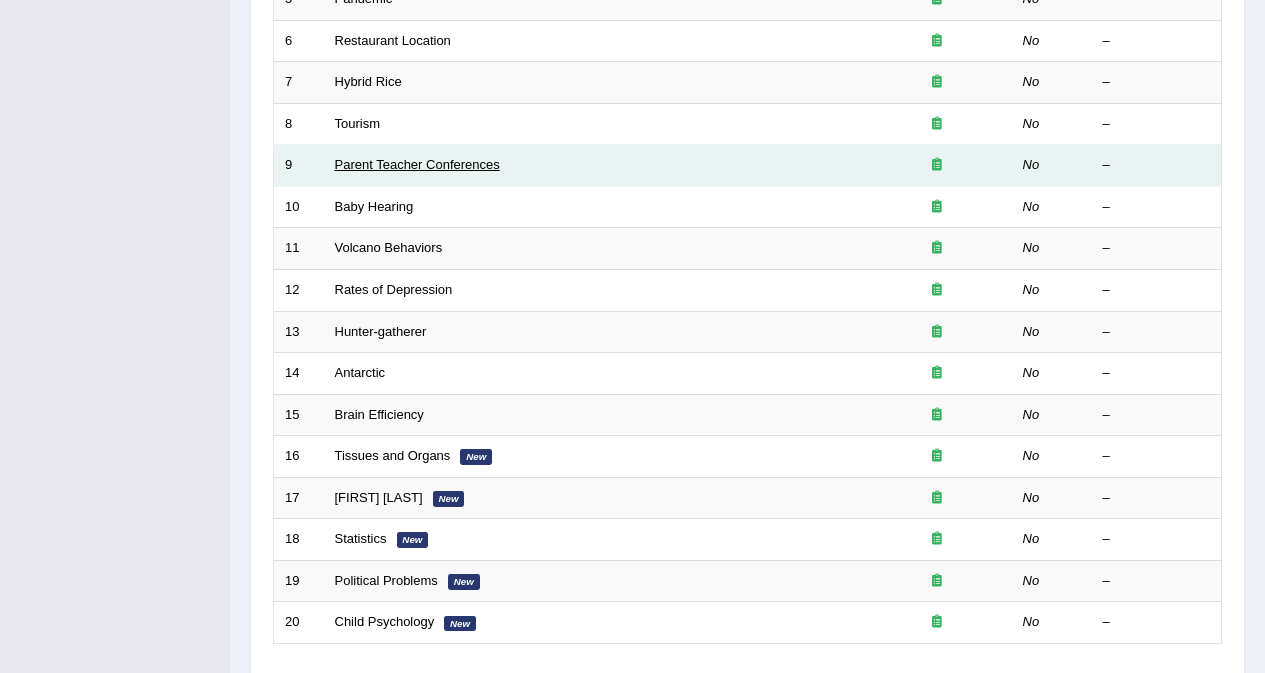 click on "Parent Teacher Conferences" at bounding box center [417, 164] 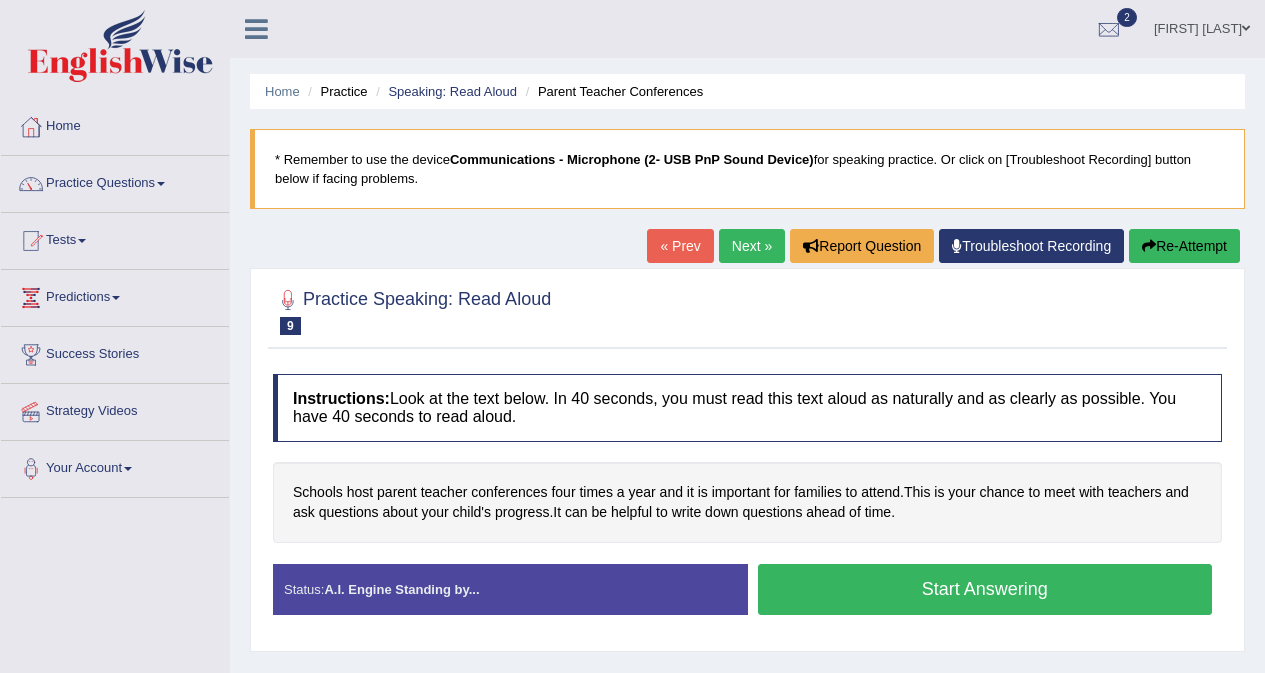 scroll, scrollTop: 0, scrollLeft: 0, axis: both 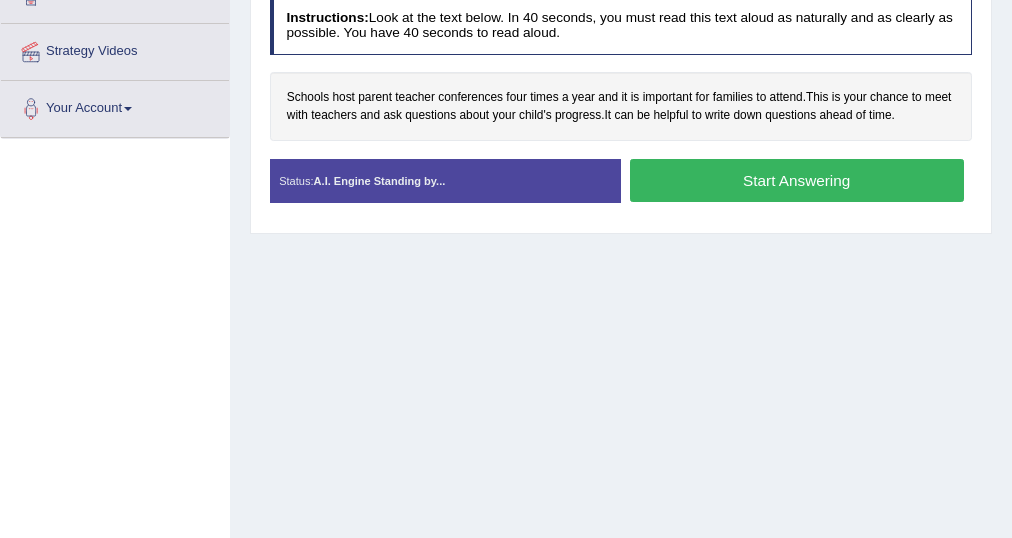 click on "Home
Practice
Speaking: Read Aloud
Parent Teacher Conferences
* Remember to use the device  Communications - Microphone (2- USB PnP Sound Device)  for speaking practice. Or click on [Troubleshoot Recording] button below if facing problems.
« Prev Next »  Report Question  Troubleshoot Recording  Re-Attempt
Practice Speaking: Read Aloud
9
Parent Teacher Conferences
Instructions:  Look at the text below. In 40 seconds, you must read this text aloud as naturally and as clearly as possible. You have 40 seconds to read aloud.
Schools   host   parent   teacher   conferences   four   times   a   year   and   it   is   important   for   families   to   attend .  This   is   your   chance   to   meet   with   teachers   and   ask   questions   about   your   child's   progress .  It   can   be   helpful   to   write" at bounding box center [621, 140] 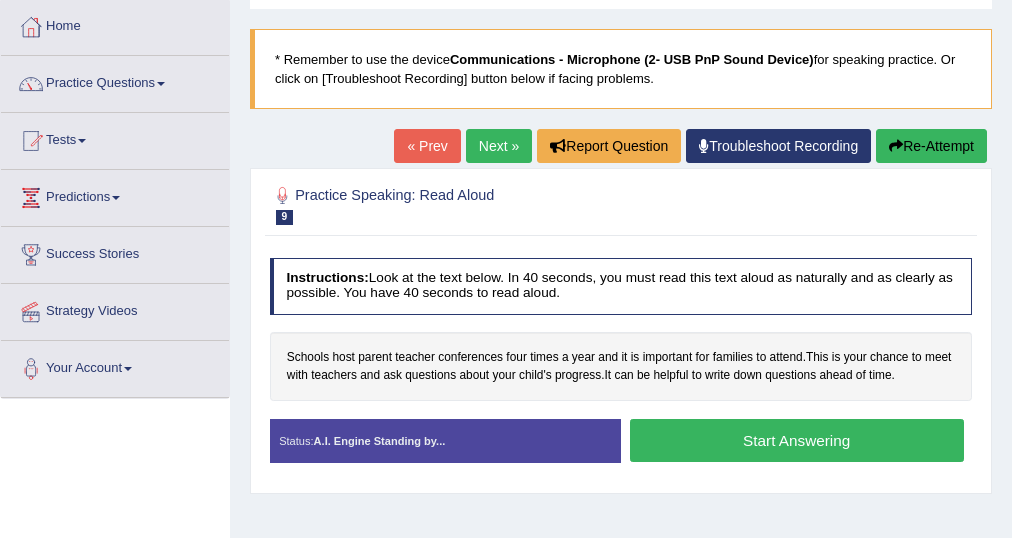 scroll, scrollTop: 0, scrollLeft: 0, axis: both 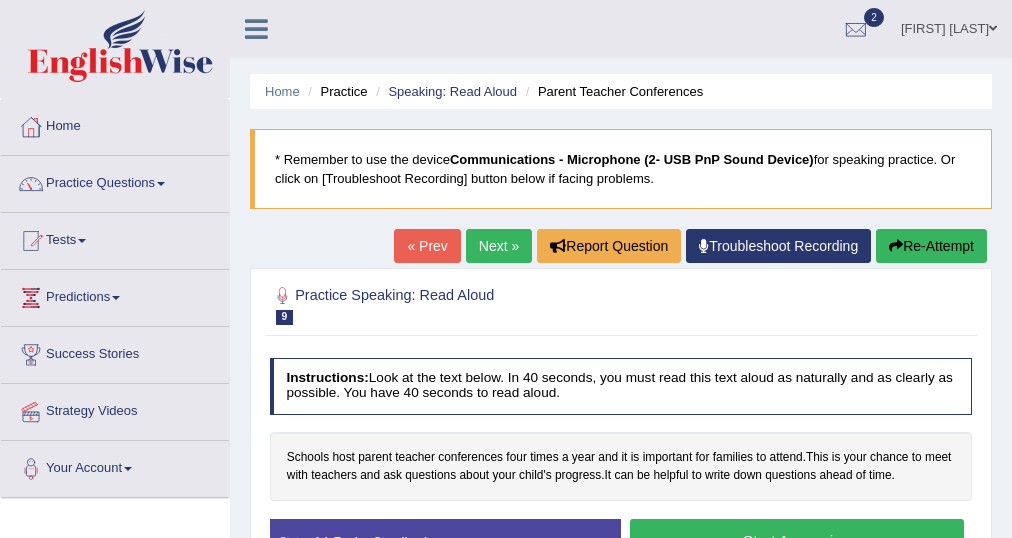 click on "Next »" at bounding box center [499, 246] 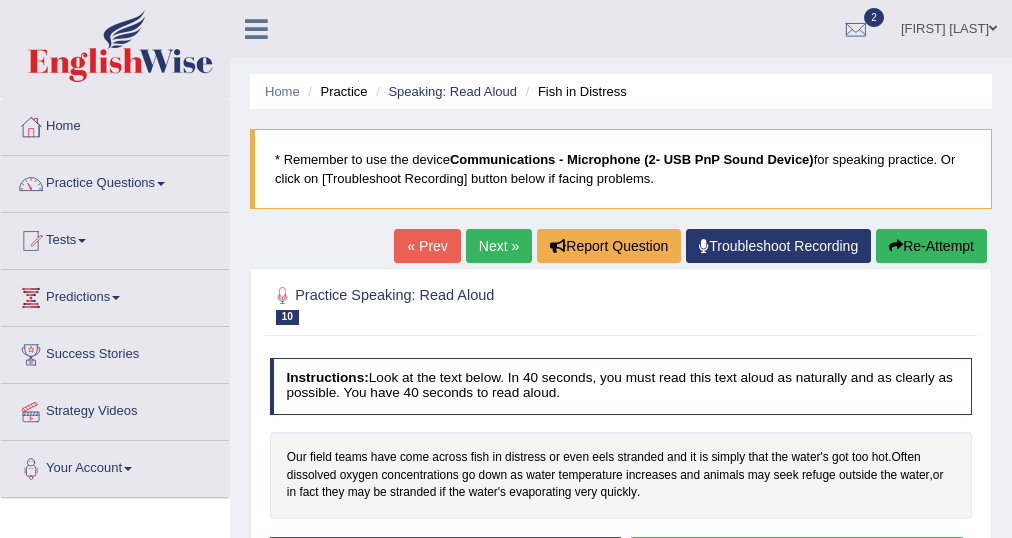 scroll, scrollTop: 240, scrollLeft: 0, axis: vertical 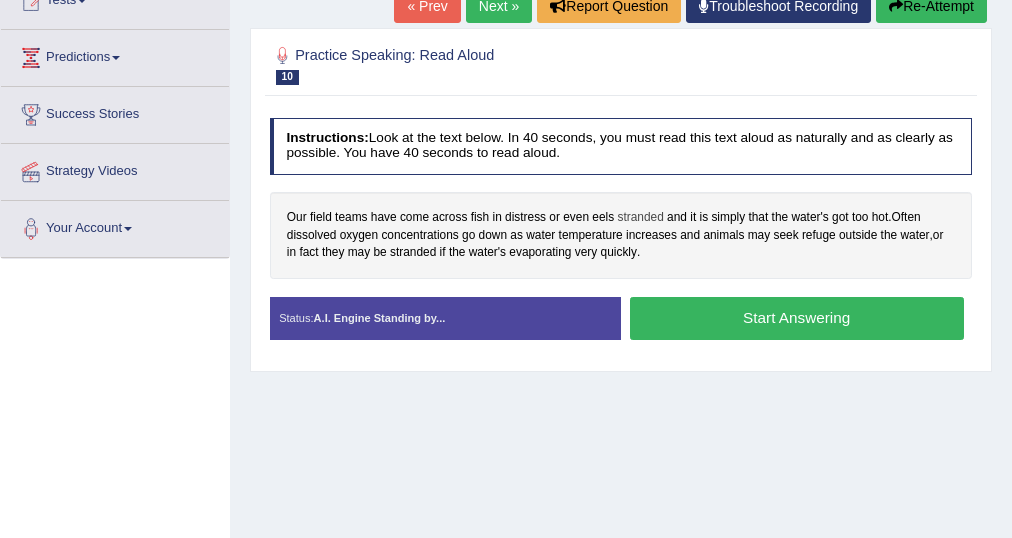 click on "stranded" at bounding box center [640, 218] 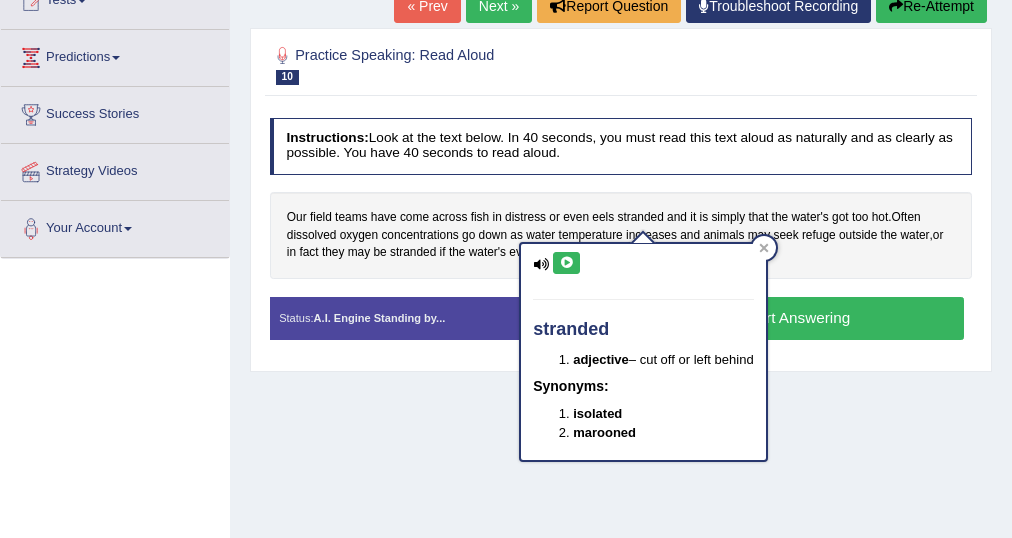 click at bounding box center (566, 263) 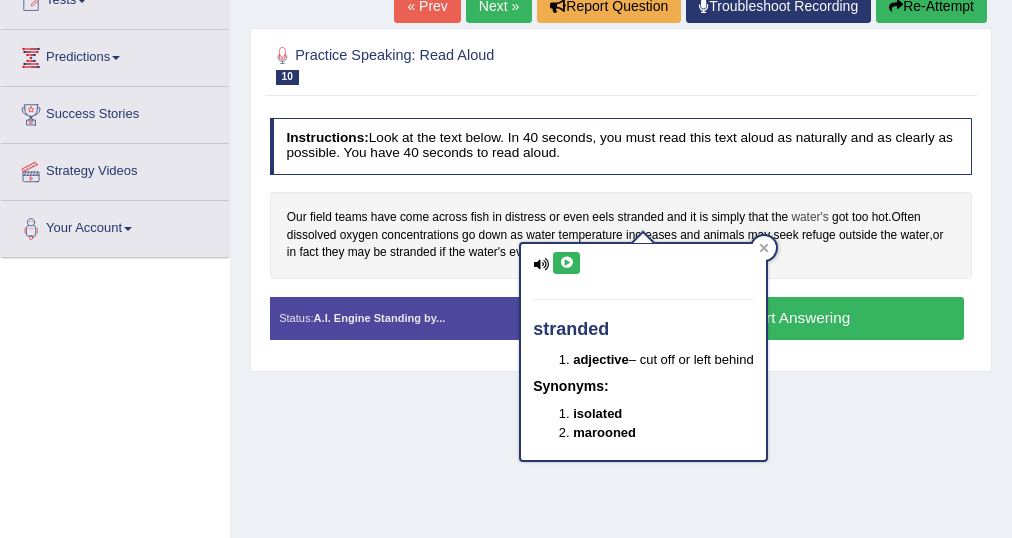 click on "water's" at bounding box center [809, 218] 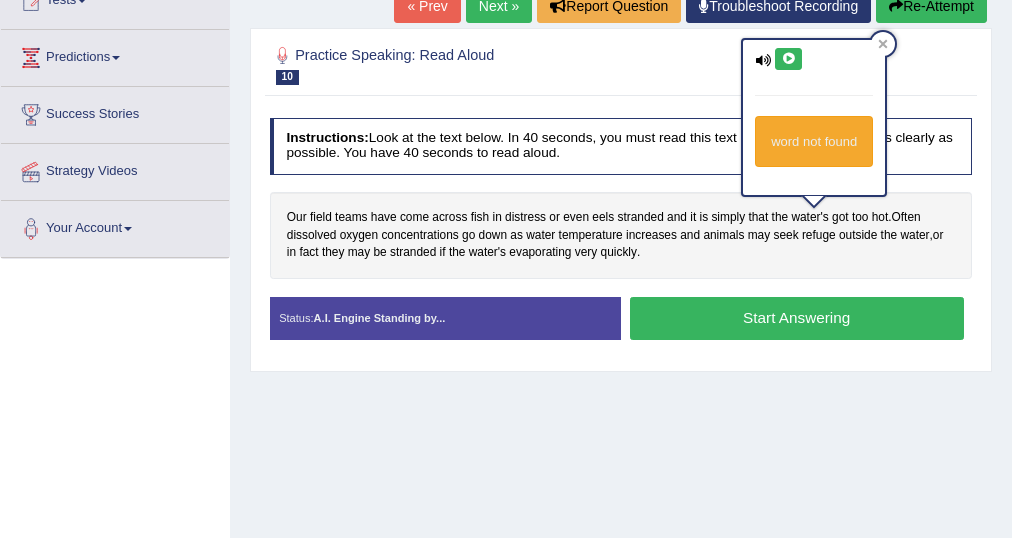 click at bounding box center (788, 59) 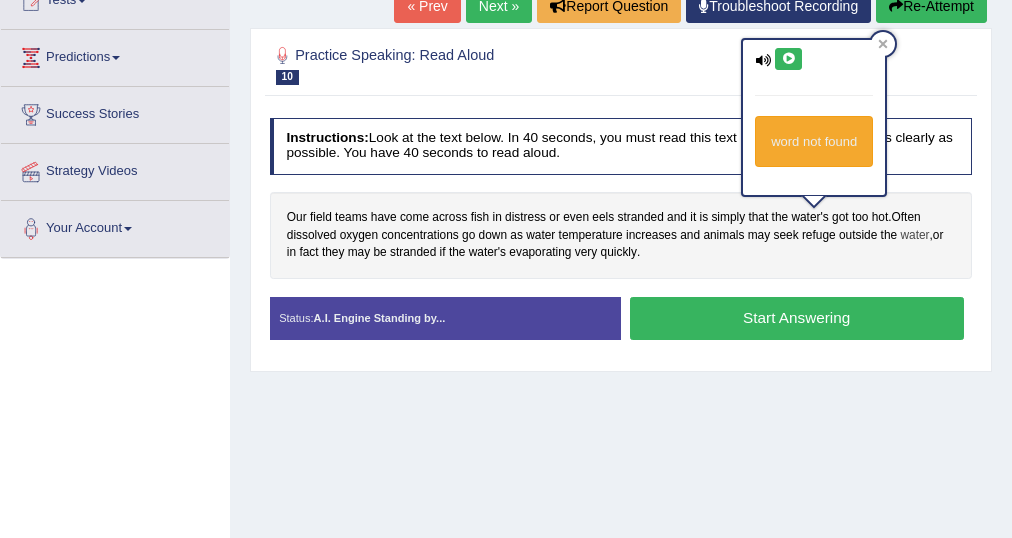 click on "water" at bounding box center [914, 236] 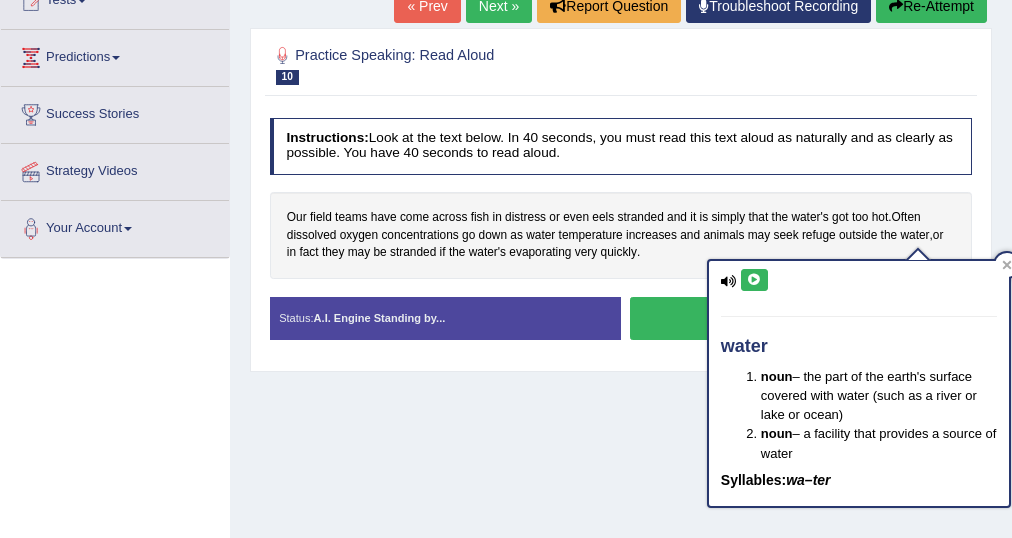click at bounding box center (754, 280) 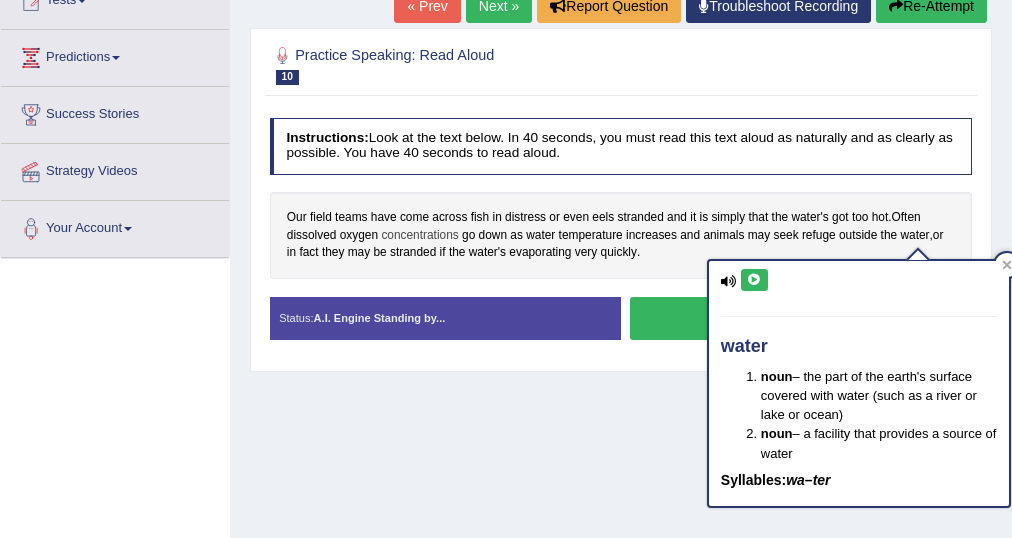 click on "concentrations" at bounding box center [419, 236] 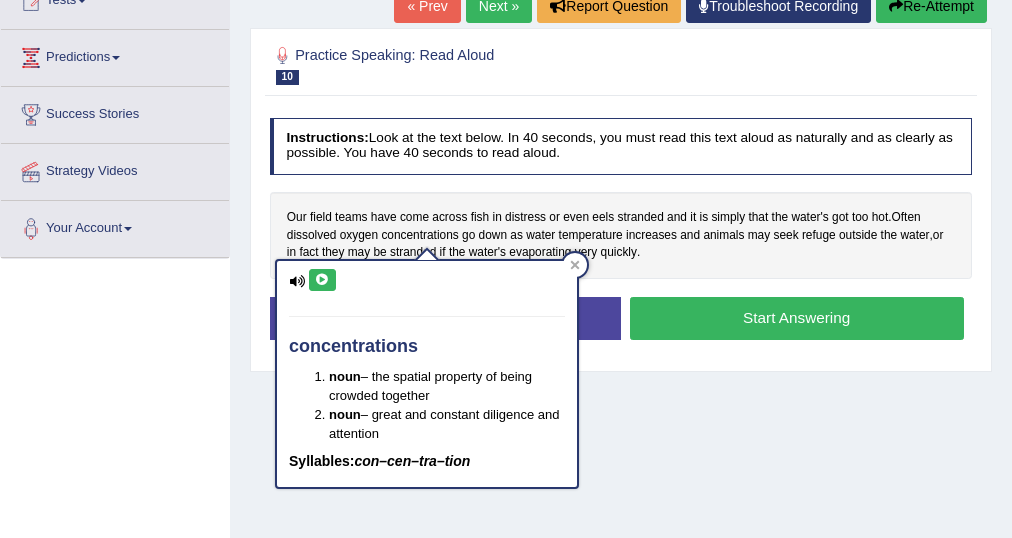 click at bounding box center (322, 280) 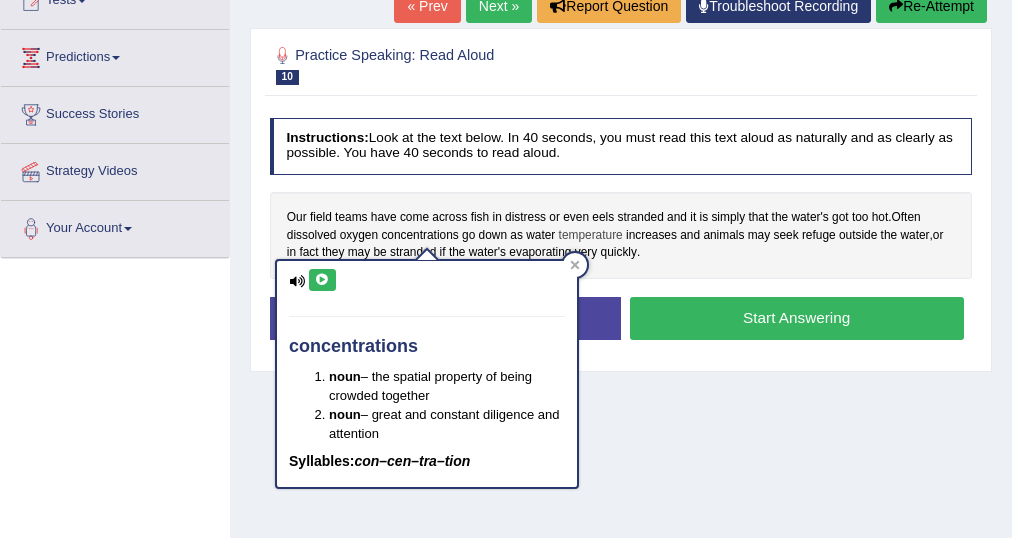 click on "temperature" at bounding box center (591, 236) 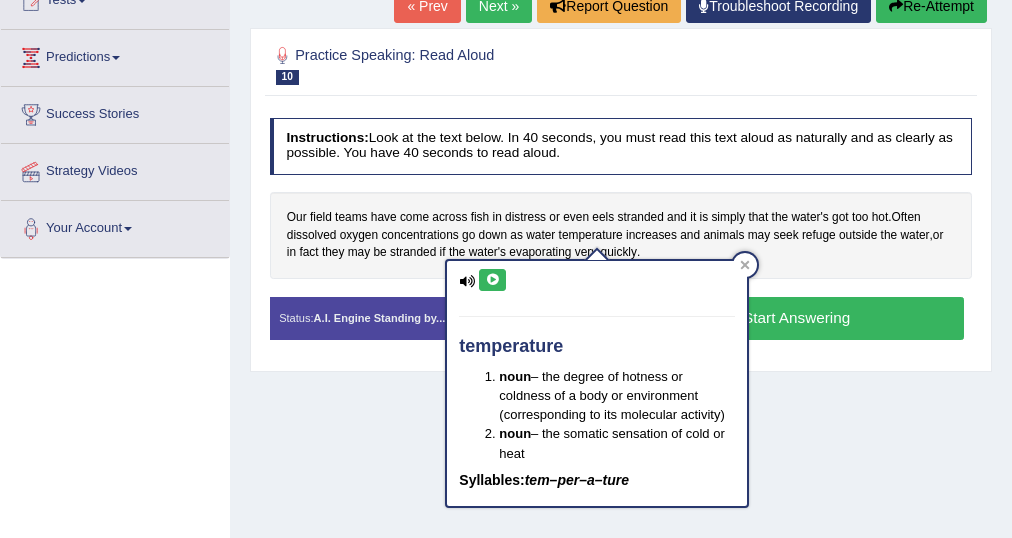 click at bounding box center (492, 280) 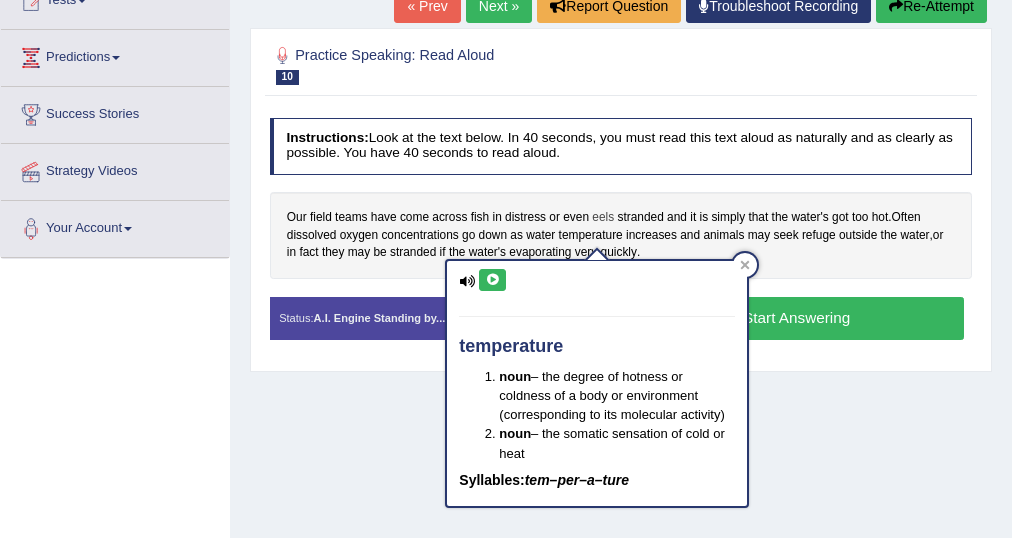 click on "eels" at bounding box center (603, 218) 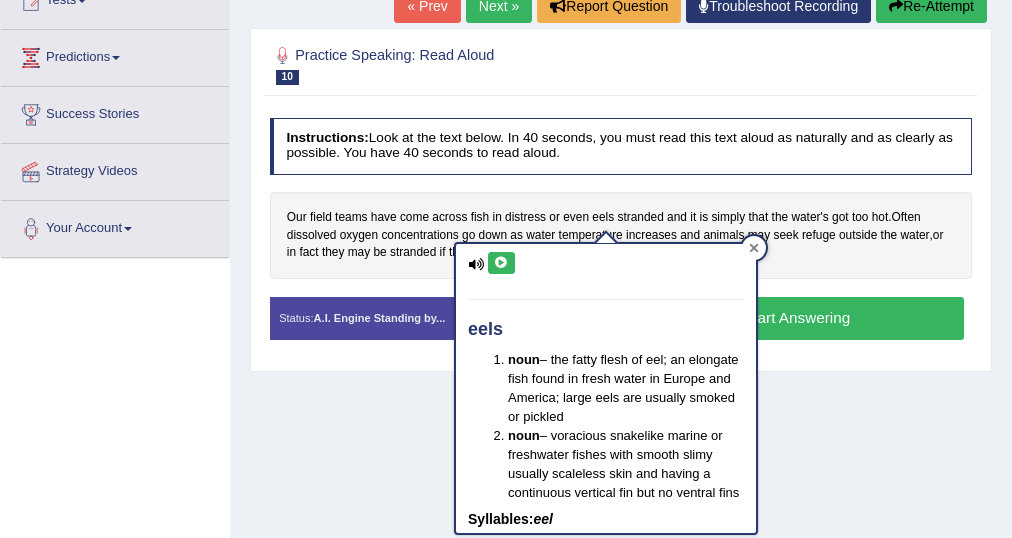 click at bounding box center [754, 248] 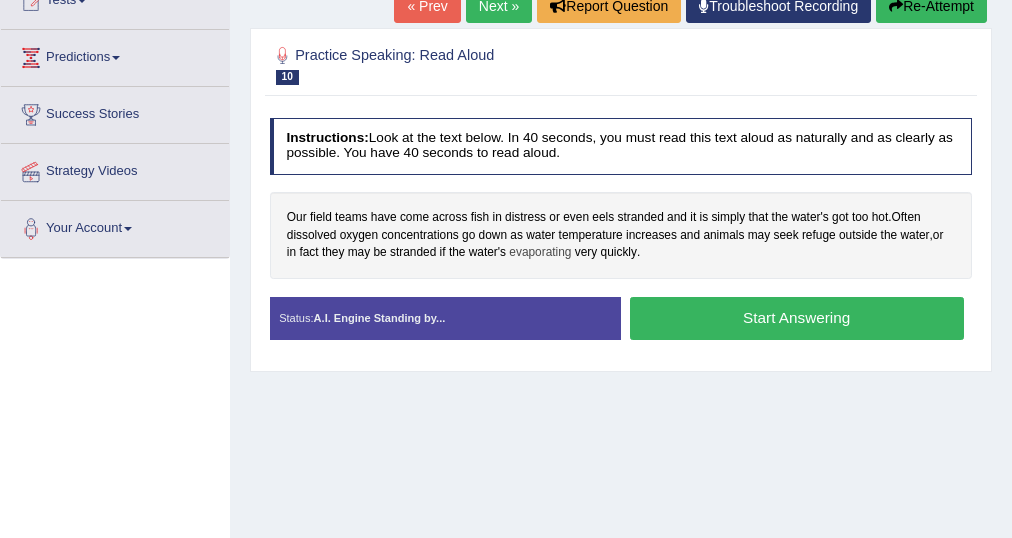 click on "evaporating" at bounding box center [540, 253] 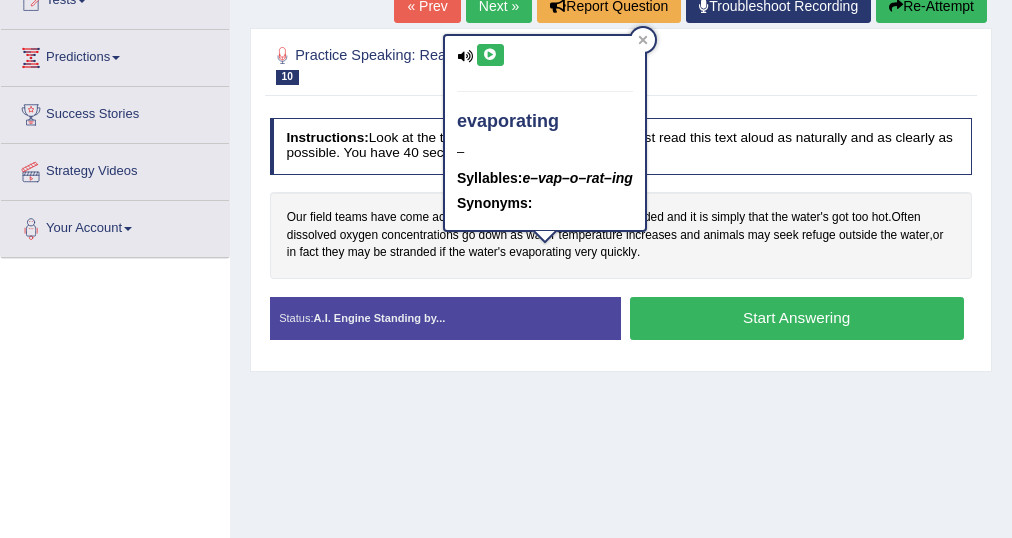 click at bounding box center [490, 55] 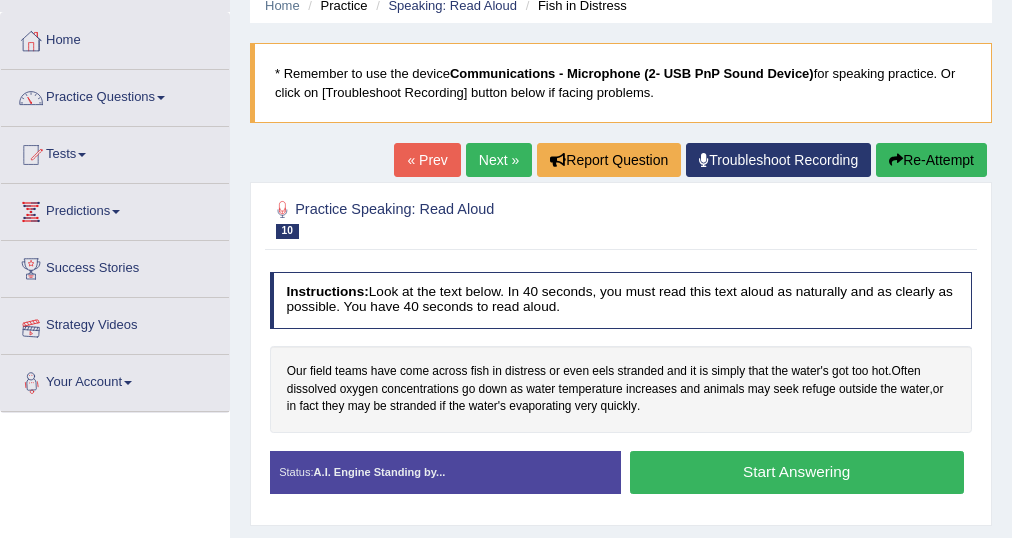 scroll, scrollTop: 80, scrollLeft: 0, axis: vertical 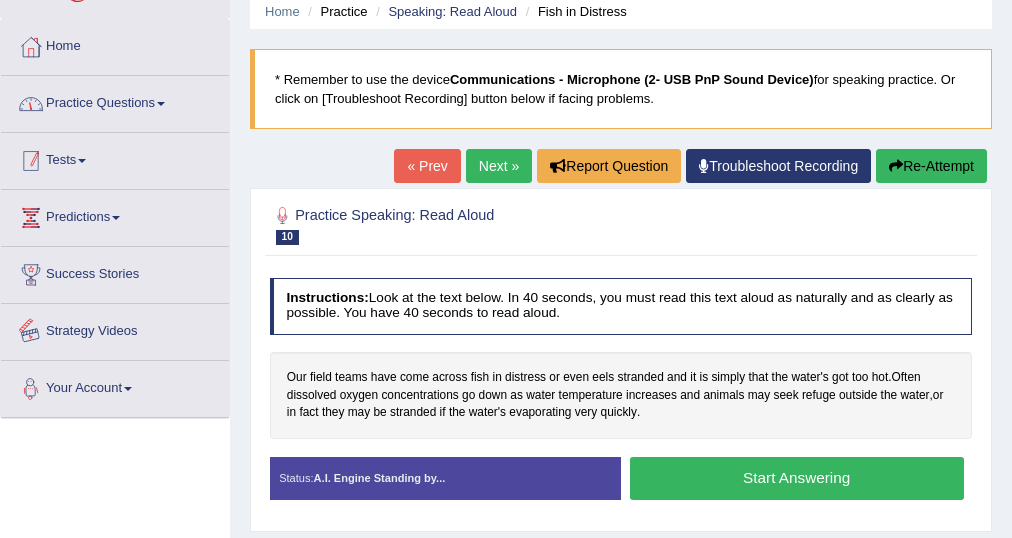 click on "Practice Questions" at bounding box center [115, 101] 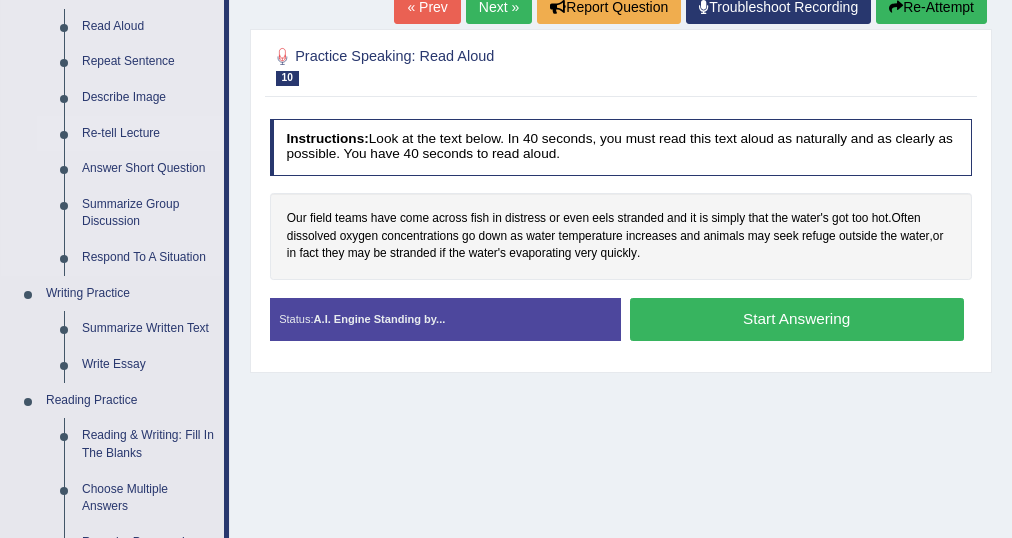 scroll, scrollTop: 240, scrollLeft: 0, axis: vertical 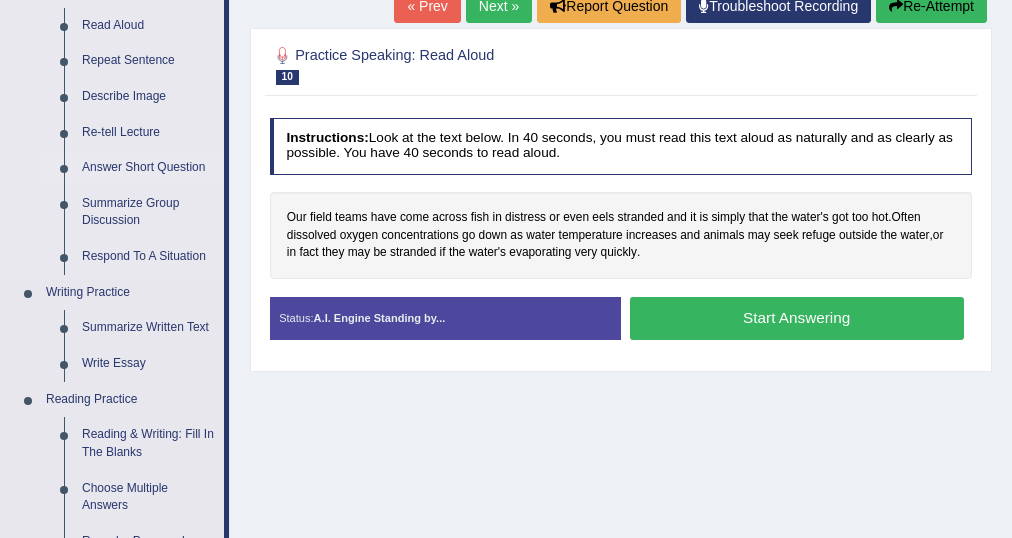 click on "Answer Short Question" at bounding box center [148, 168] 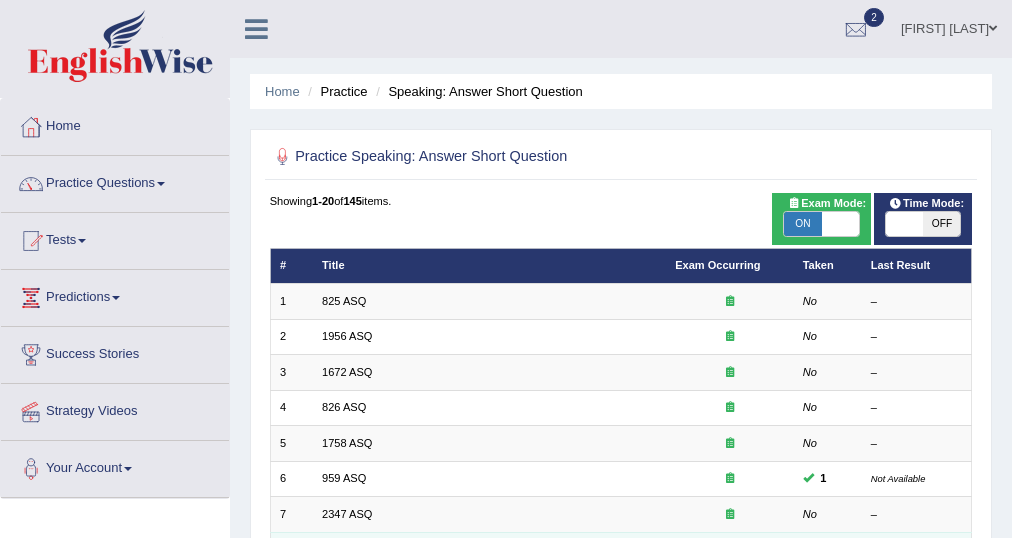 scroll, scrollTop: 240, scrollLeft: 0, axis: vertical 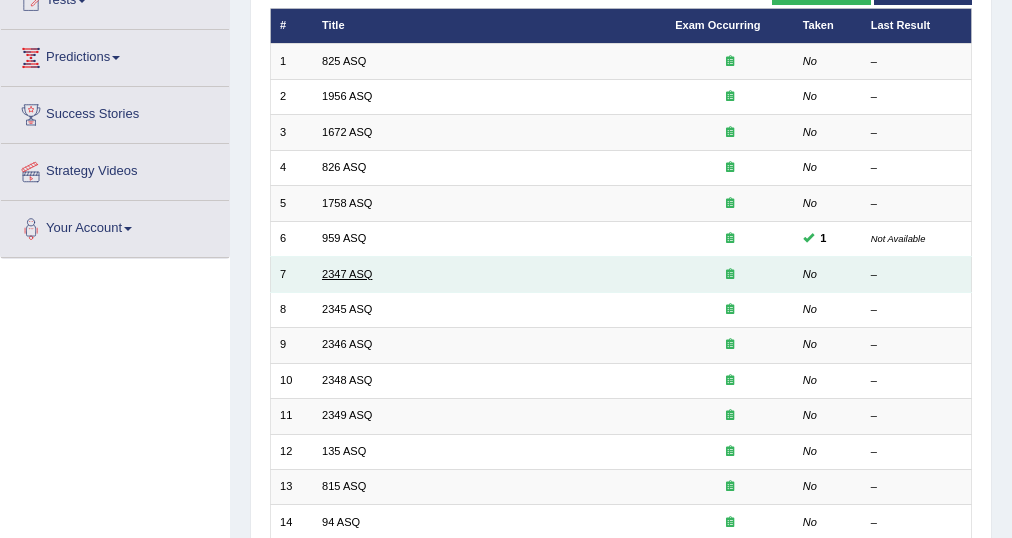 click on "2347 ASQ" at bounding box center [347, 274] 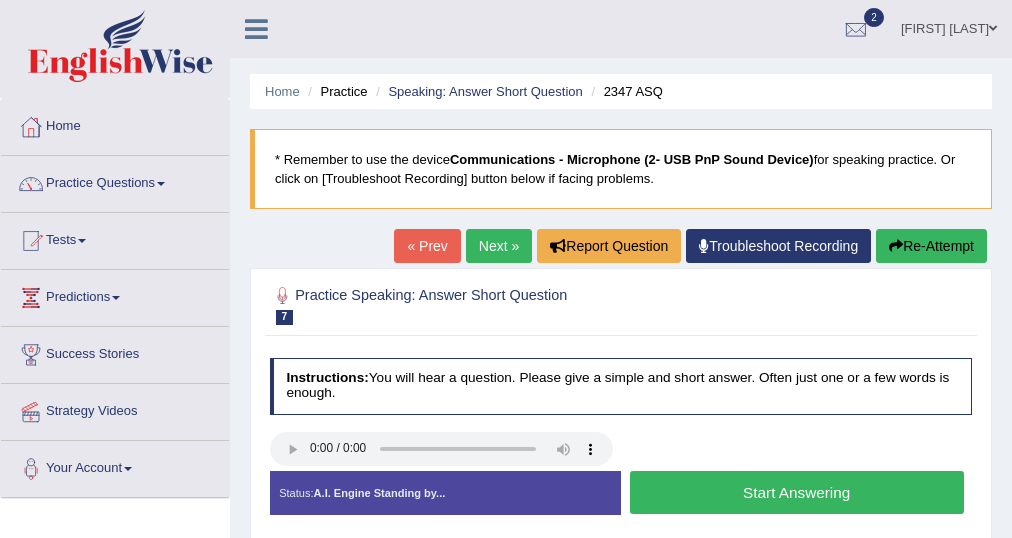 scroll, scrollTop: 240, scrollLeft: 0, axis: vertical 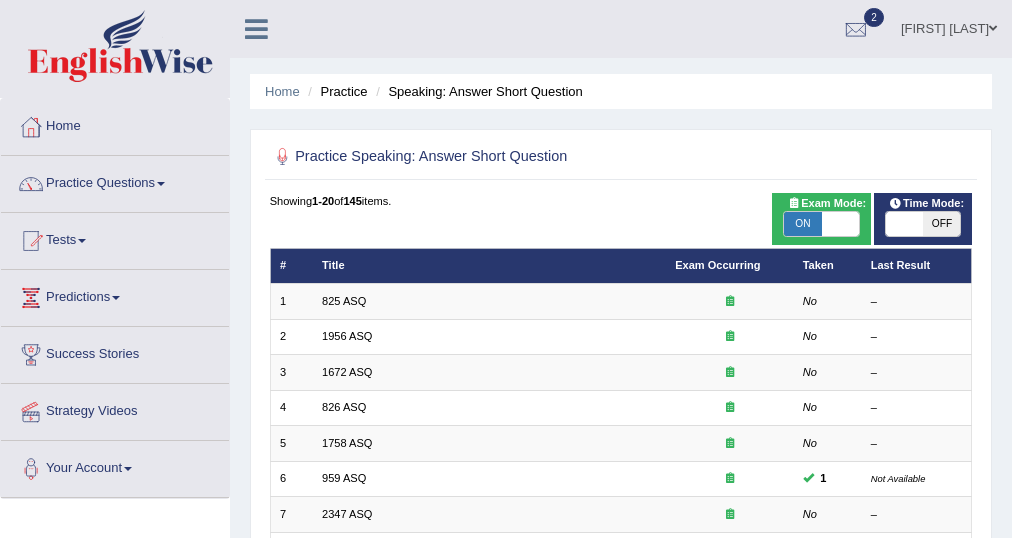click on "OFF" at bounding box center (941, 224) 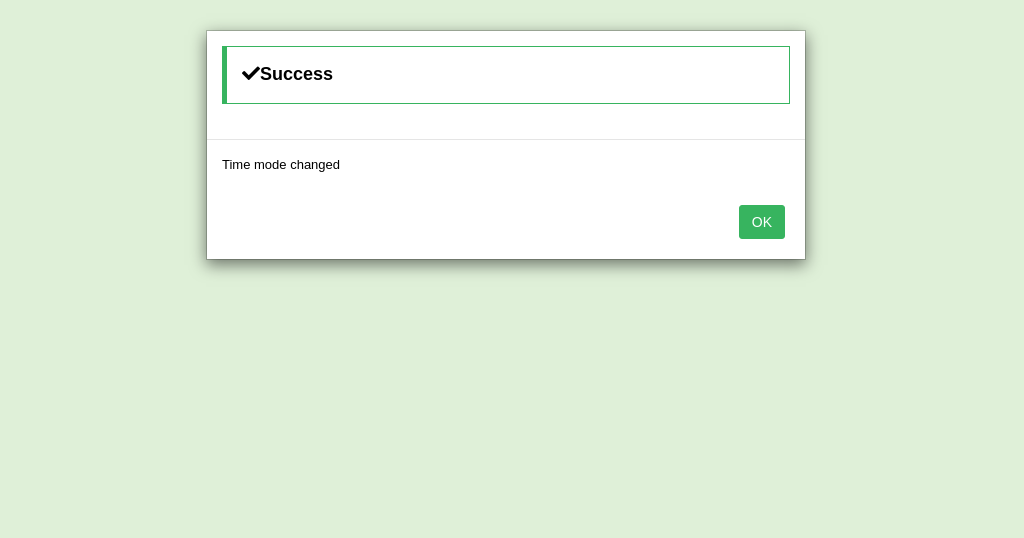 click on "OK" at bounding box center (762, 222) 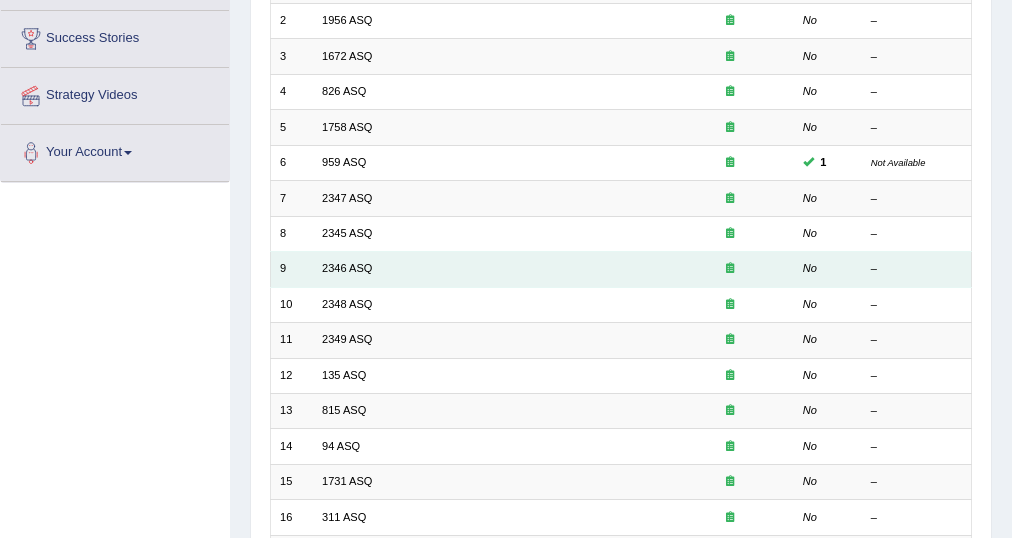 scroll, scrollTop: 320, scrollLeft: 0, axis: vertical 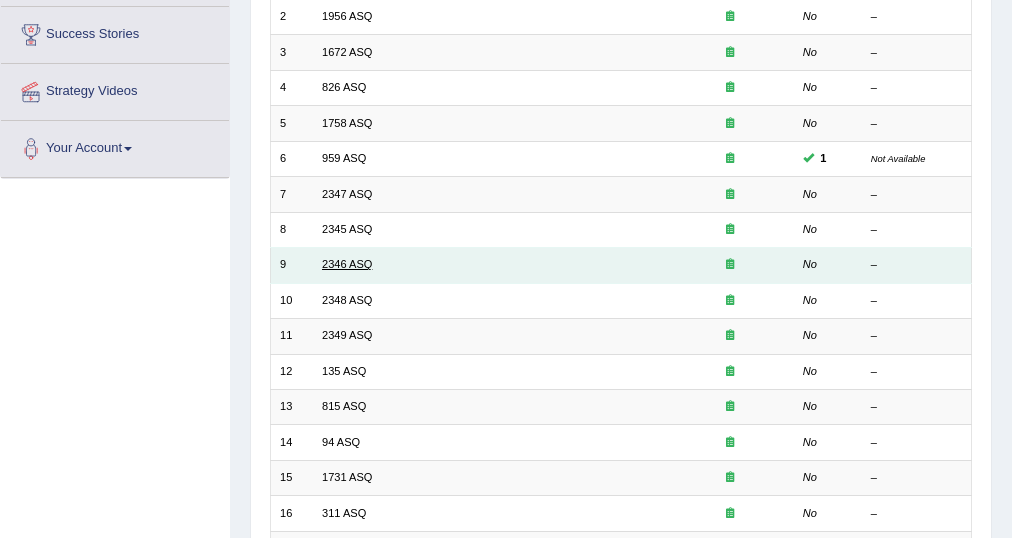 click on "2346 ASQ" at bounding box center (347, 264) 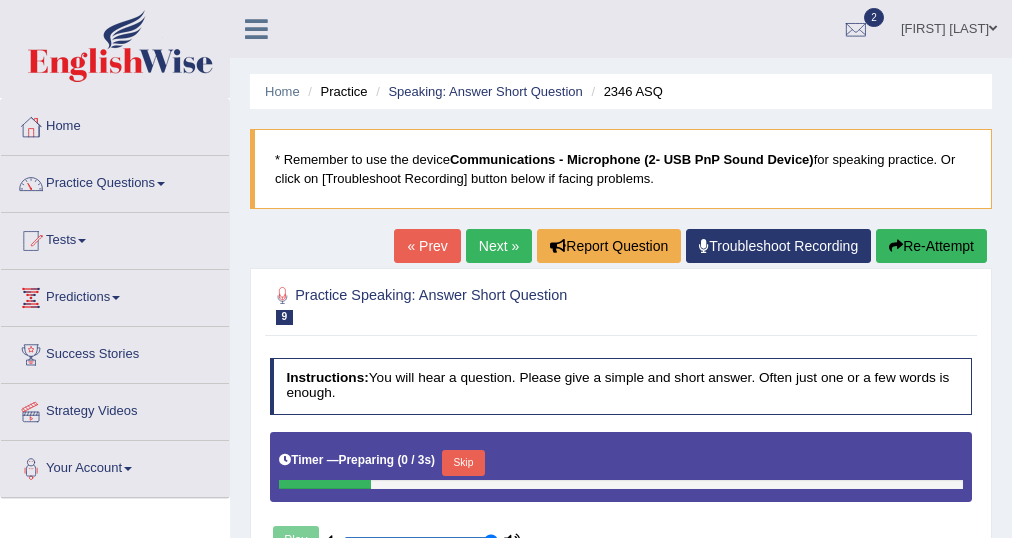 scroll, scrollTop: 0, scrollLeft: 0, axis: both 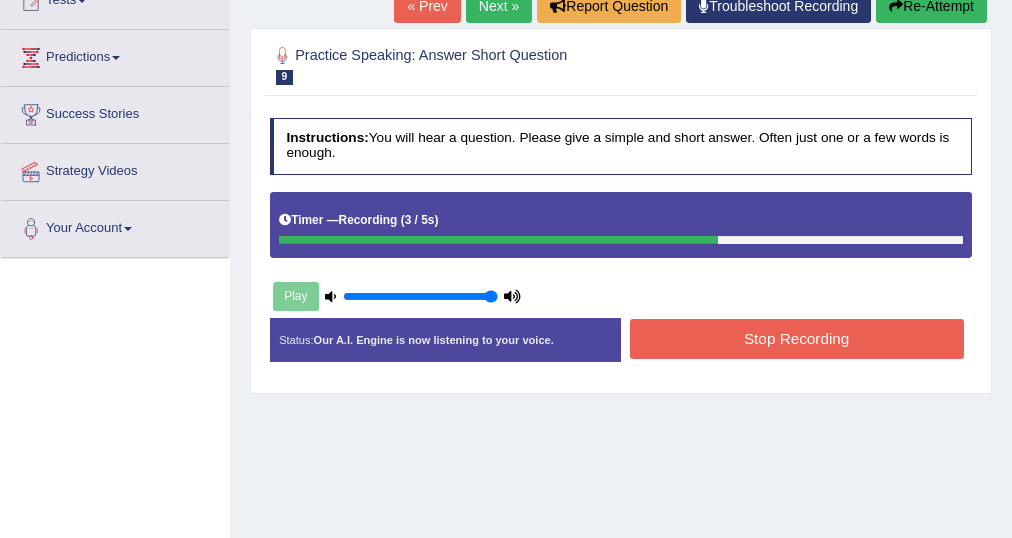 click on "Stop Recording" at bounding box center [797, 338] 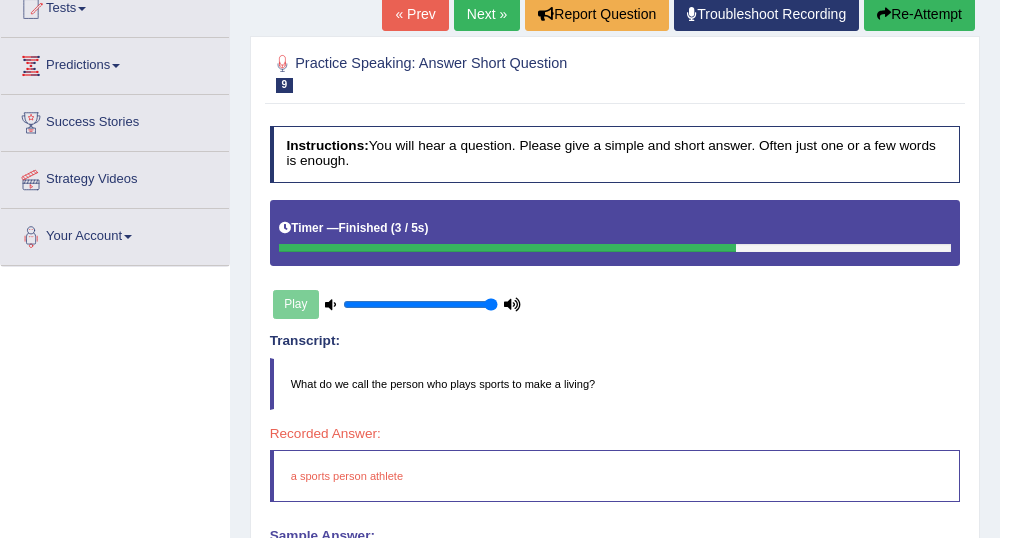 scroll, scrollTop: 80, scrollLeft: 0, axis: vertical 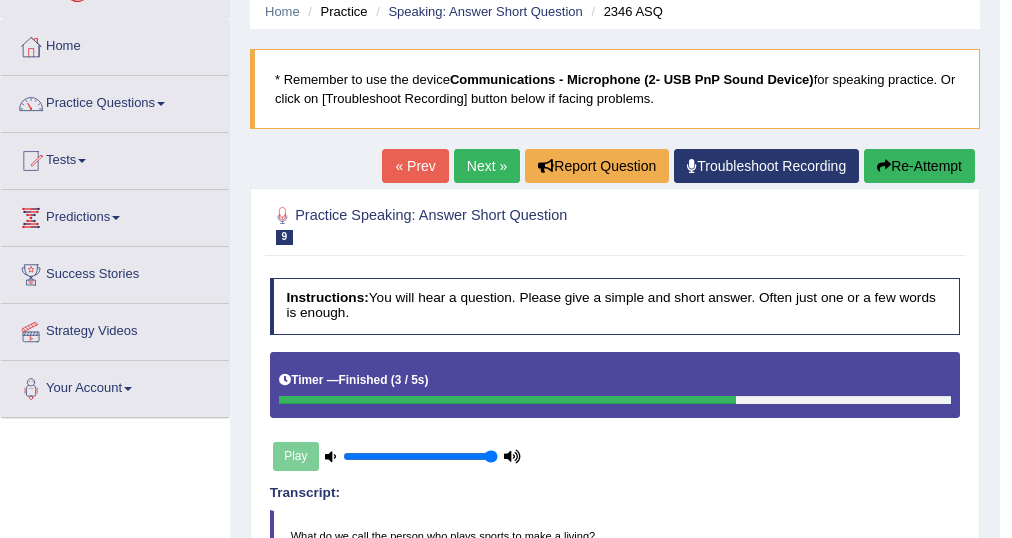 click on "Home
Practice
Speaking: Answer Short Question
2346 ASQ
* Remember to use the device  Communications - Microphone (2- USB PnP Sound Device)  for speaking practice. Or click on [Troubleshoot Recording] button below if facing problems.
« Prev Next »  Report Question  Troubleshoot Recording  Re-Attempt
Practice Speaking: Answer Short Question
9
2346 ASQ
Instructions:  You will hear a question. Please give a simple and short answer. Often just one or a few words is enough.
Timer —  Finished   ( 3 / 5s ) Play Transcript: What do we call the person who plays sports to make a living? Recorded Answer: a sports person athlete Created with Highcharts 7.1.2 Too low Too high Time Pitch meter: 0 2 4 Sample Answer: Athlete
sportsman
sportswoman Status:  Incorrect Start Answering Stop Recording" at bounding box center [615, 420] 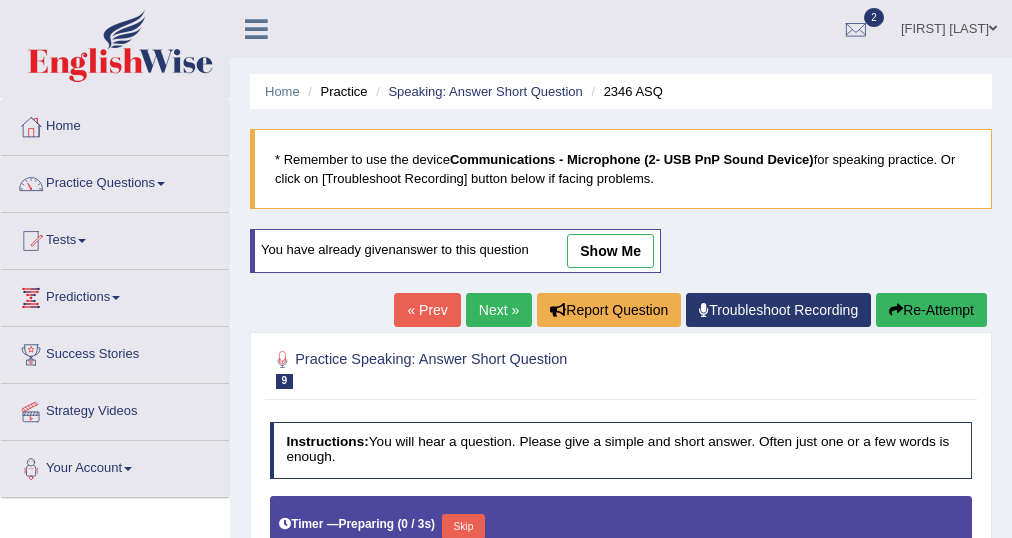 scroll, scrollTop: 240, scrollLeft: 0, axis: vertical 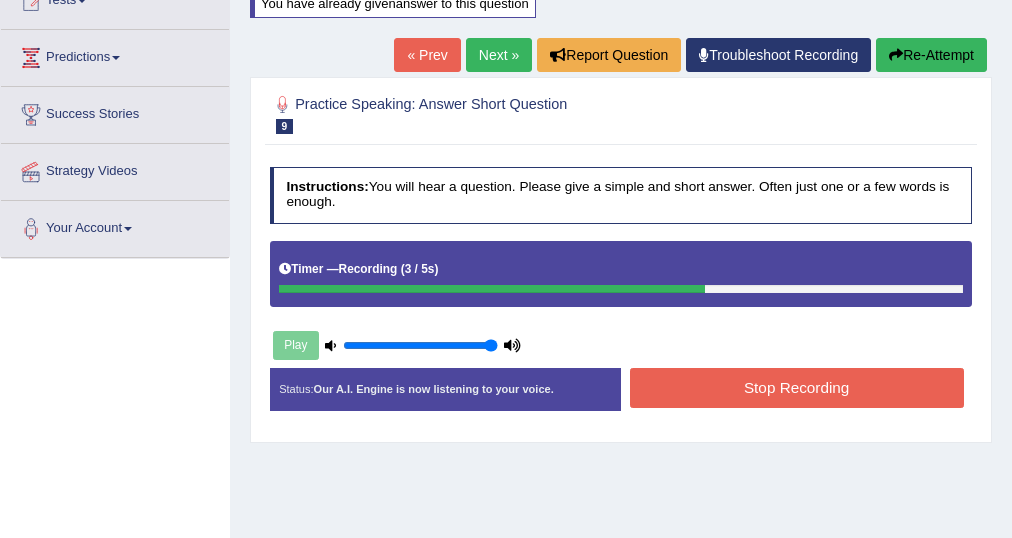 click on "Stop Recording" at bounding box center [797, 387] 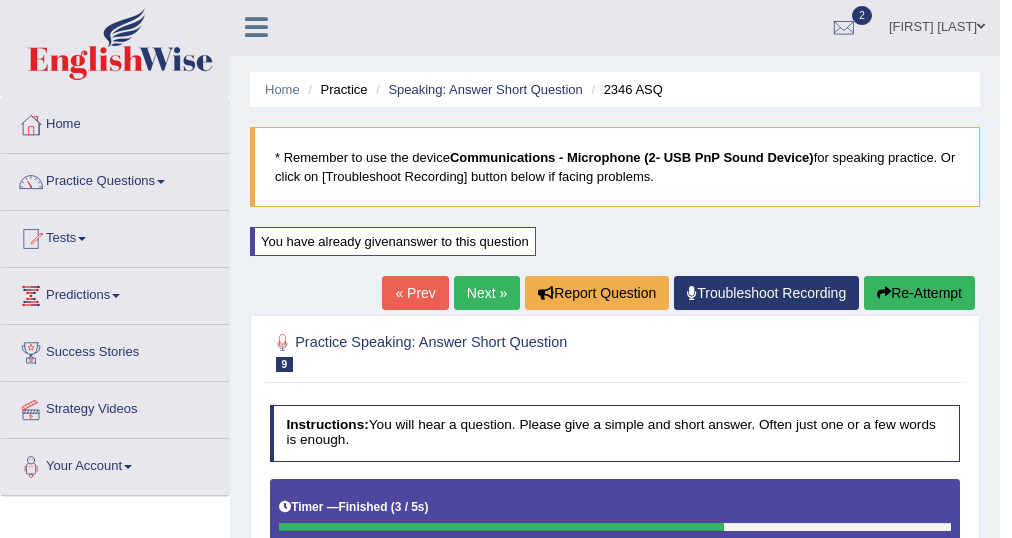 scroll, scrollTop: 0, scrollLeft: 0, axis: both 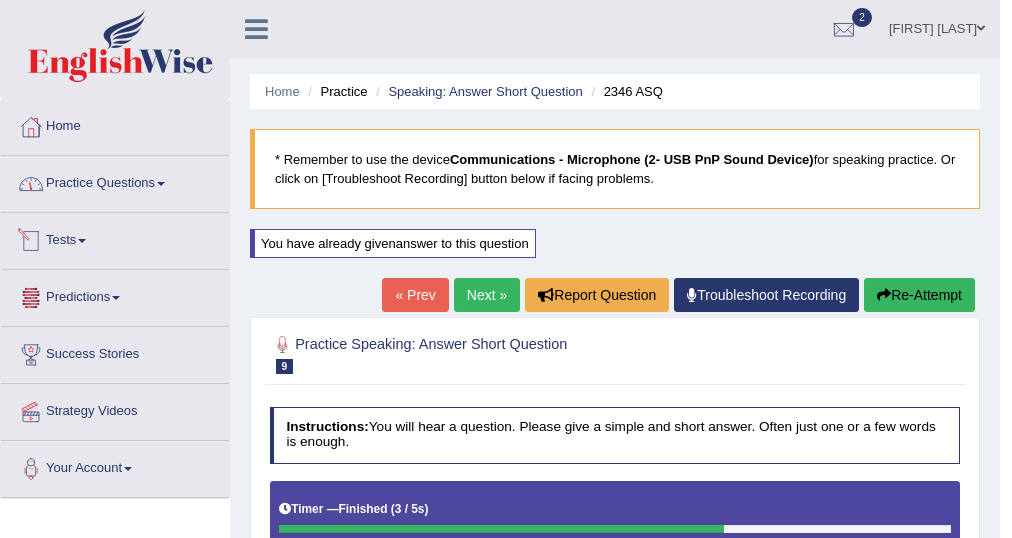 click on "Practice Questions" at bounding box center [115, 181] 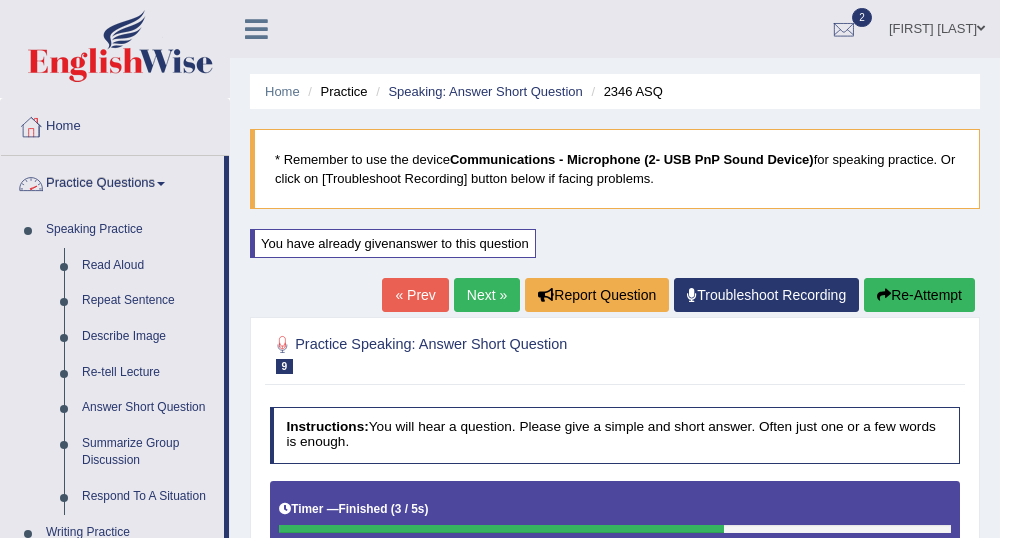 click on "Practice Questions" at bounding box center [112, 181] 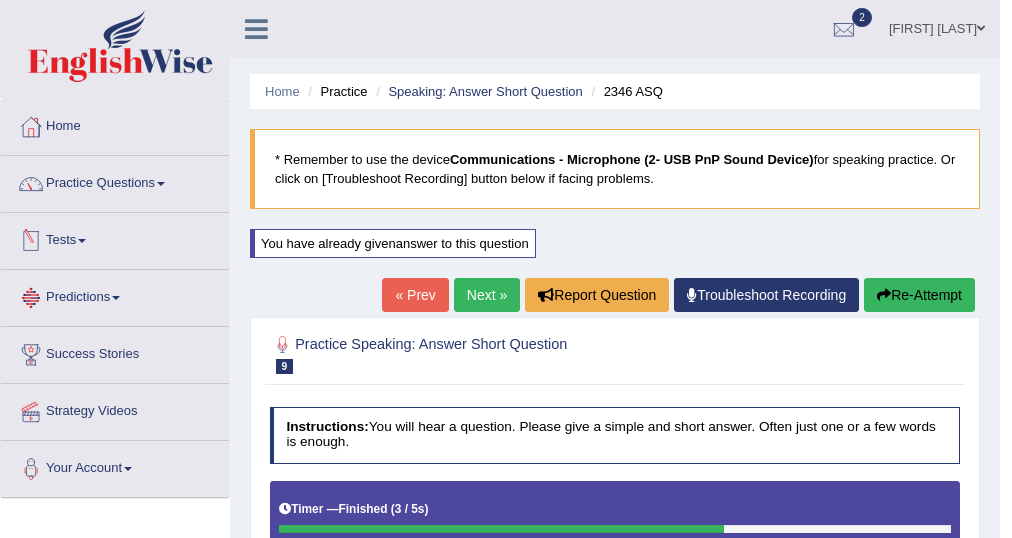 click on "Predictions" at bounding box center (115, 295) 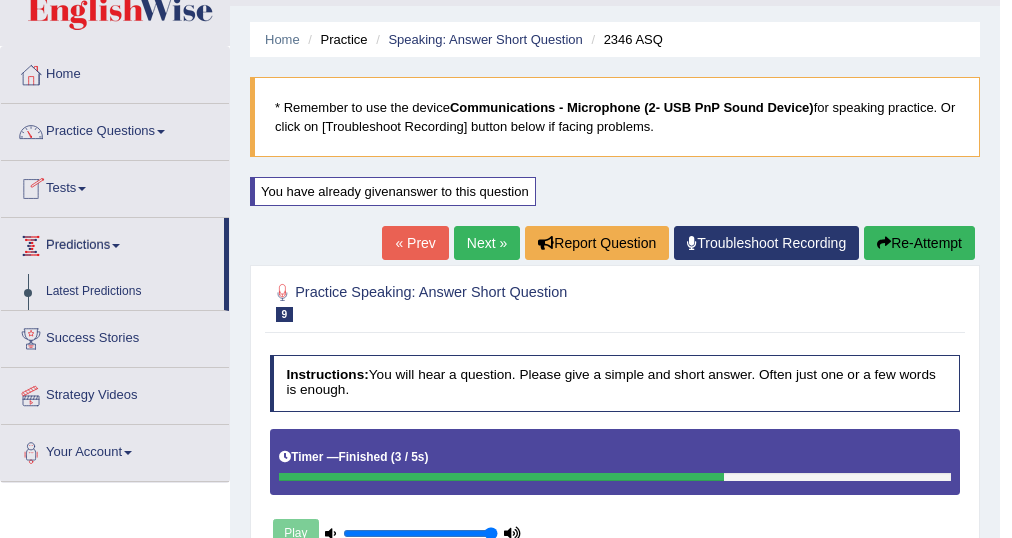 scroll, scrollTop: 80, scrollLeft: 0, axis: vertical 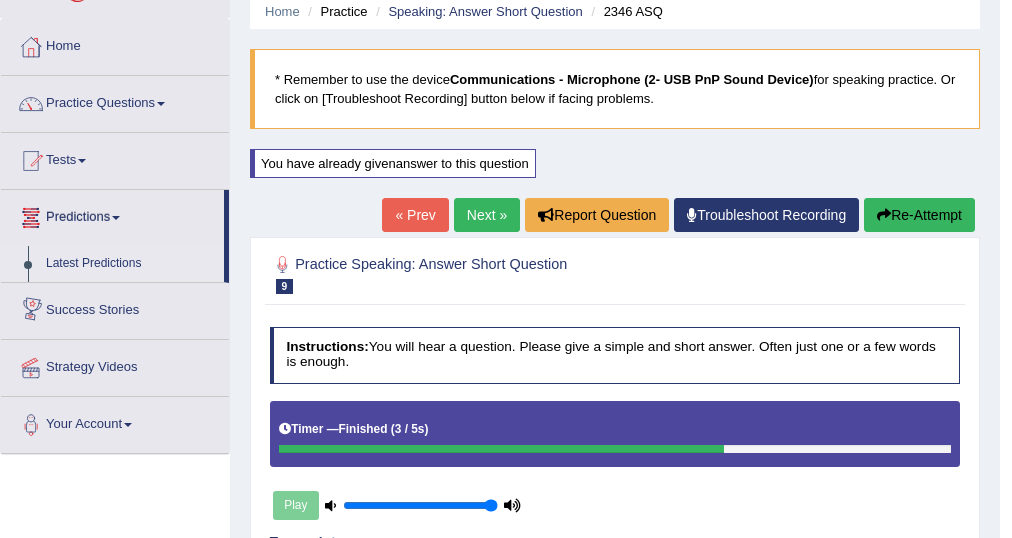 click on "Latest Predictions" at bounding box center [130, 264] 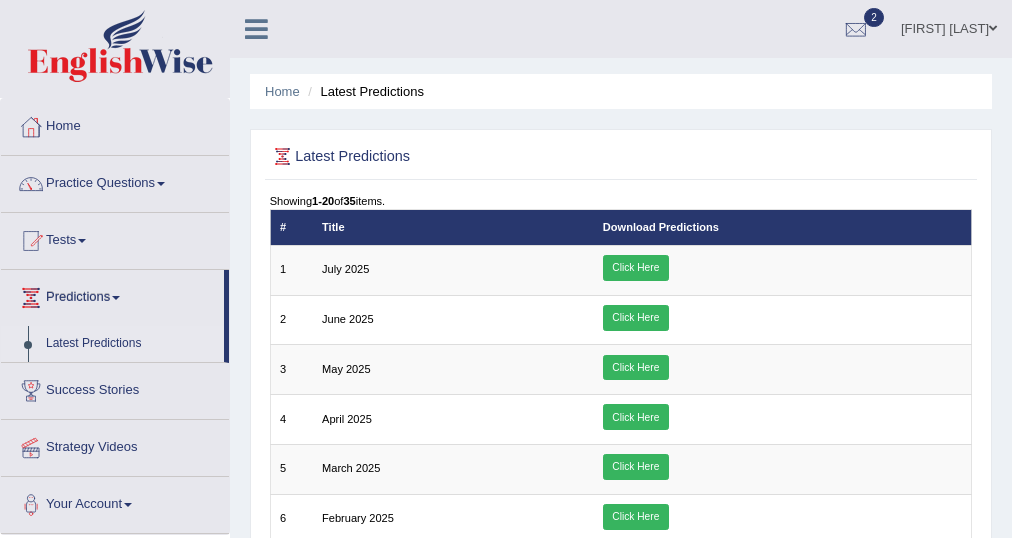 scroll, scrollTop: 0, scrollLeft: 0, axis: both 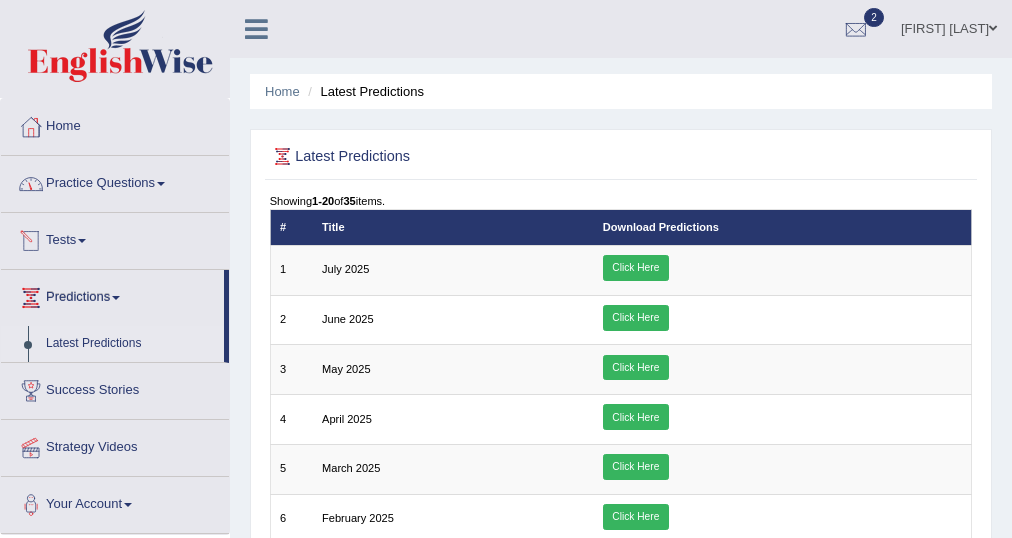 click on "Practice Questions" at bounding box center (115, 181) 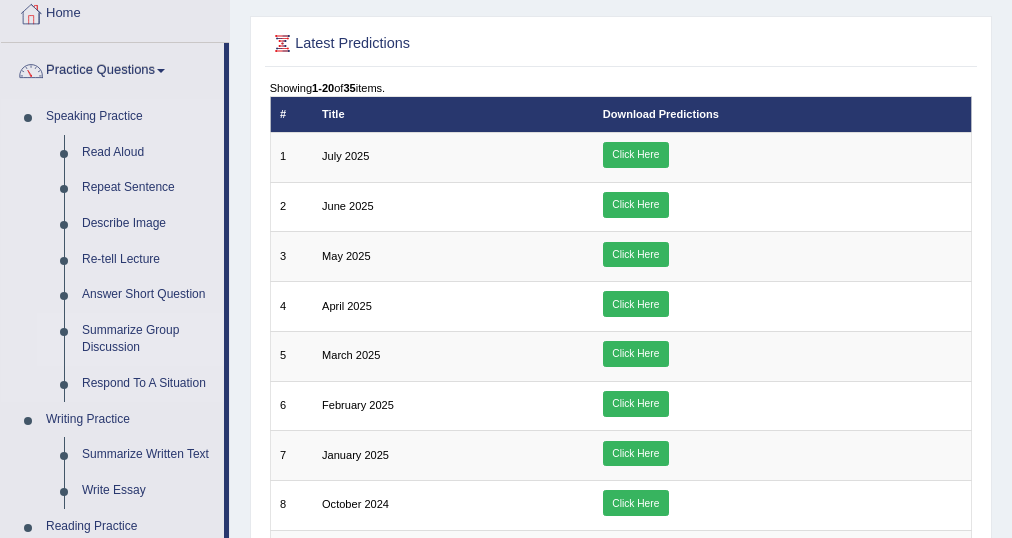 scroll, scrollTop: 0, scrollLeft: 0, axis: both 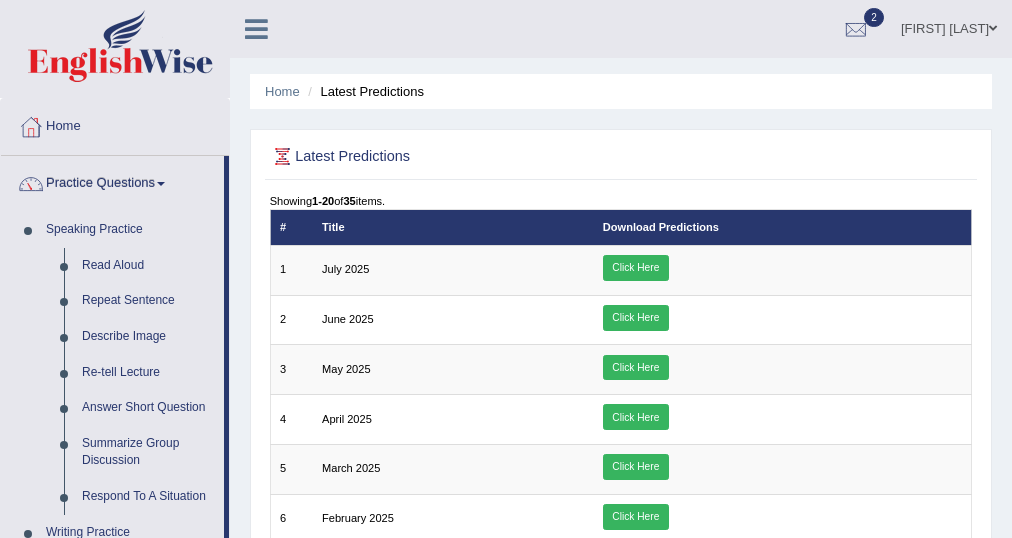 click on "[FIRST] [LAST]" at bounding box center (949, 26) 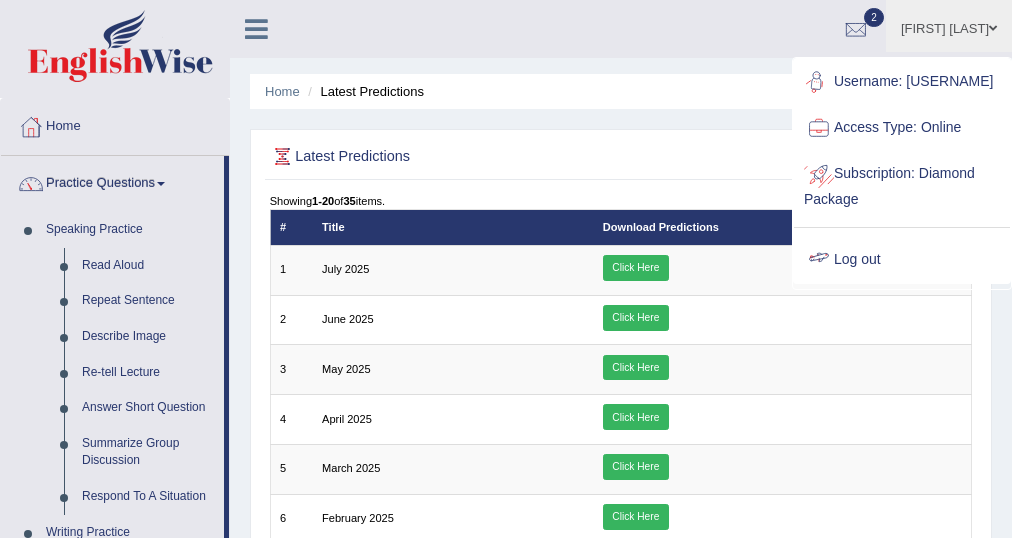 click on "Log out" at bounding box center (902, 260) 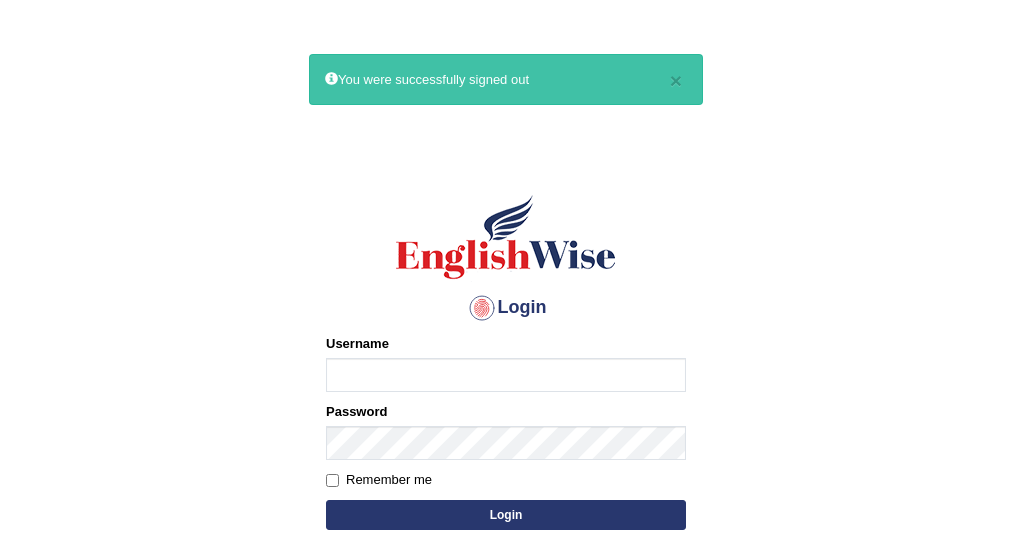 scroll, scrollTop: 0, scrollLeft: 0, axis: both 